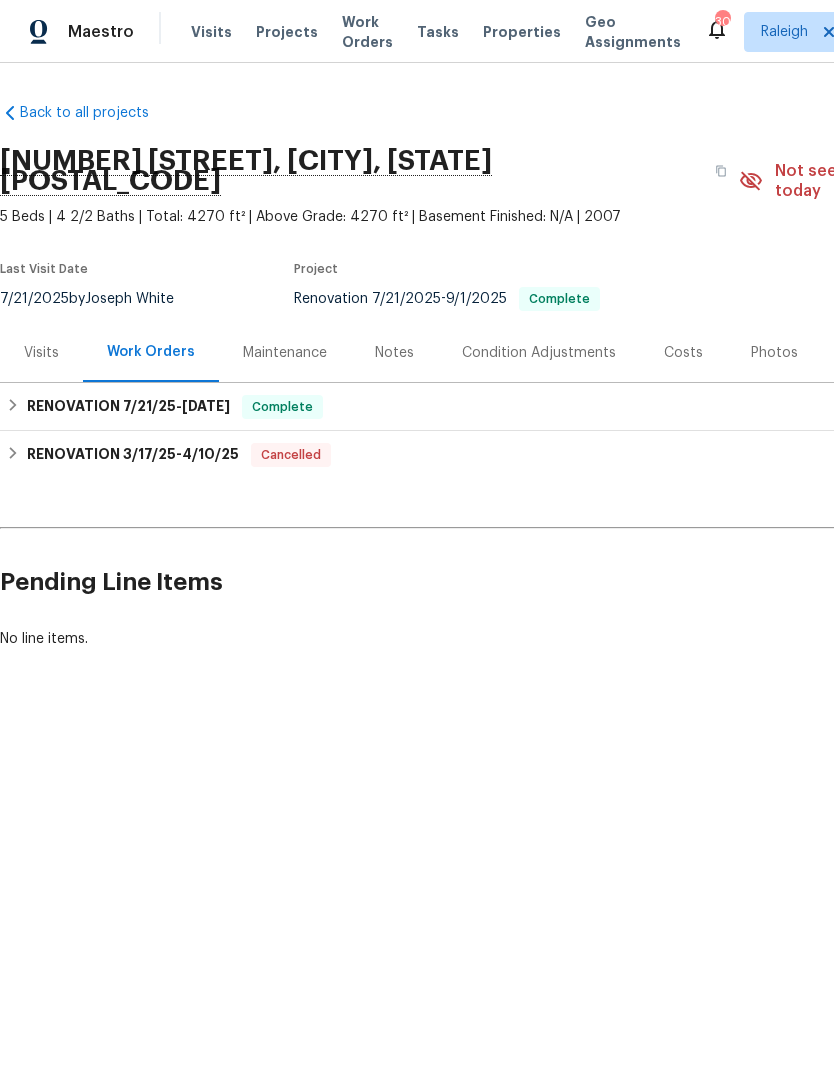scroll, scrollTop: 0, scrollLeft: 0, axis: both 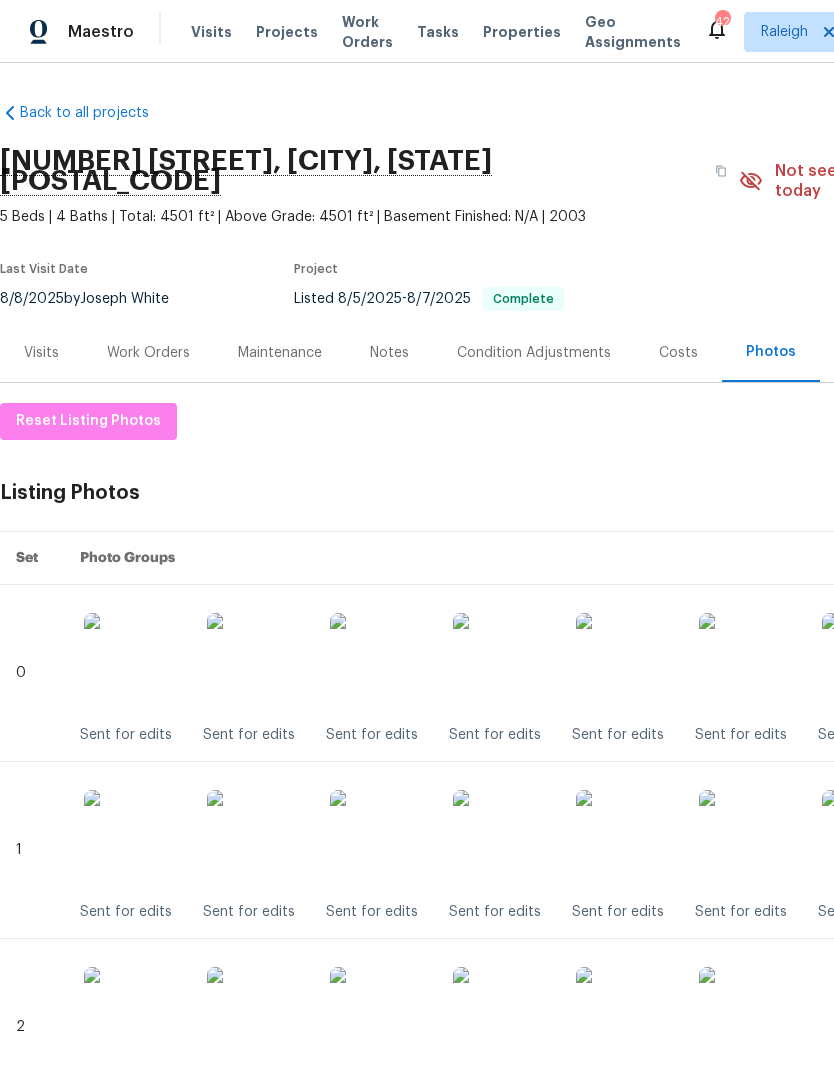 click on "Visits" at bounding box center (211, 32) 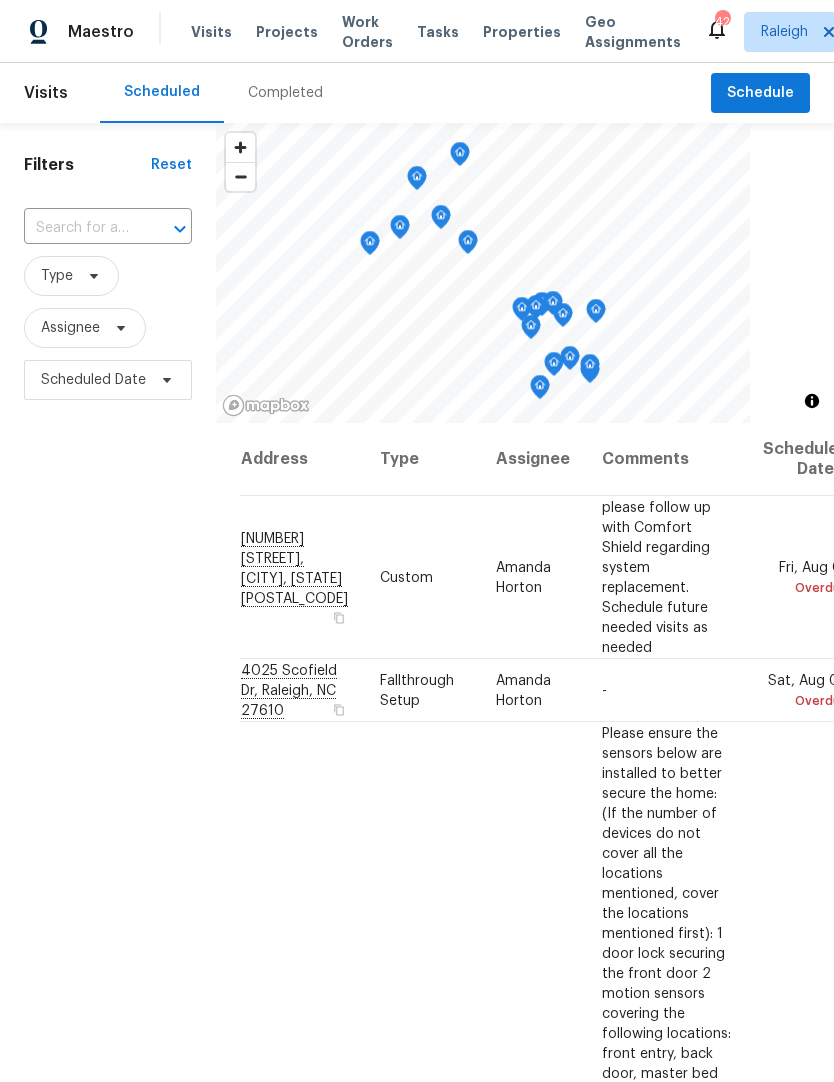 click at bounding box center [80, 228] 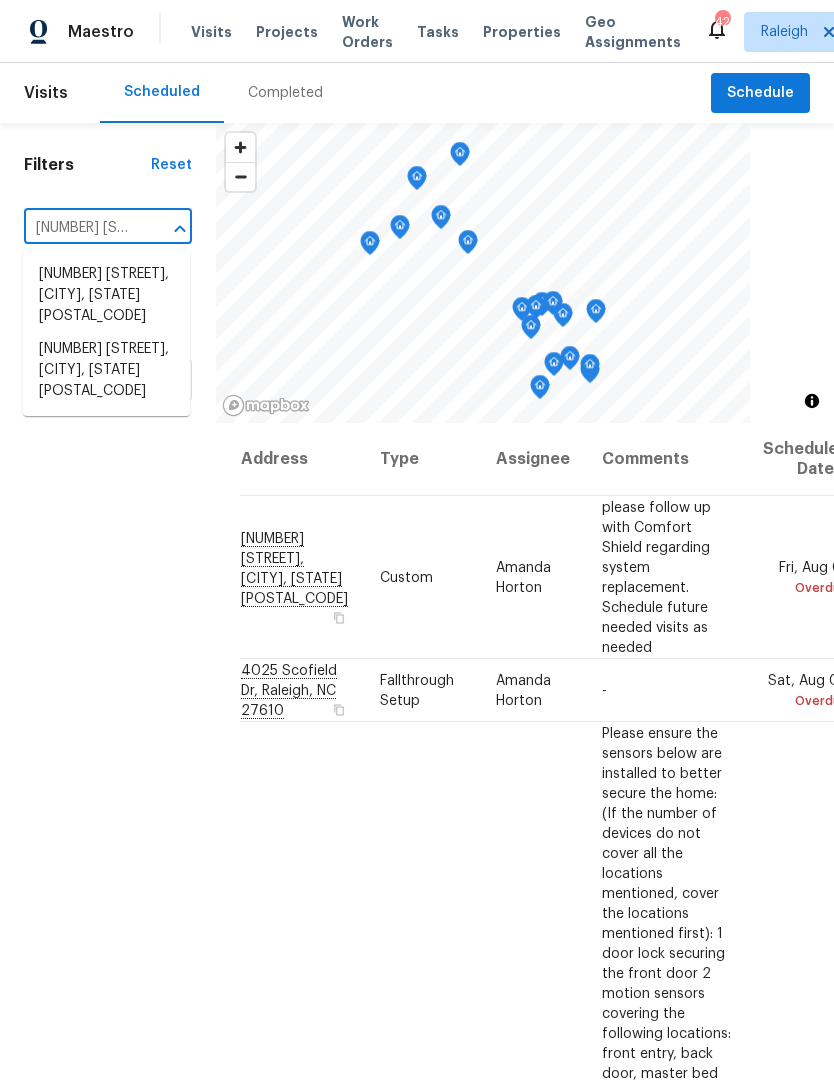 type on "2005 sh" 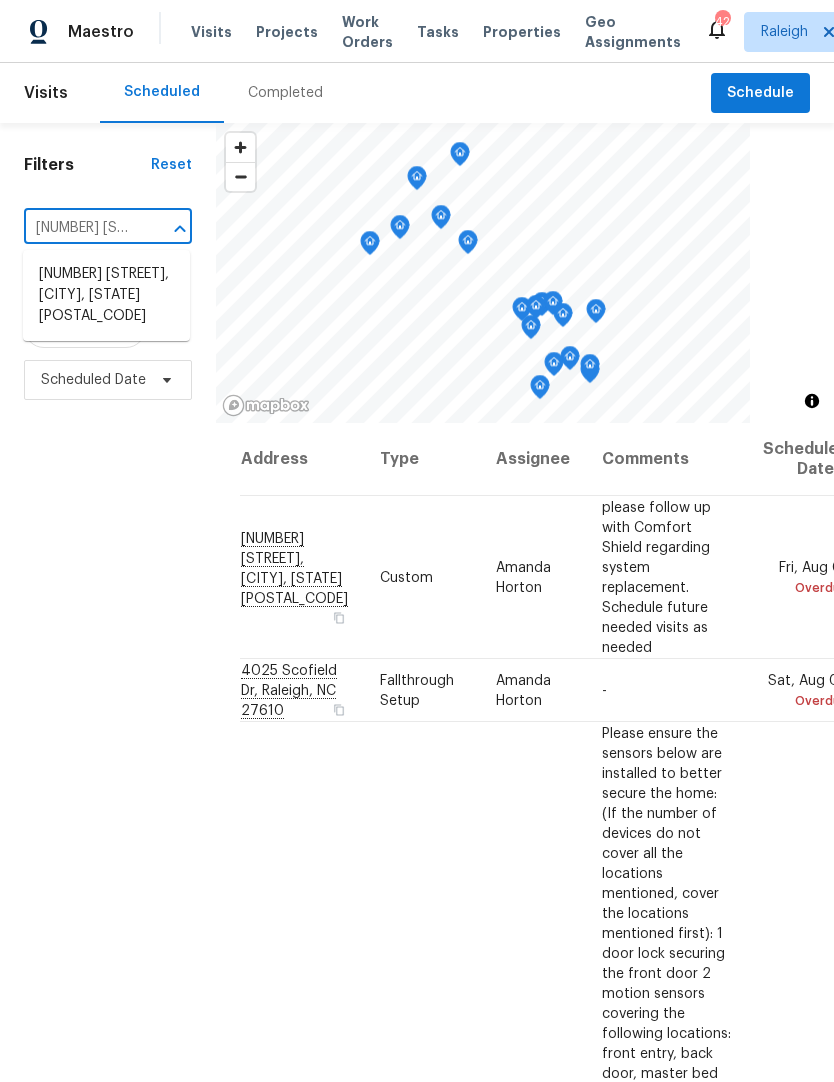click on "2005 Shingleback Dr, Wake Forest, NC 27587" at bounding box center (106, 295) 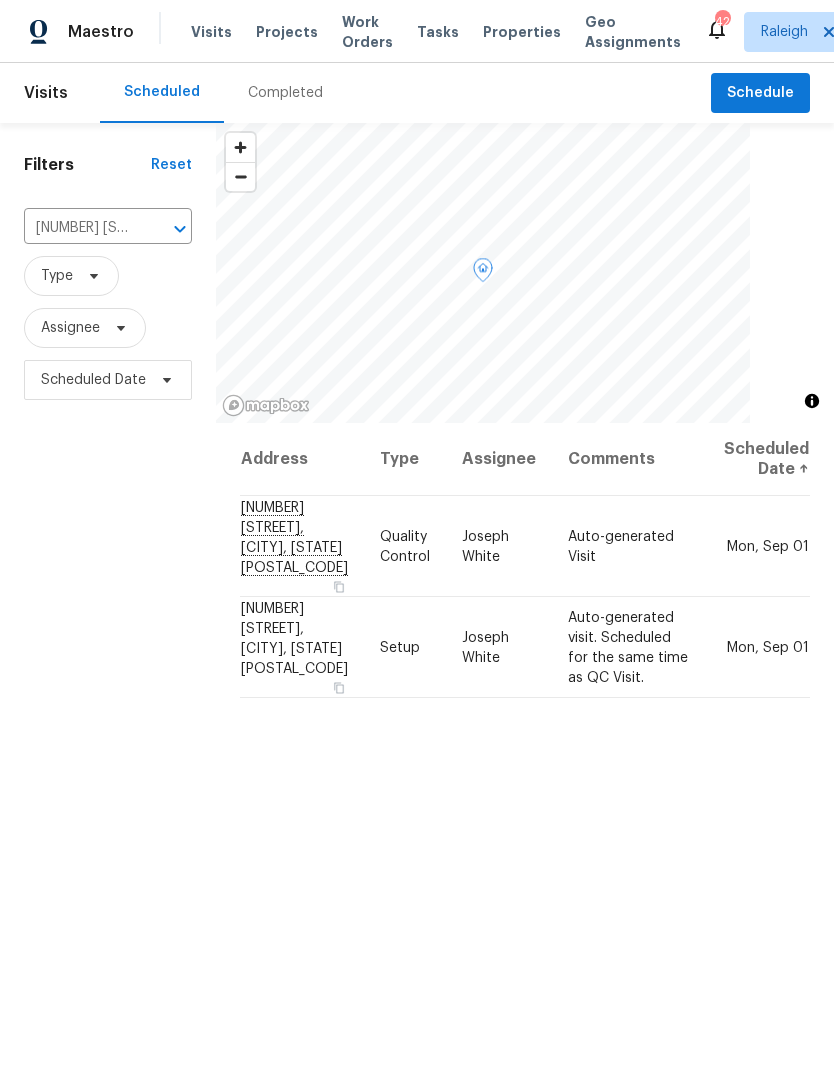 click 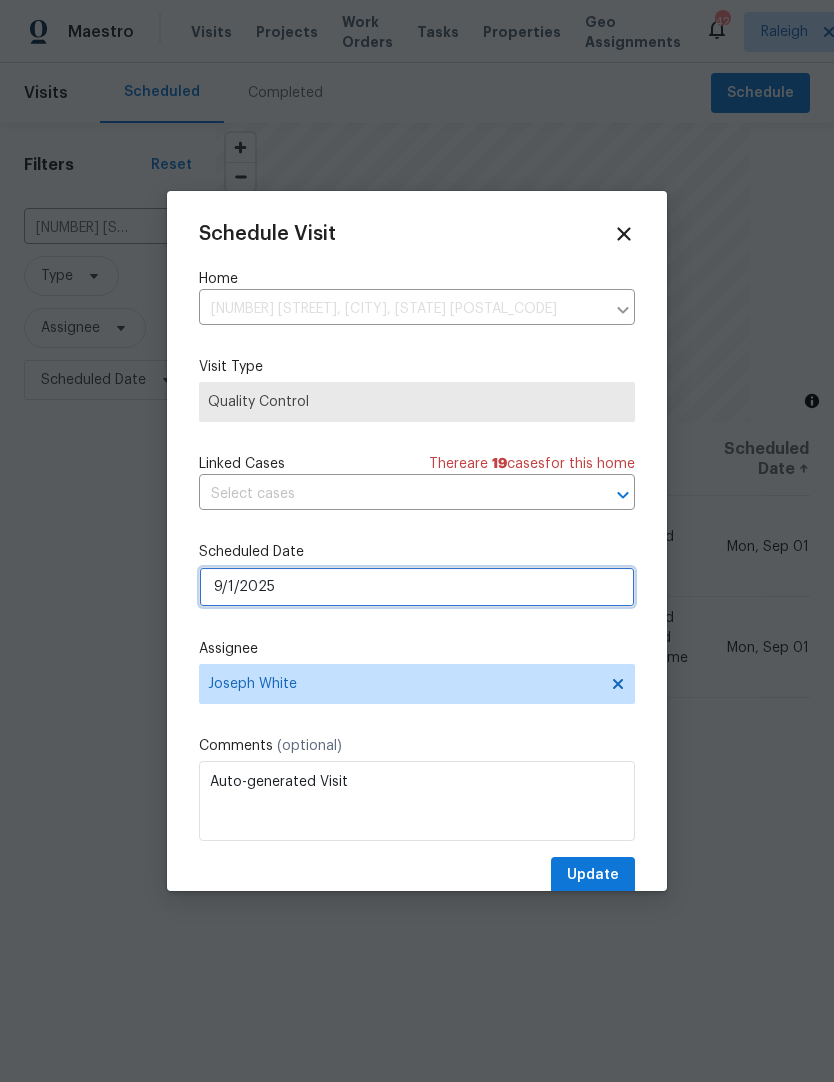 click on "9/1/2025" at bounding box center [417, 587] 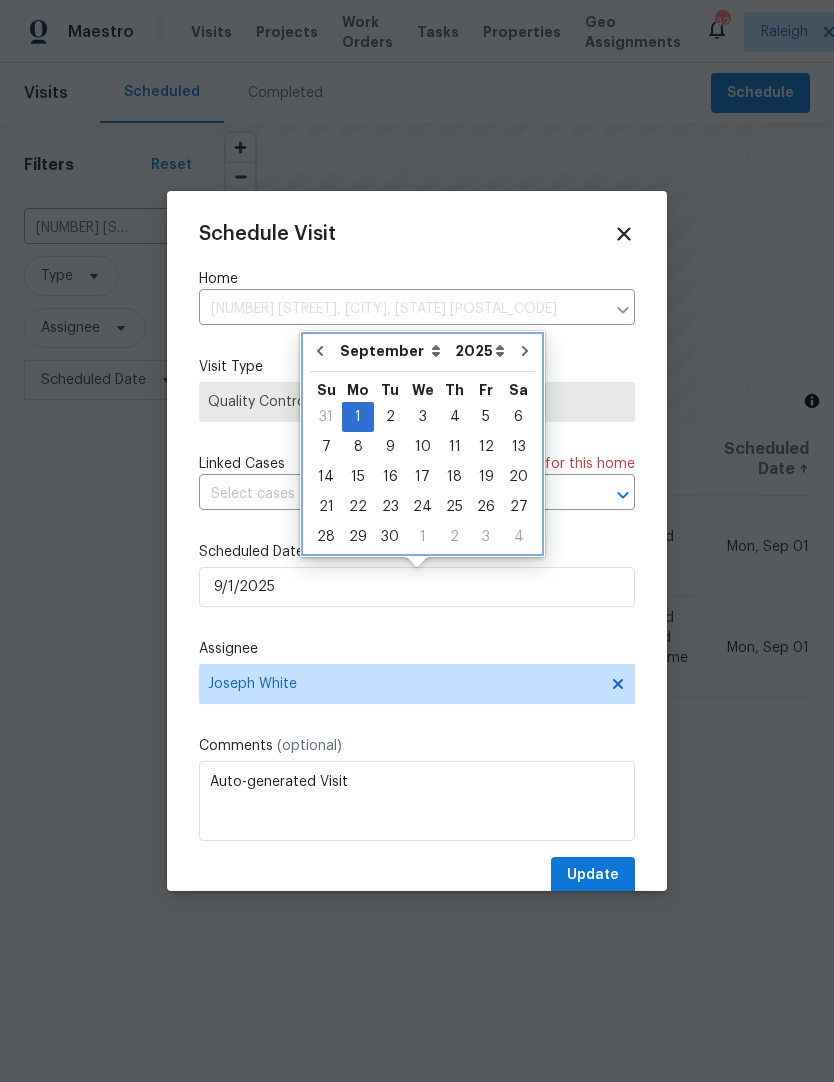 click at bounding box center (320, 351) 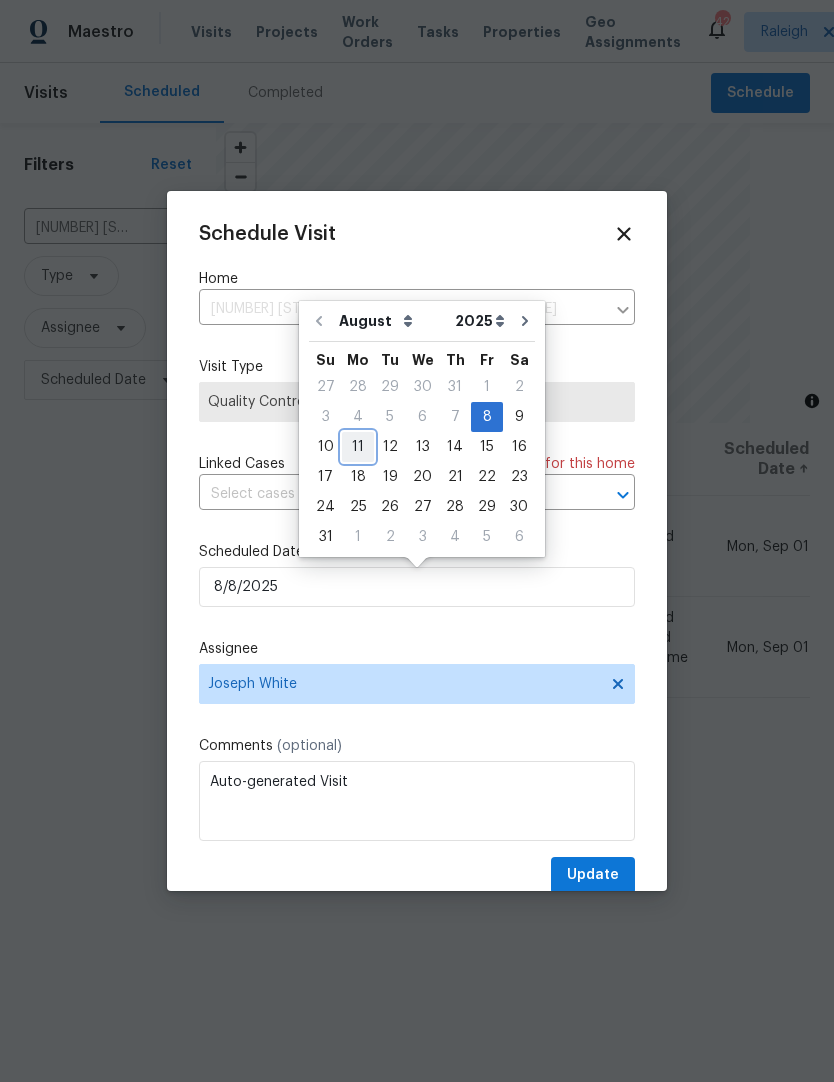 click on "11" at bounding box center (358, 447) 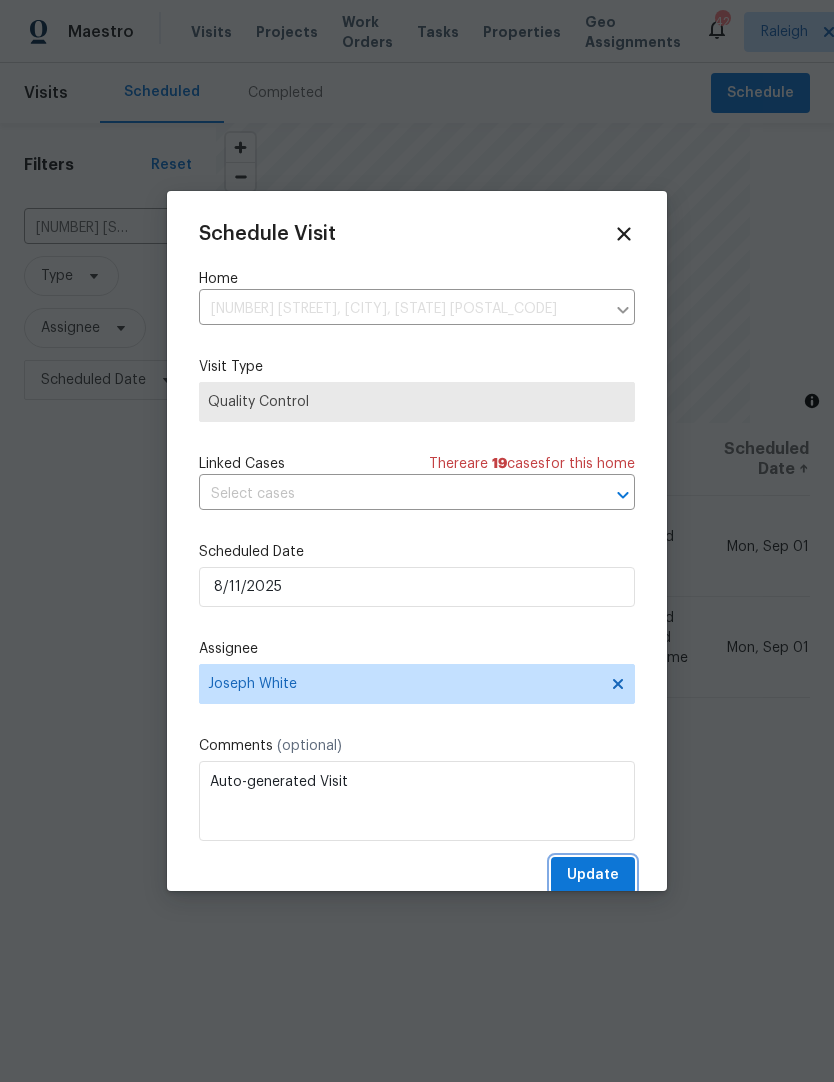 click on "Update" at bounding box center [593, 875] 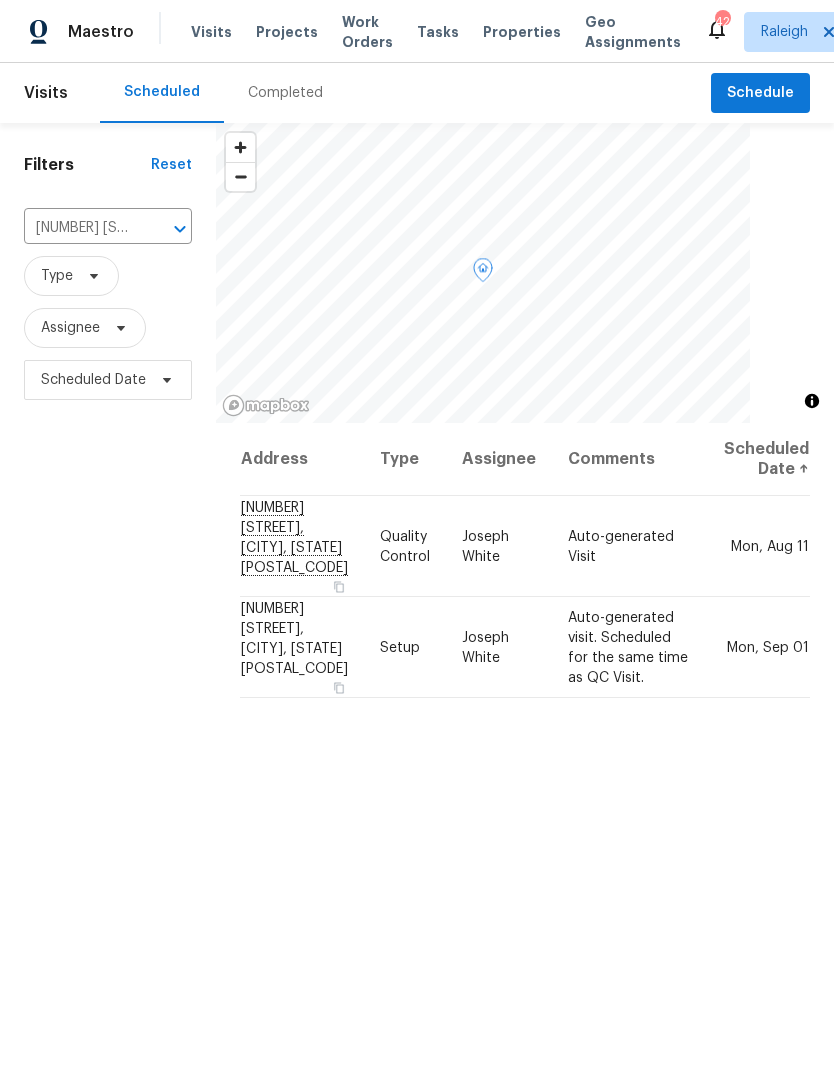click on "Address Type Assignee Comments Scheduled Date ↑ 2005 Shingleback Dr, Wake Forest, NC 27587 Quality Control Joseph White Auto-generated Visit Mon, Aug 11 2005 Shingleback Dr, Wake Forest, NC 27587 Setup Joseph White Auto-generated visit. Scheduled for the same time as QC Visit. Mon, Sep 01" at bounding box center [525, 856] 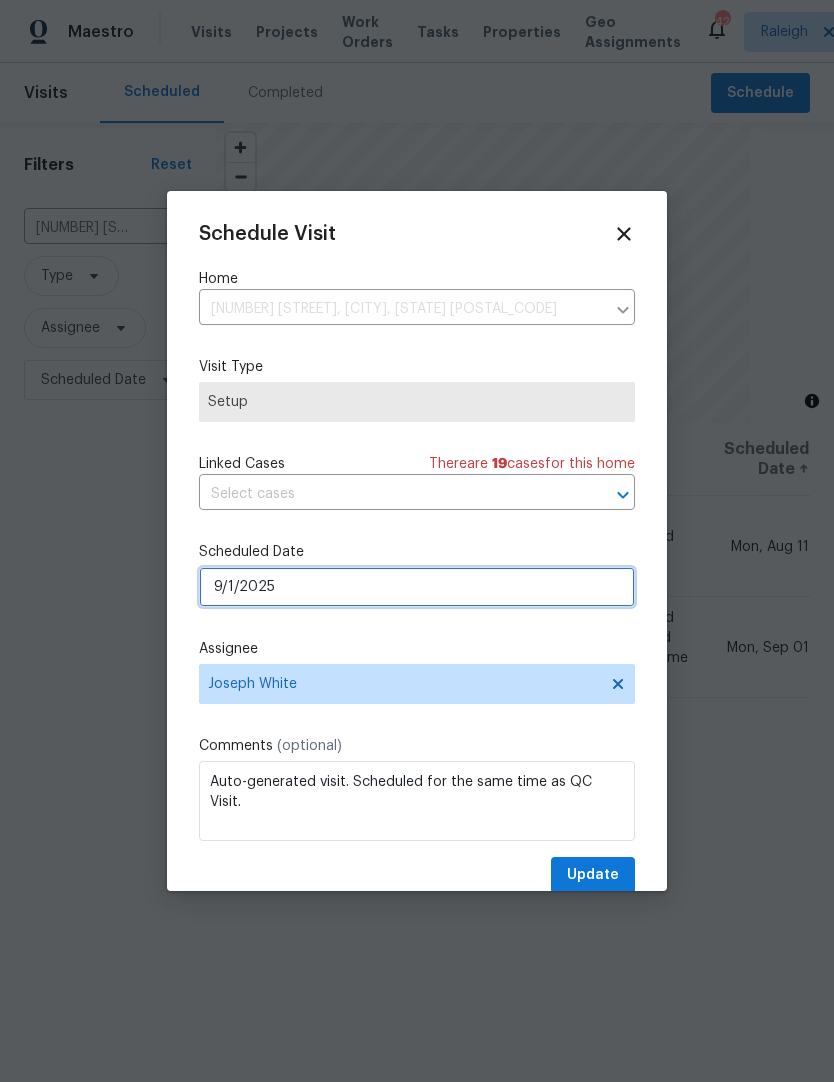 click on "9/1/2025" at bounding box center [417, 587] 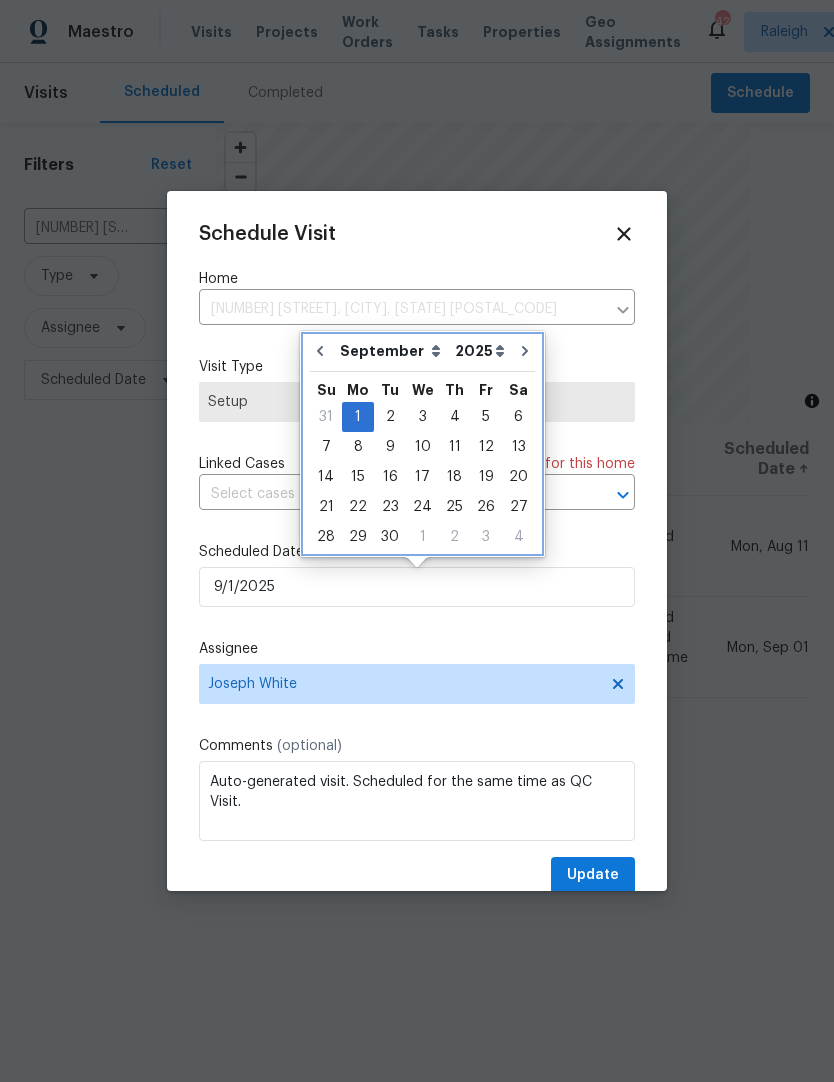 click at bounding box center [320, 351] 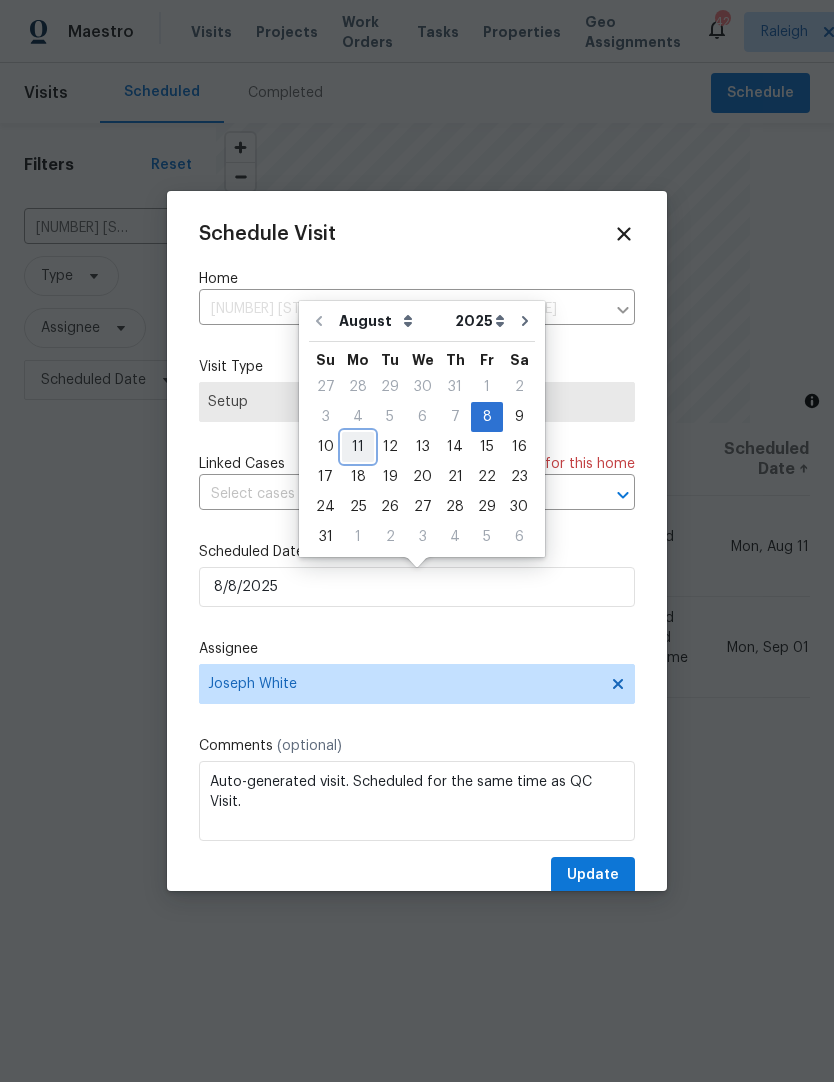 click on "11" at bounding box center [358, 447] 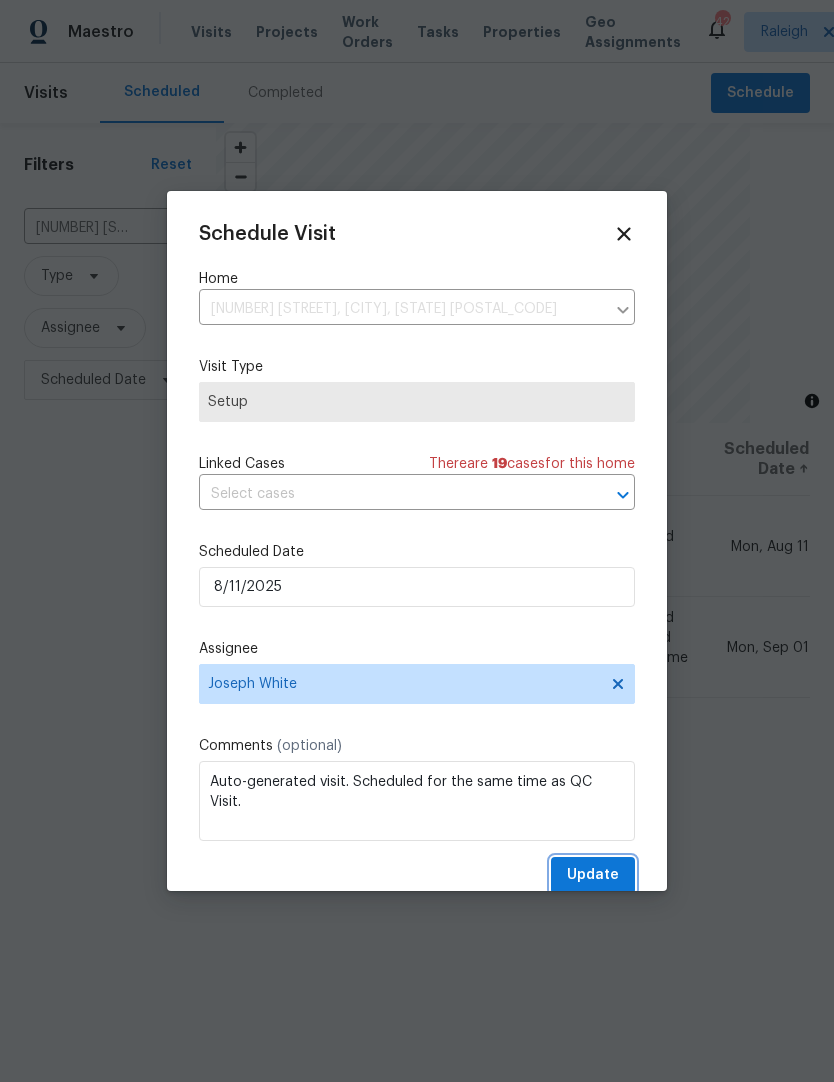 click on "Update" at bounding box center [593, 875] 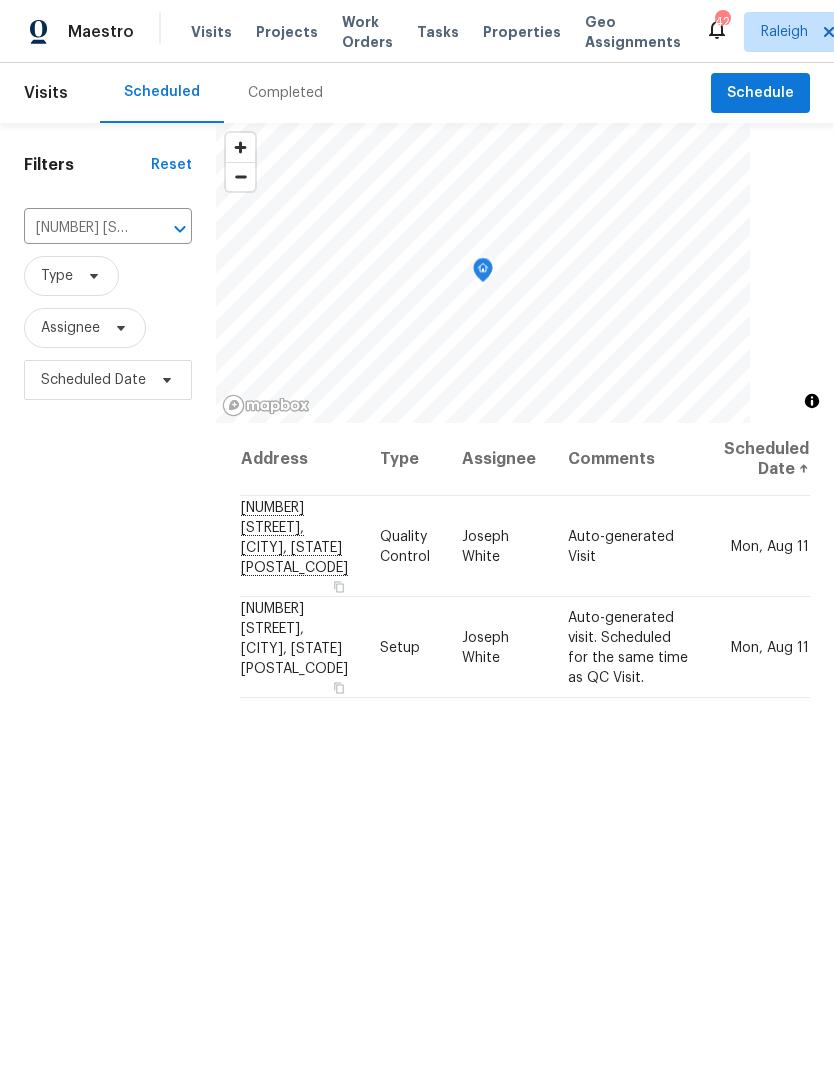 click on "Properties" at bounding box center [522, 32] 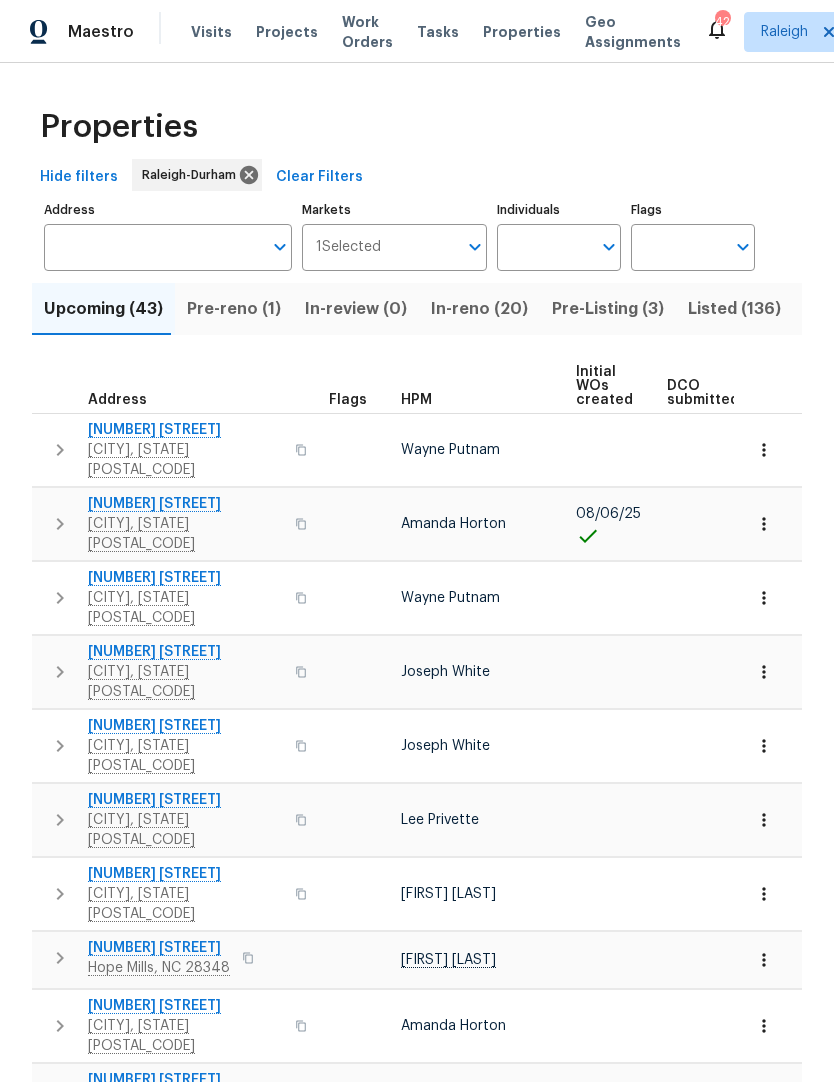 click on "Pre-Listing (3)" at bounding box center [608, 309] 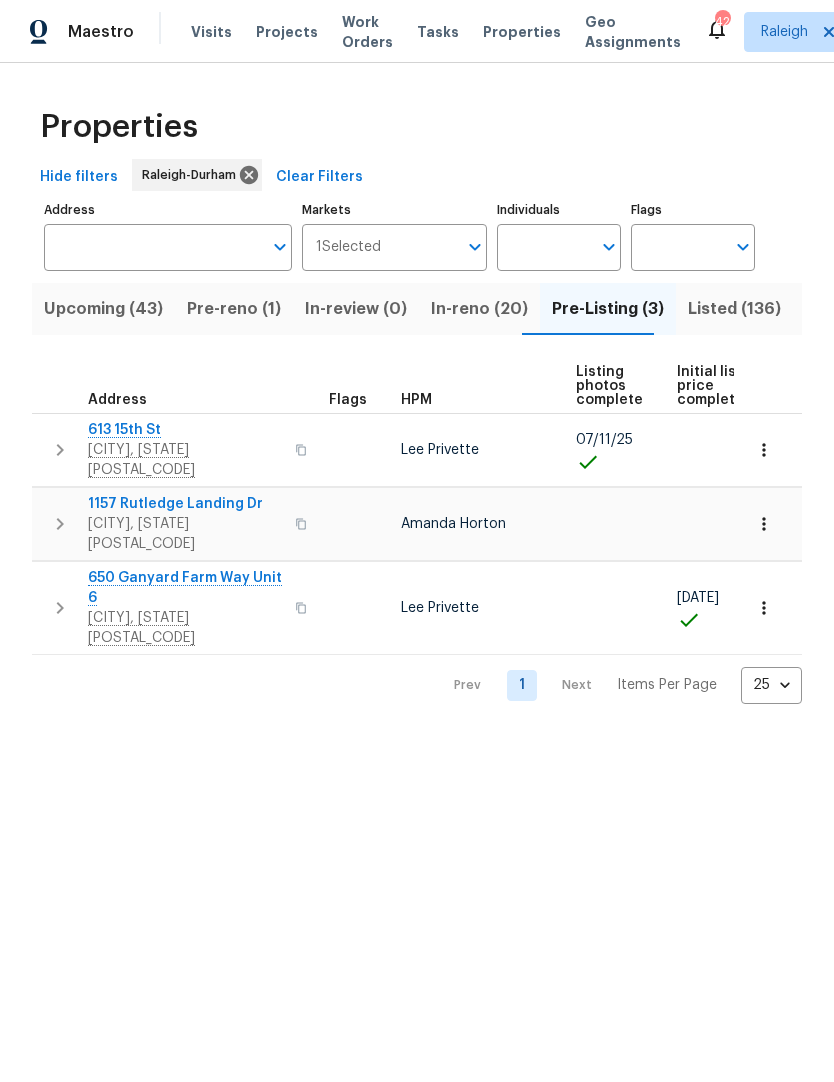click on "Individuals" at bounding box center [544, 247] 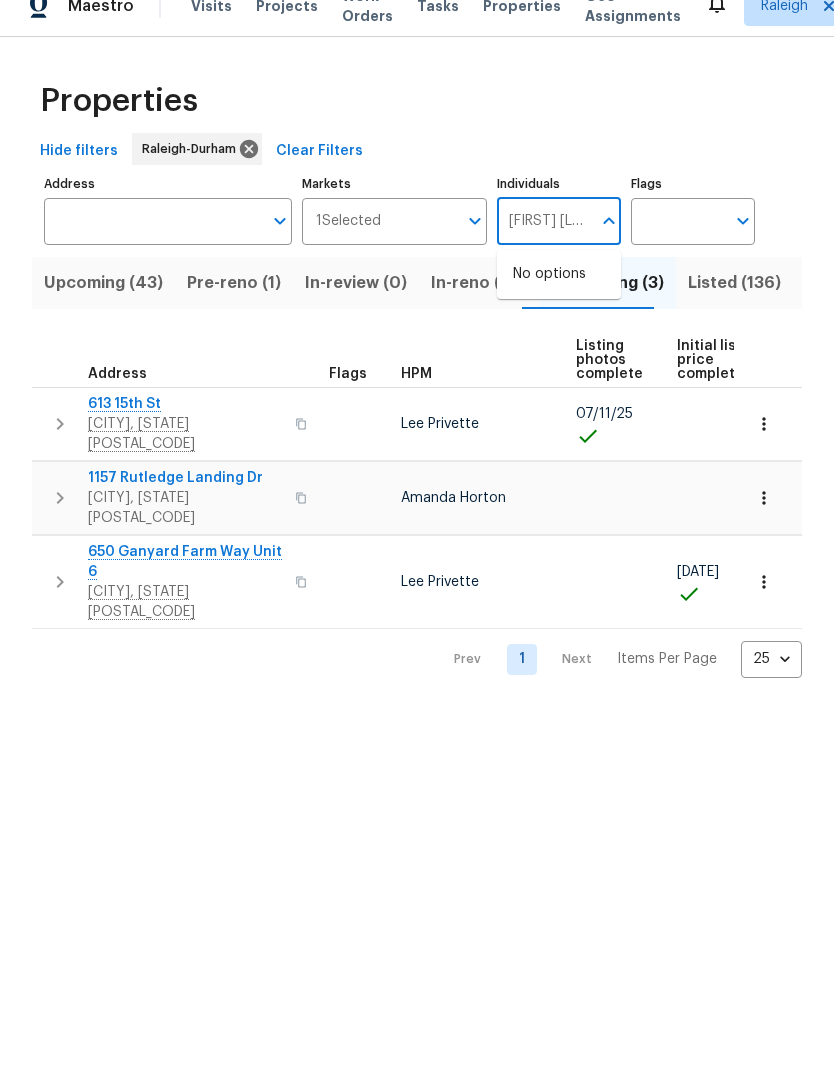 type on "Joseph white" 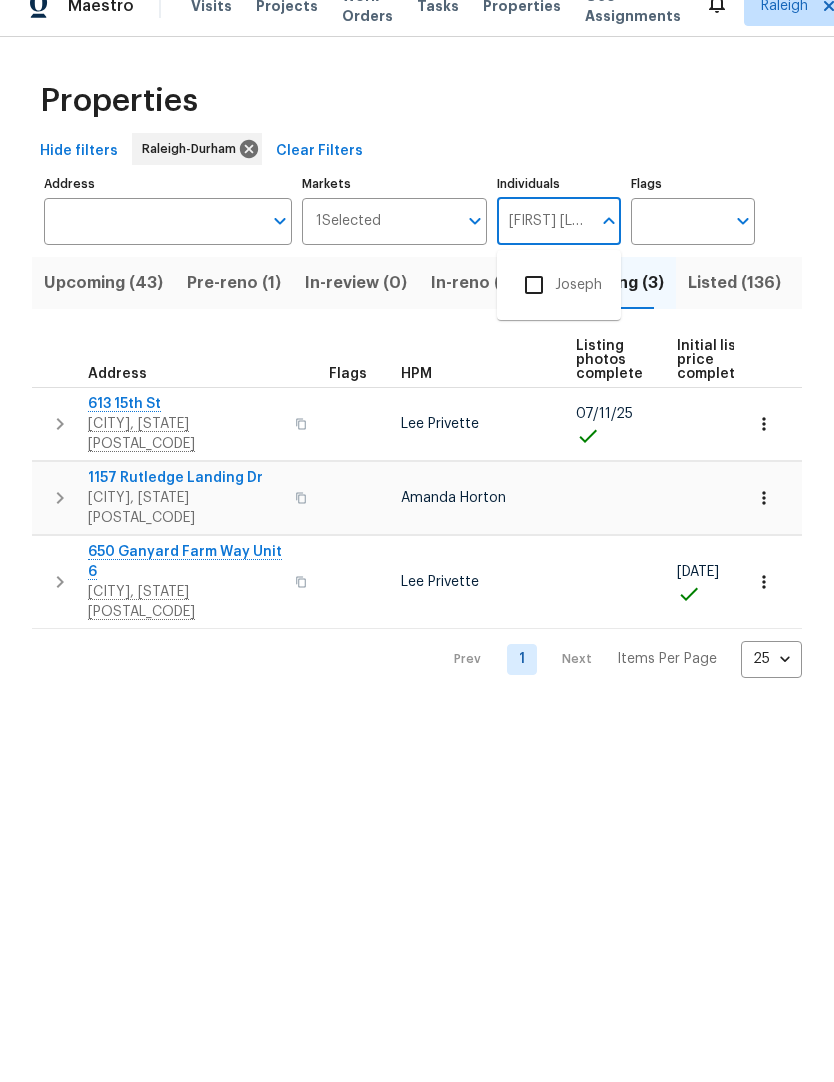 click at bounding box center (534, 311) 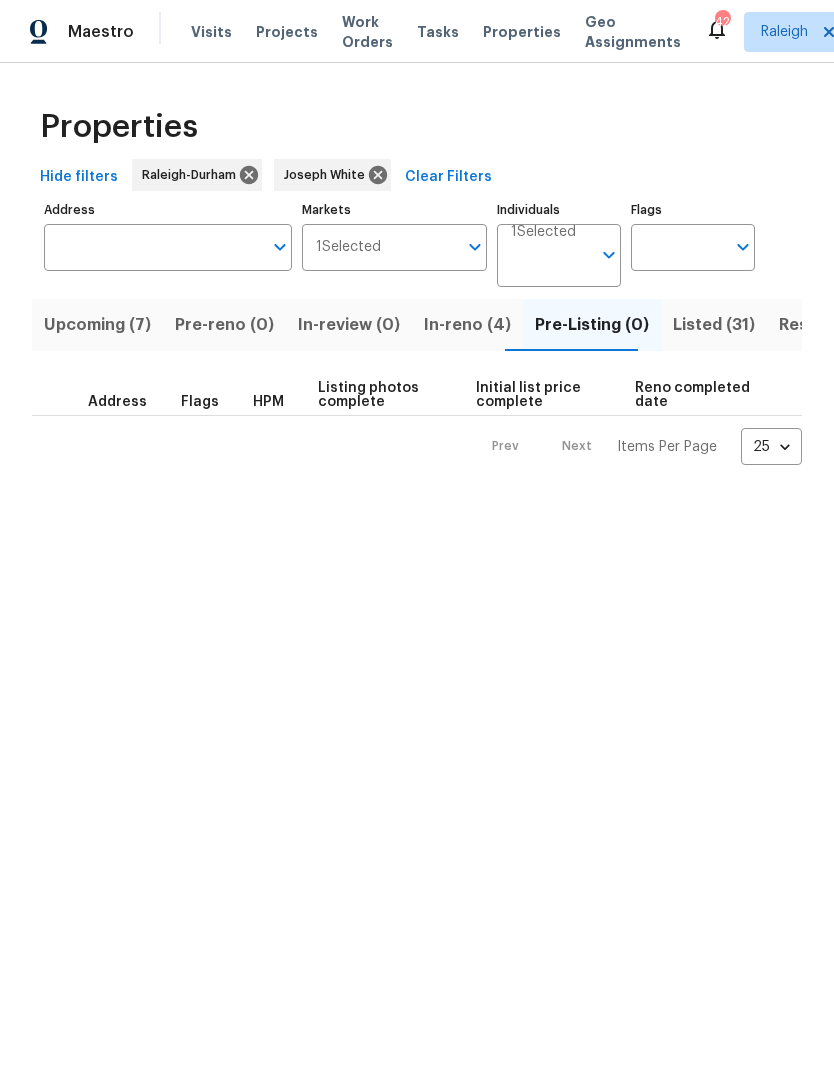click on "In-reno (4)" at bounding box center (467, 325) 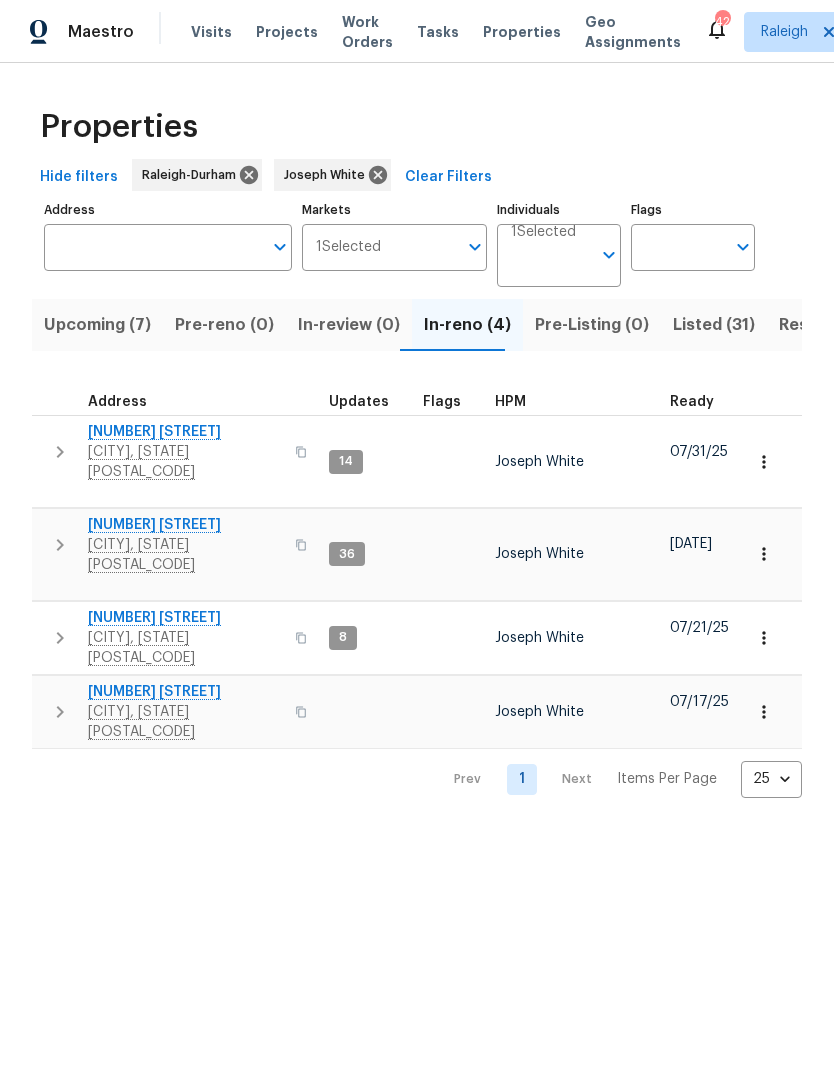 scroll, scrollTop: 0, scrollLeft: 0, axis: both 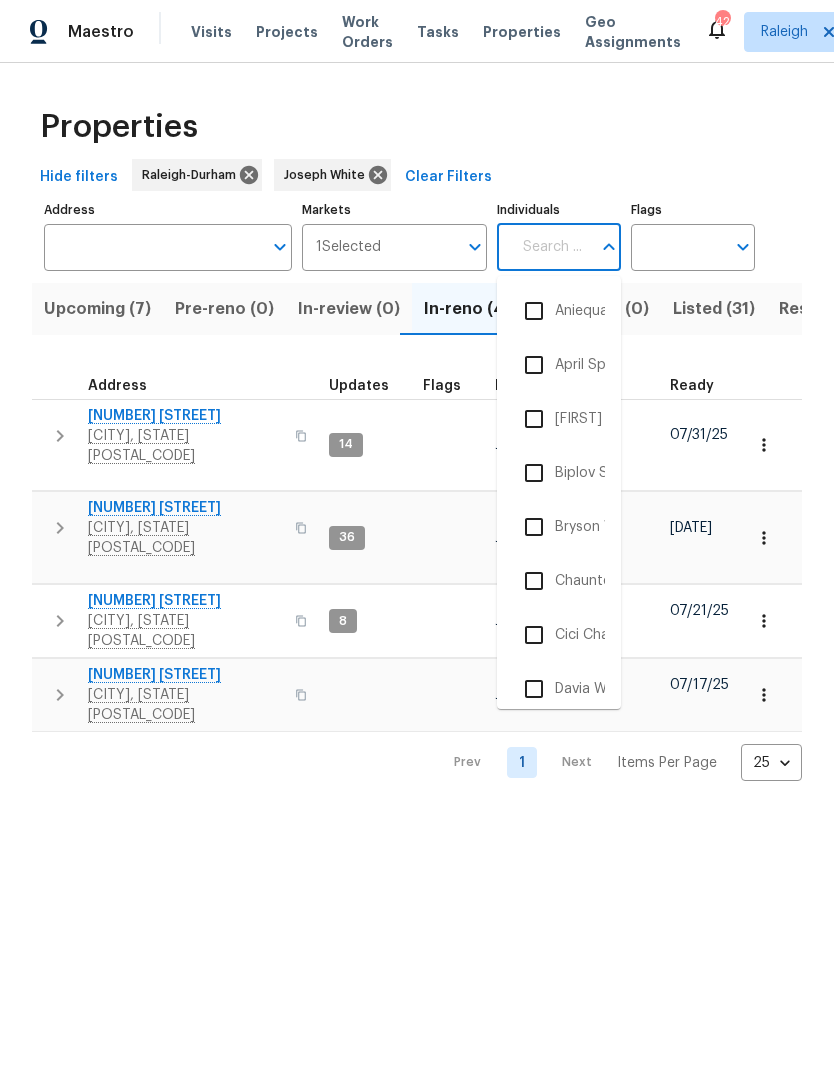 click on "Upcoming (7) Pre-reno (0) In-review (0) In-reno (4) Pre-Listing (0) Listed (31) Resale (9) Done (47) Unknown (0) Address Updates Flags HPM Ready Start Target Finish Overall WO Completion Reno Progress Last Seen Work Complete Setup Complete QC Complete 4420 Archibald Way Raleigh, NC 27616 14 Joseph White 07/31/25 07/31/25 09/01/25 09/01/25 1 WIP 3 Done 2 Accepted 23 %   9 / 39 No ∞  ago 5163 Sandy Banks Rd Raleigh, NC 27616 36 Joseph White 06/24/25 07/01/25 + 7 07/12/25 08/14/25 +33 +33 1 WIP 6 Done 1 Accepted 86 %   25 / 29 No 72d  ago 2005 Shingleback Dr Wake Forest, NC 27587 8 Joseph White 07/21/25 07/22/25 + 1 09/03/25 08/08/25 -26 -26 8 Done 100 %   31 / 31 No 7d  ago 08/08/25 2301 Declaration Dr Raleigh, NC 27615 Joseph White 07/17/25 07/23/25 + 6 08/22/25 08/01/25 -21 -21 3 Done 100 %   10 / 10 No ∞  ago 08/01/25 Prev 1 Next Items Per Page 25 25 ​" at bounding box center (417, 526) 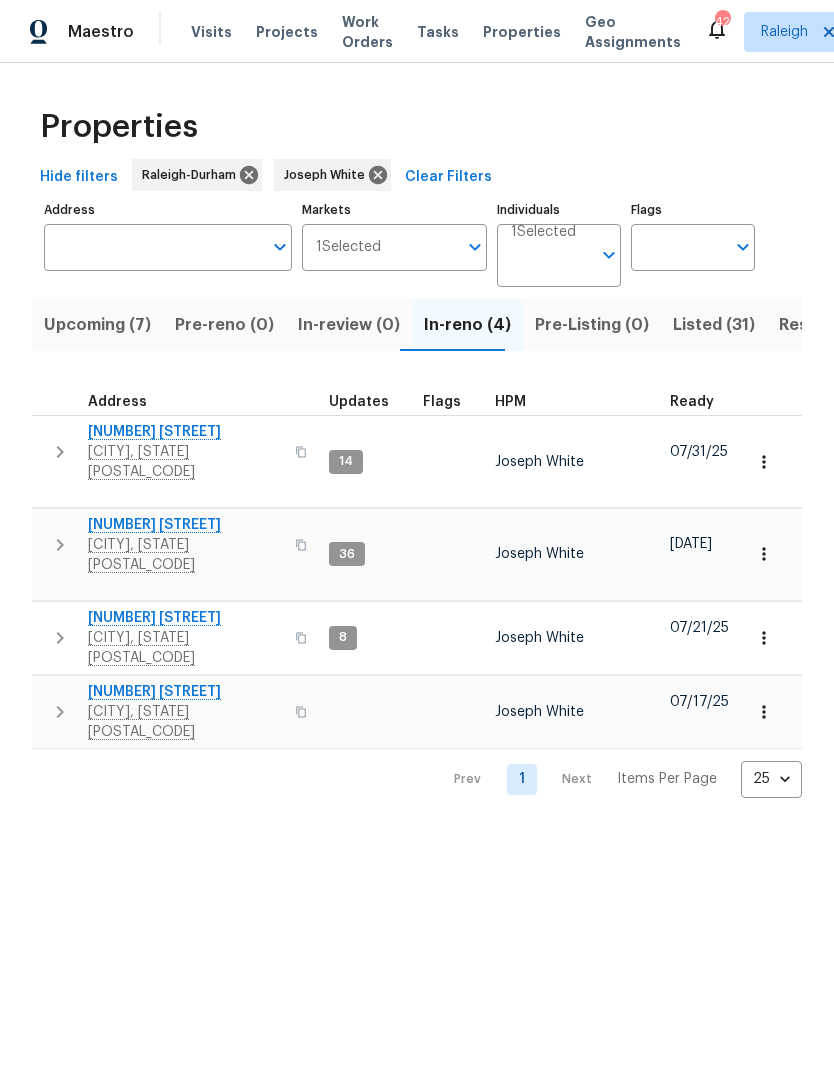 click on "Upcoming (7)" at bounding box center [97, 325] 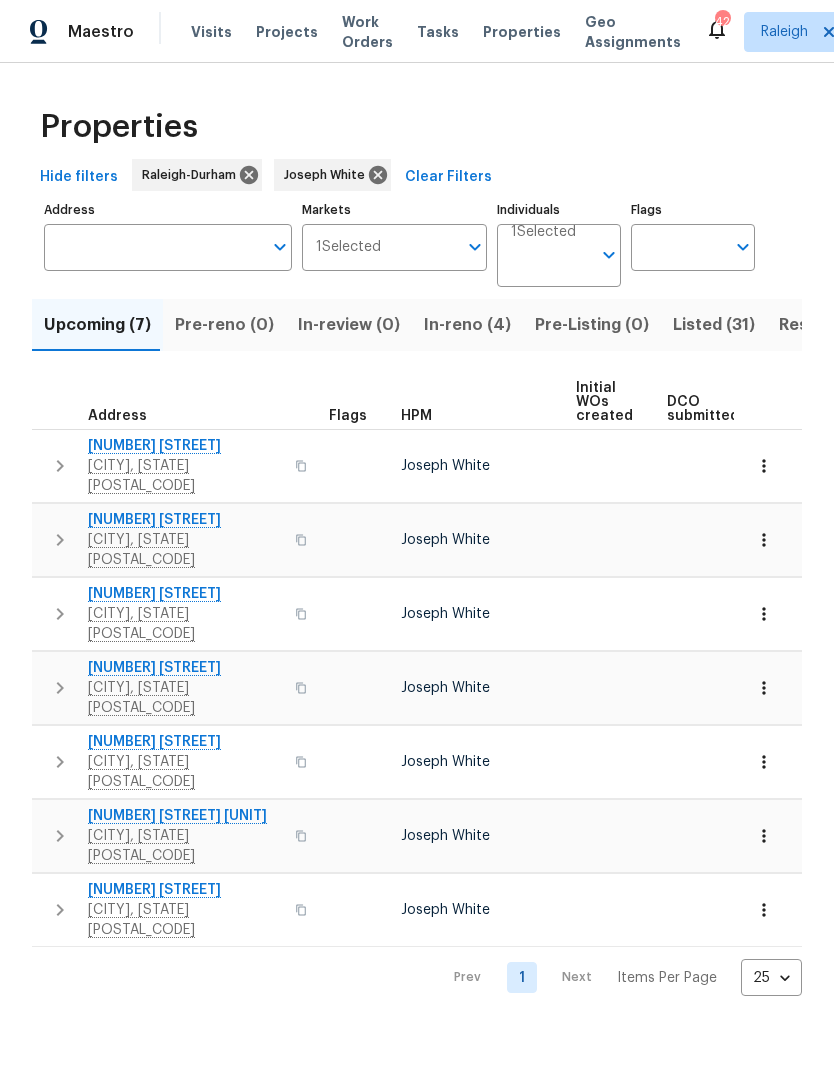 scroll, scrollTop: 0, scrollLeft: 0, axis: both 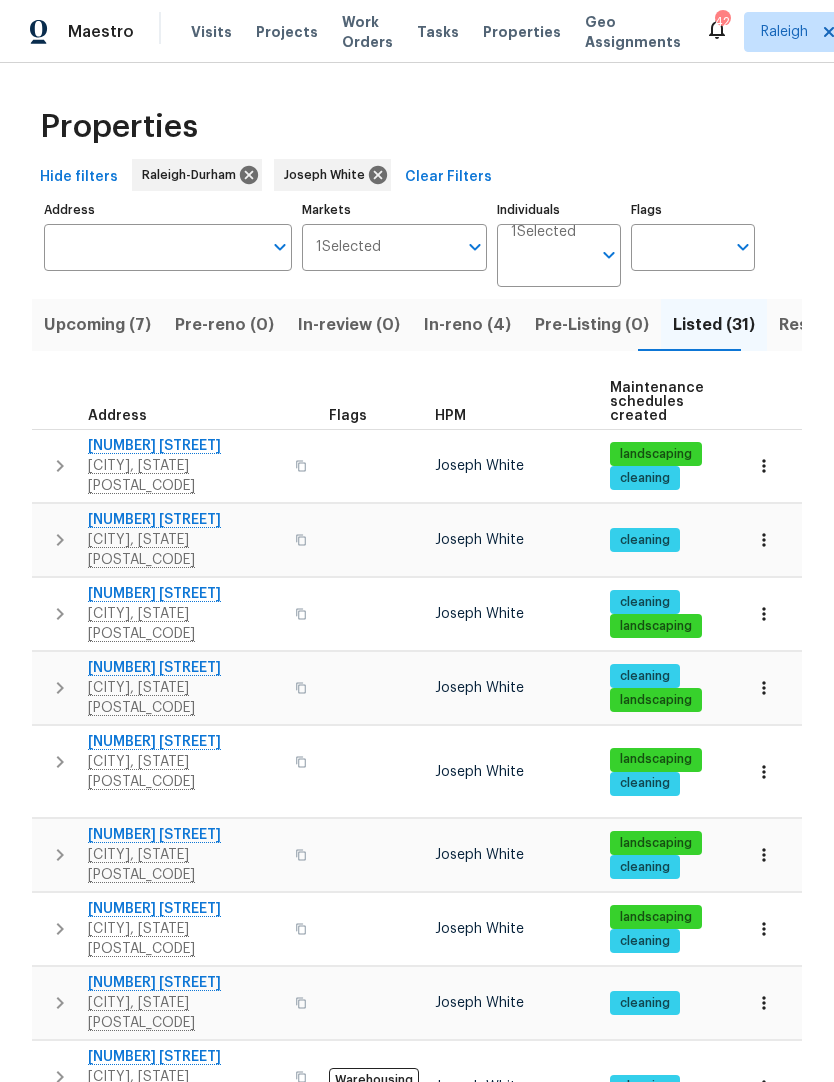 click on "1599 Rogers Pointe Ln" at bounding box center (185, 742) 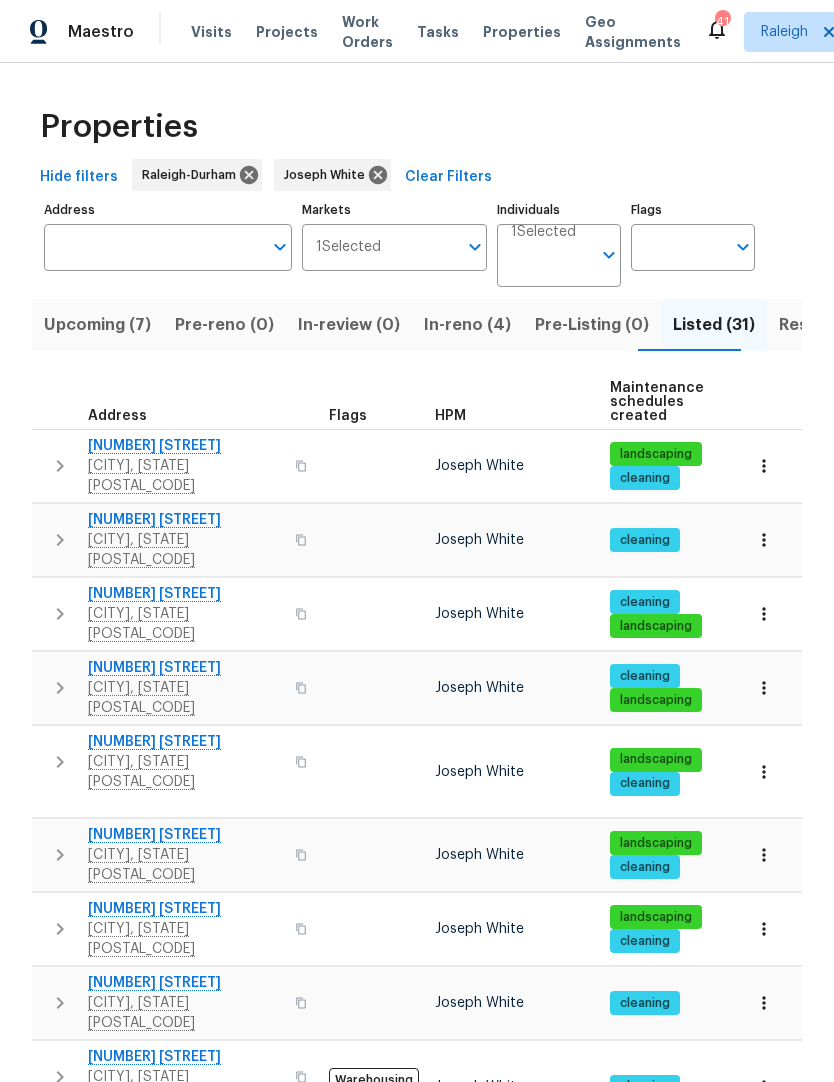 click on "Address" at bounding box center [153, 247] 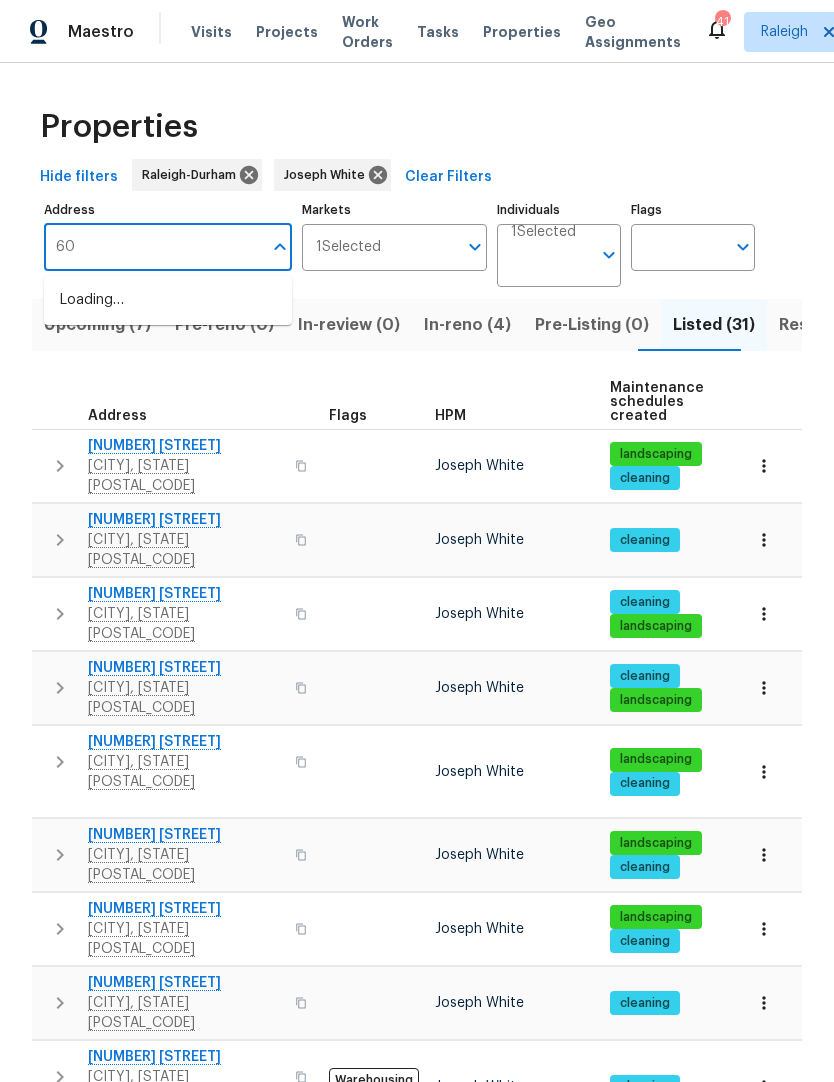 type on "605" 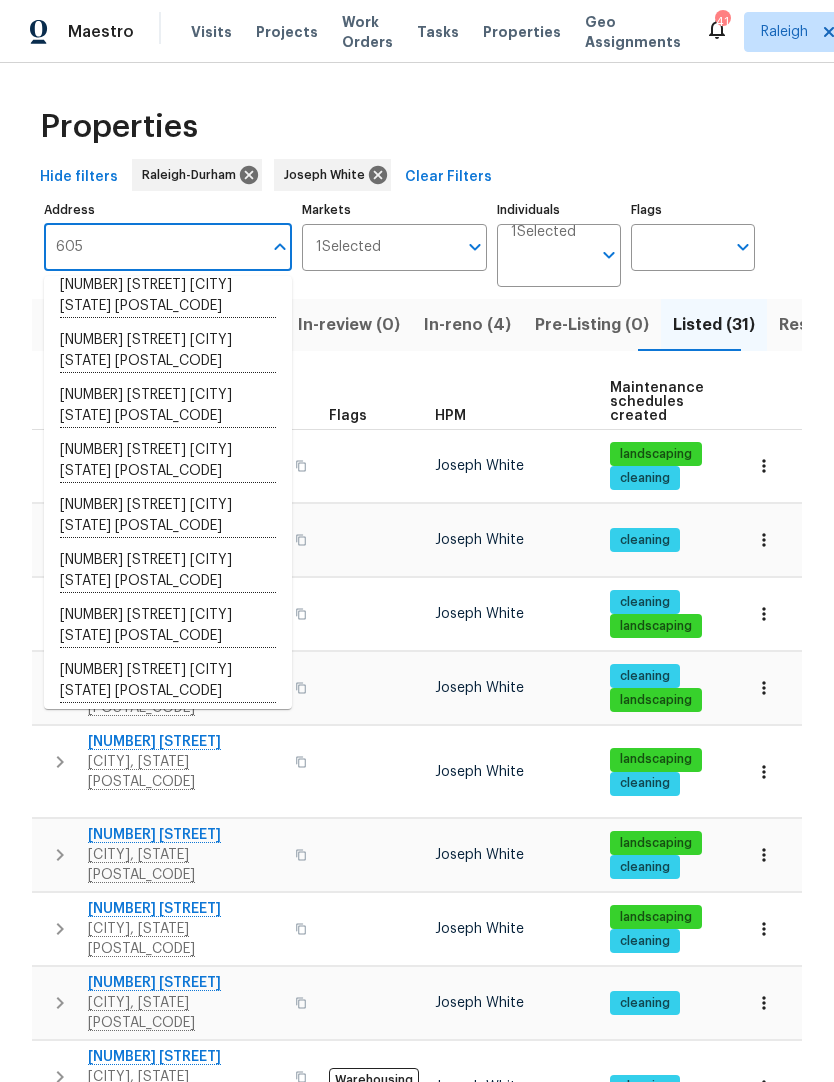 scroll, scrollTop: 455, scrollLeft: 0, axis: vertical 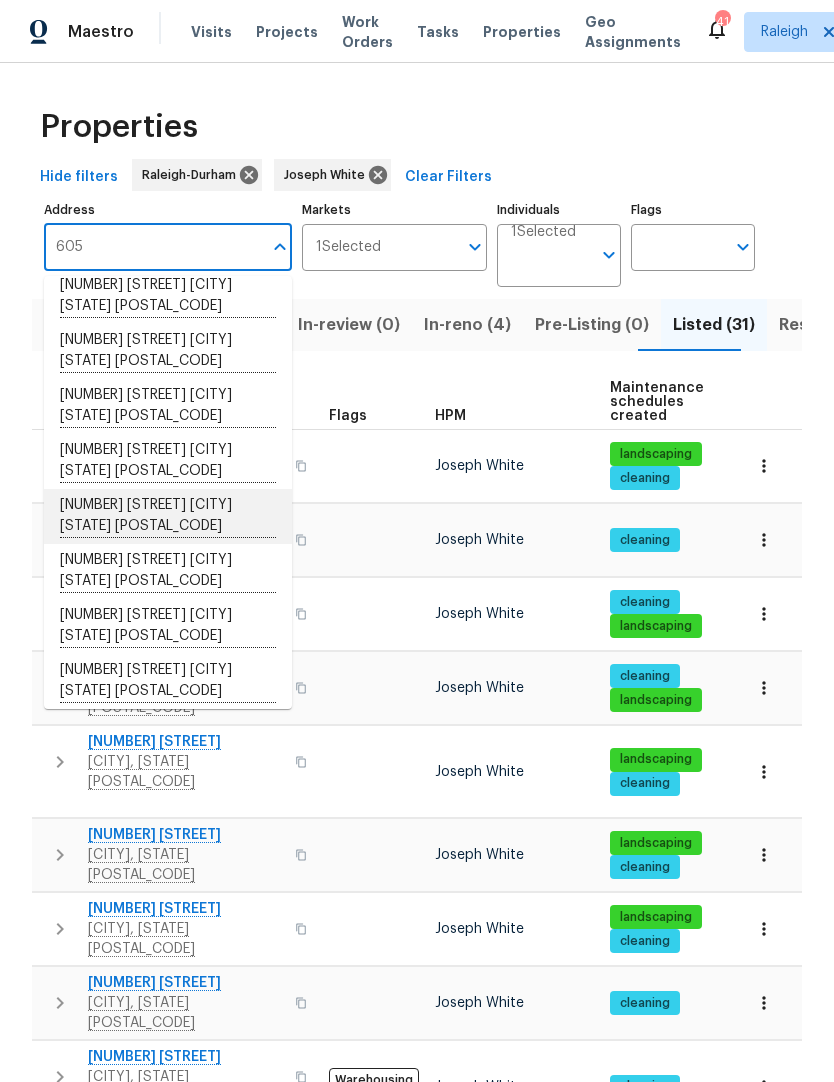 click on "605 Mitchell Ave Franklinton NC 27525" at bounding box center (168, 516) 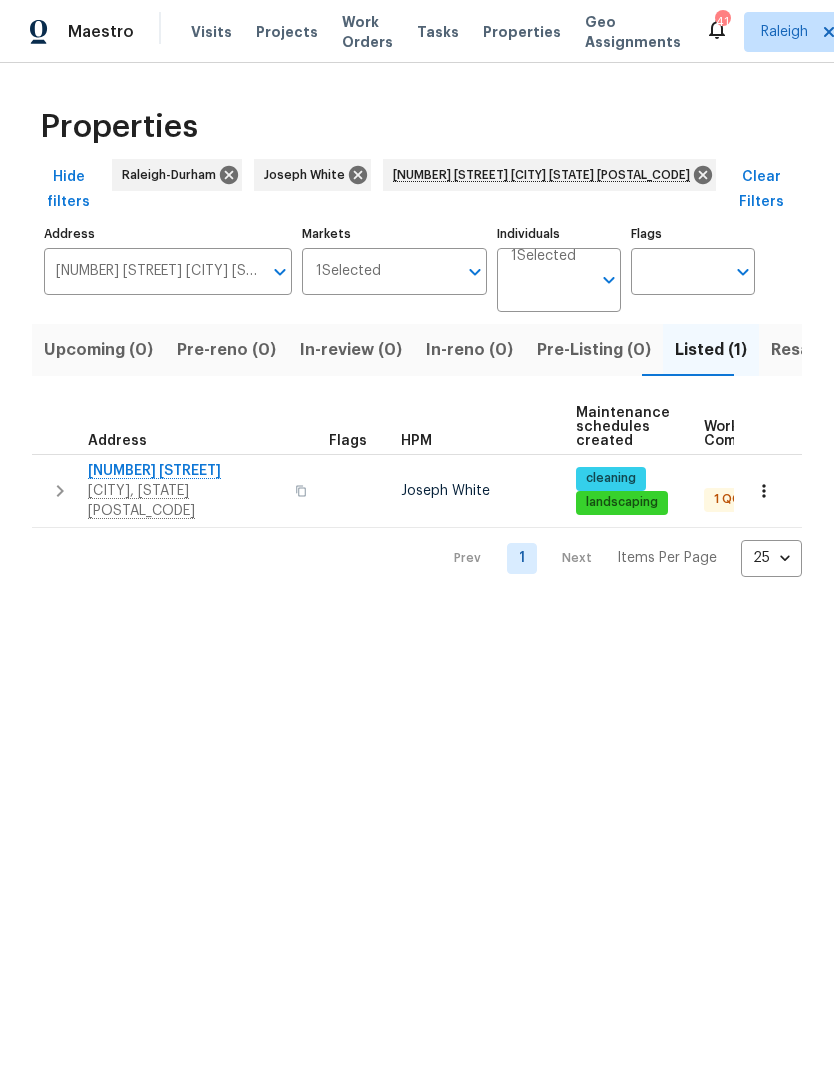 click on "605 Mitchell Ave" at bounding box center (185, 471) 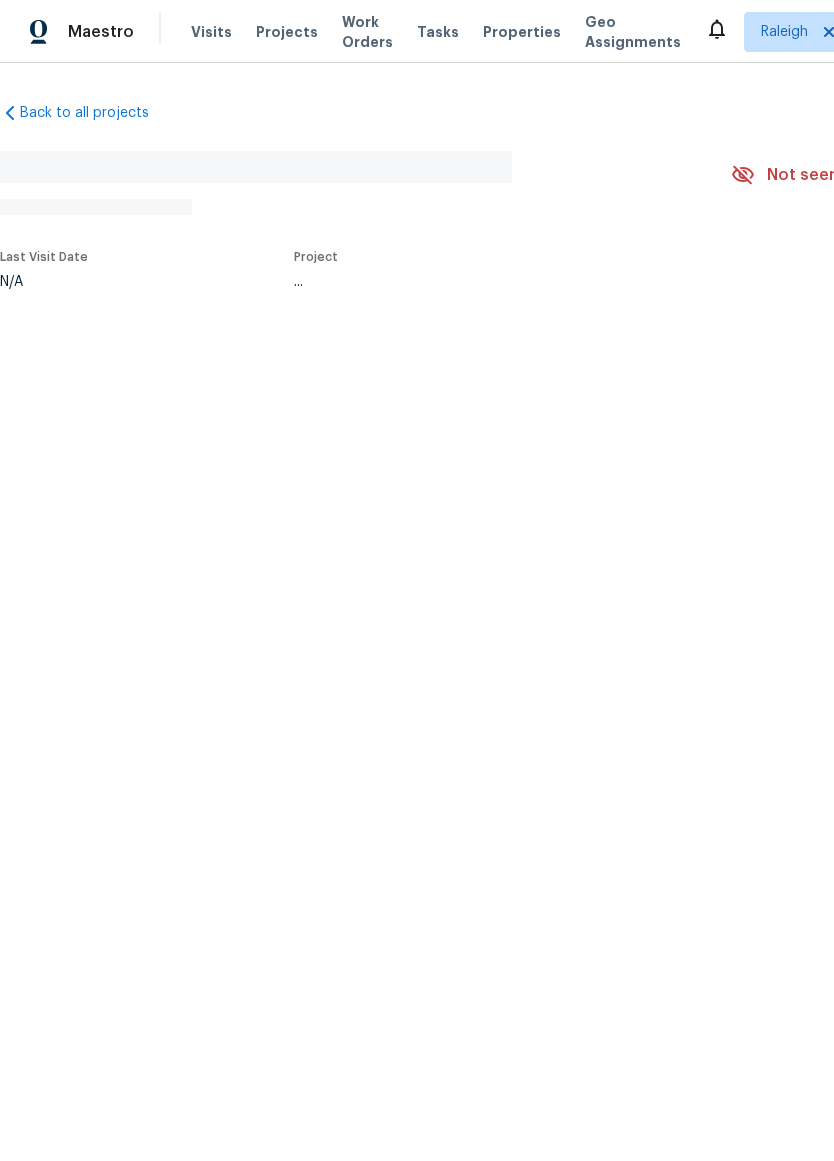 scroll, scrollTop: 0, scrollLeft: 0, axis: both 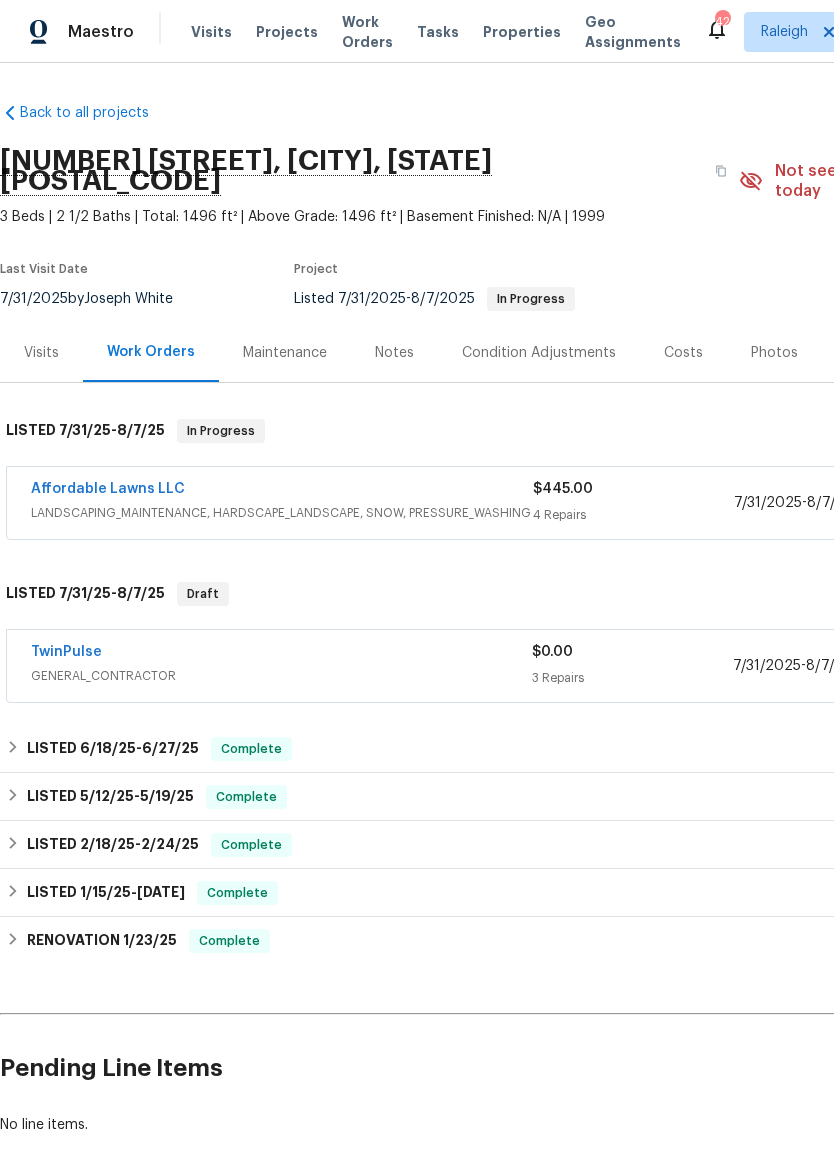 click on "Affordable Lawns LLC" at bounding box center (108, 489) 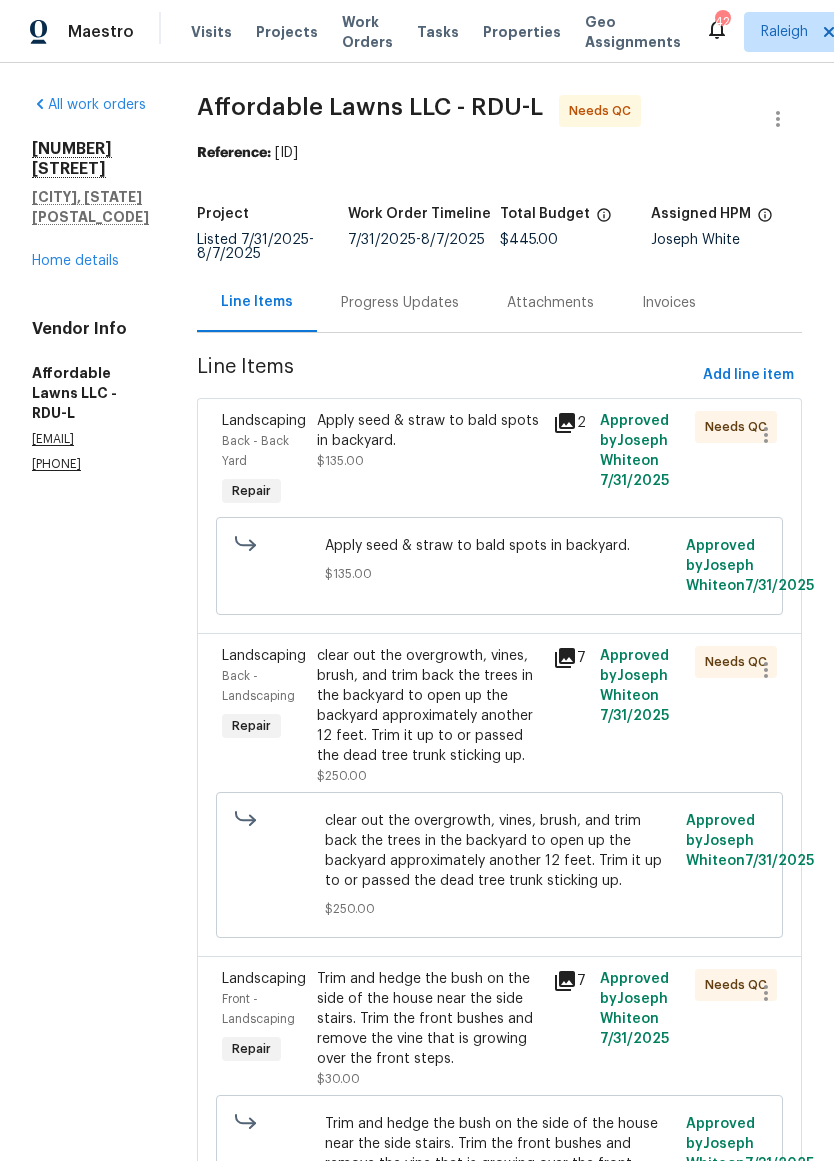 click on "Apply seed & straw to bald spots in backyard." at bounding box center [429, 431] 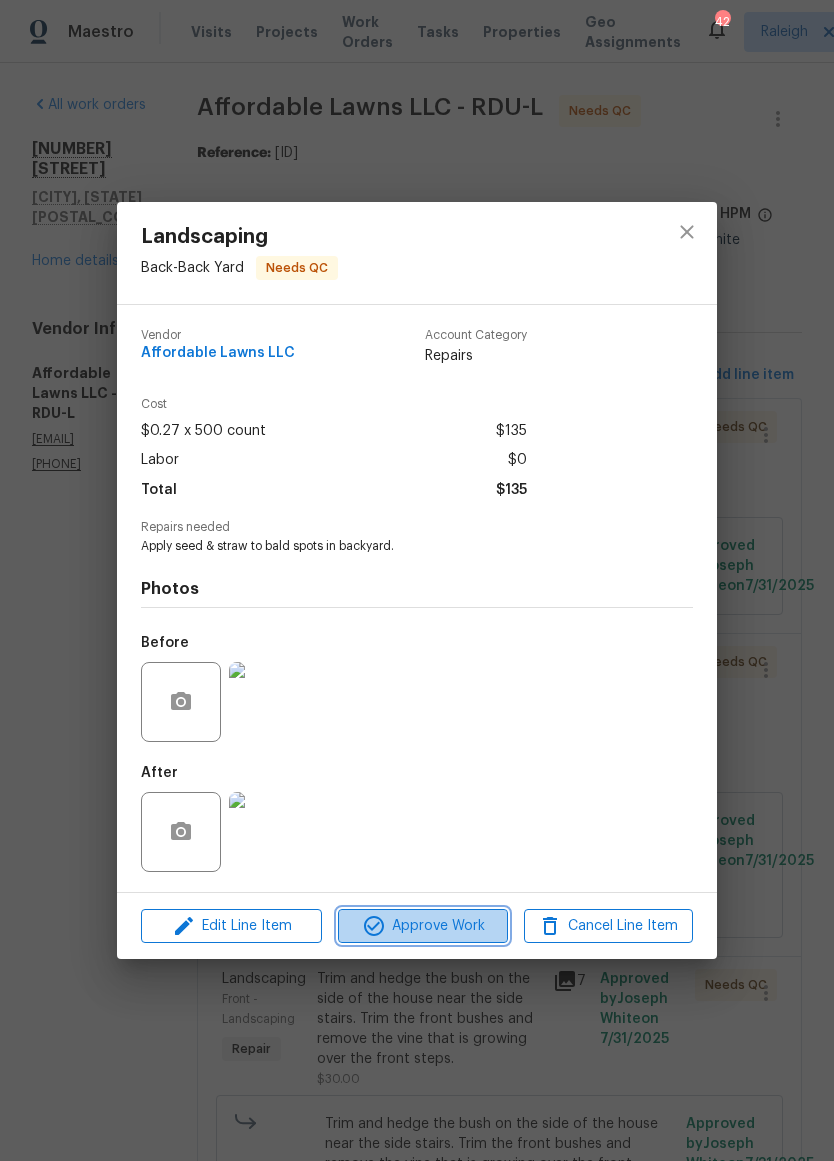 click on "Approve Work" at bounding box center [422, 926] 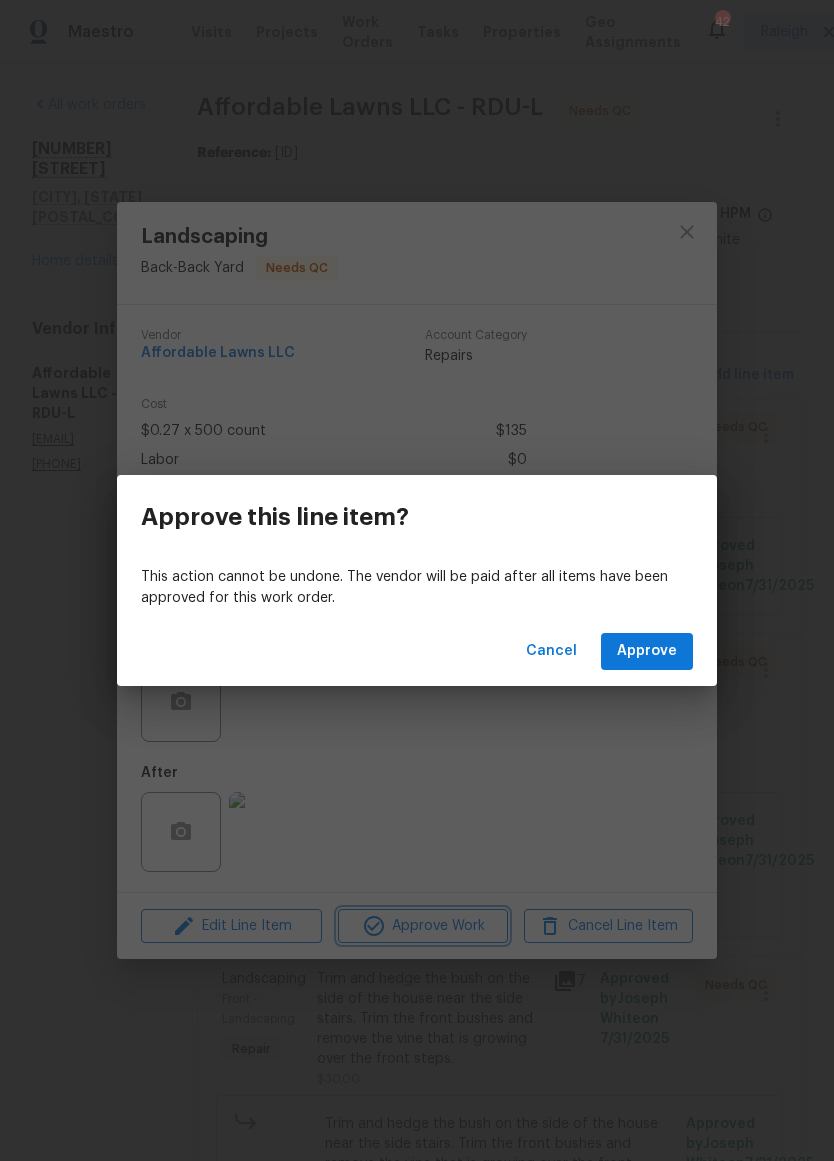 click on "Approve this line item? This action cannot be undone. The vendor will be paid after all items have been approved for this work order. Cancel Approve" at bounding box center (417, 580) 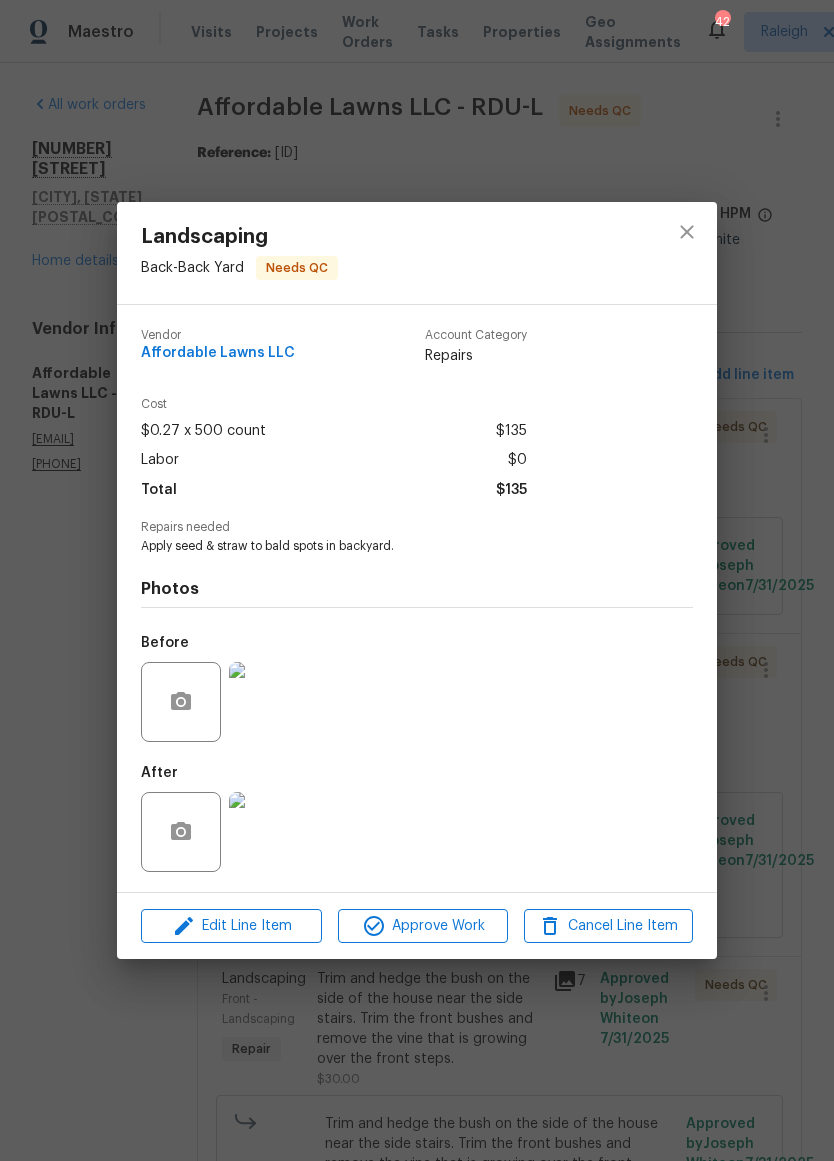 click on "Before" at bounding box center [417, 689] 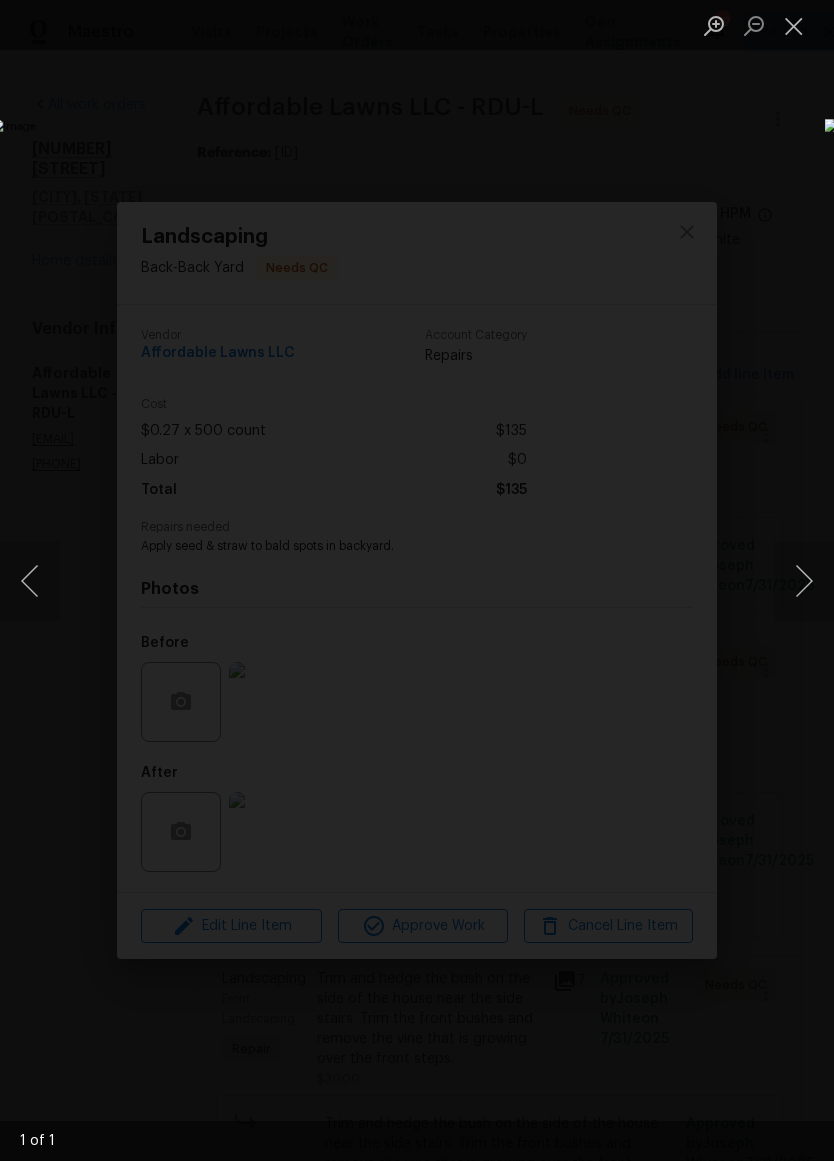 click at bounding box center [794, 25] 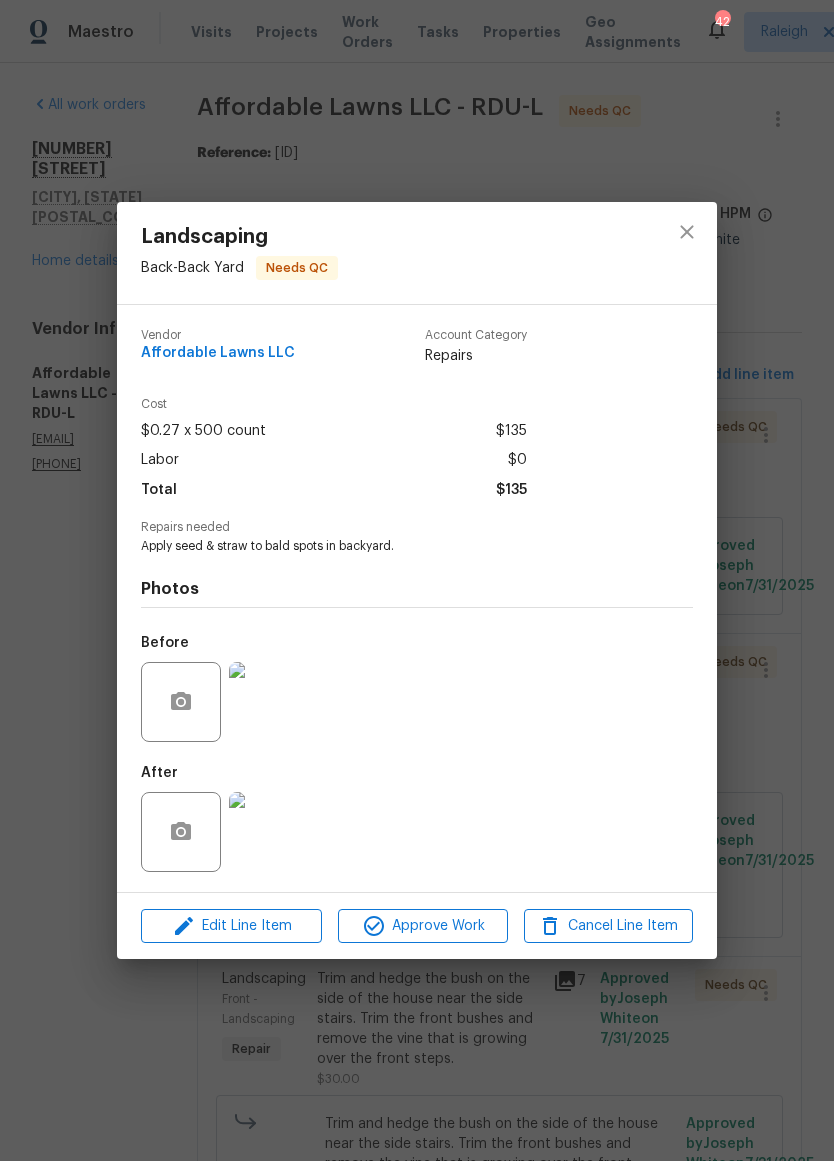 click at bounding box center [269, 702] 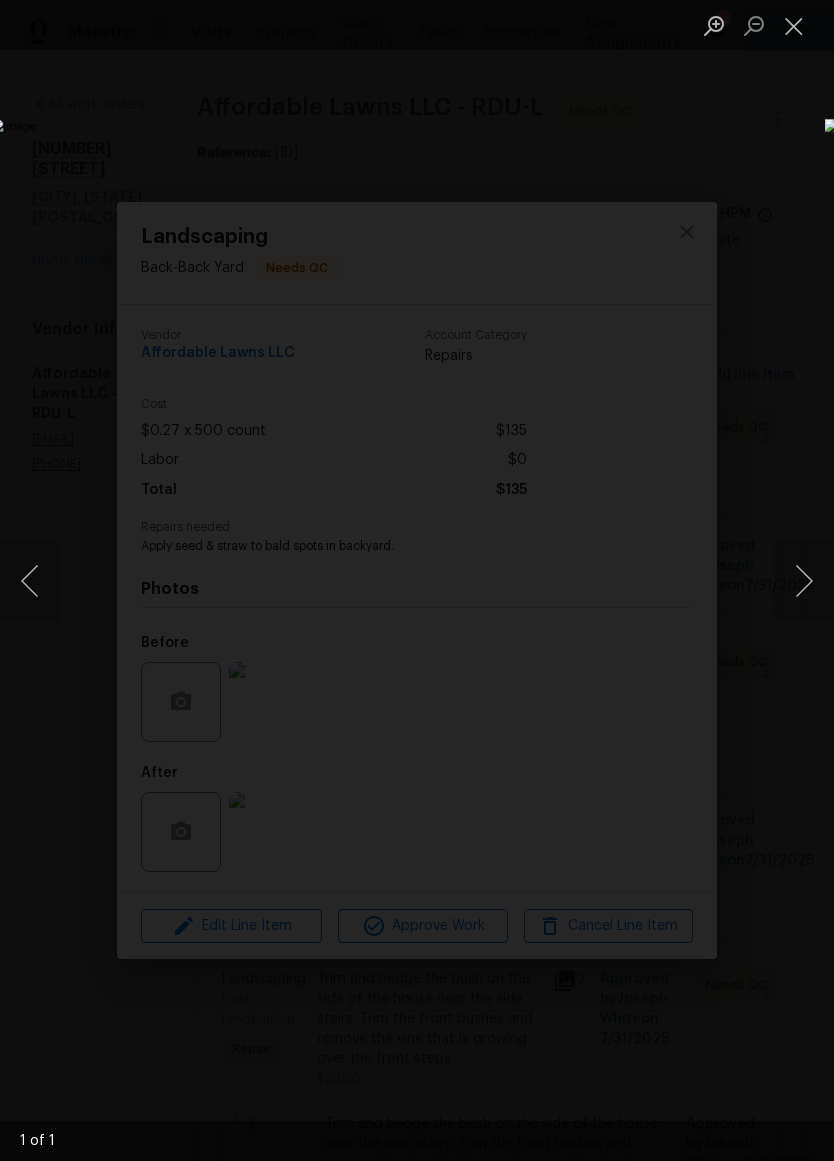 click at bounding box center [794, 25] 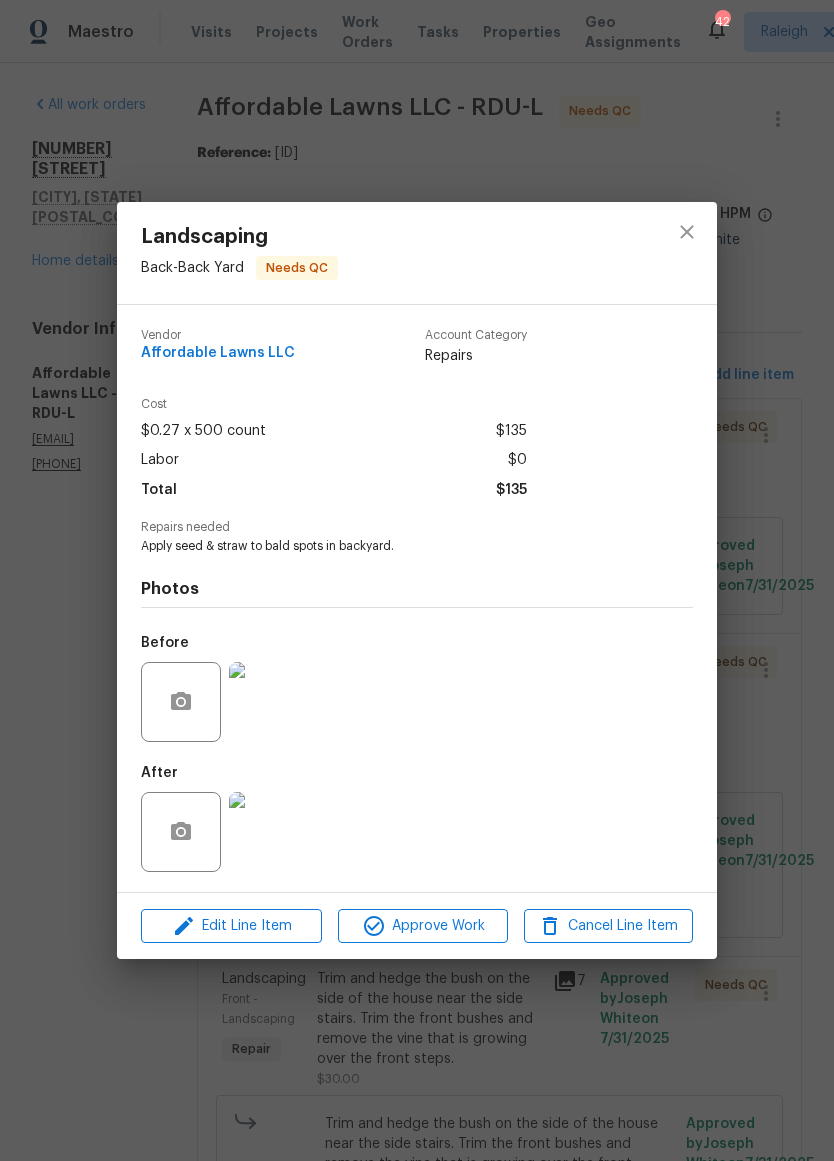 click at bounding box center [269, 832] 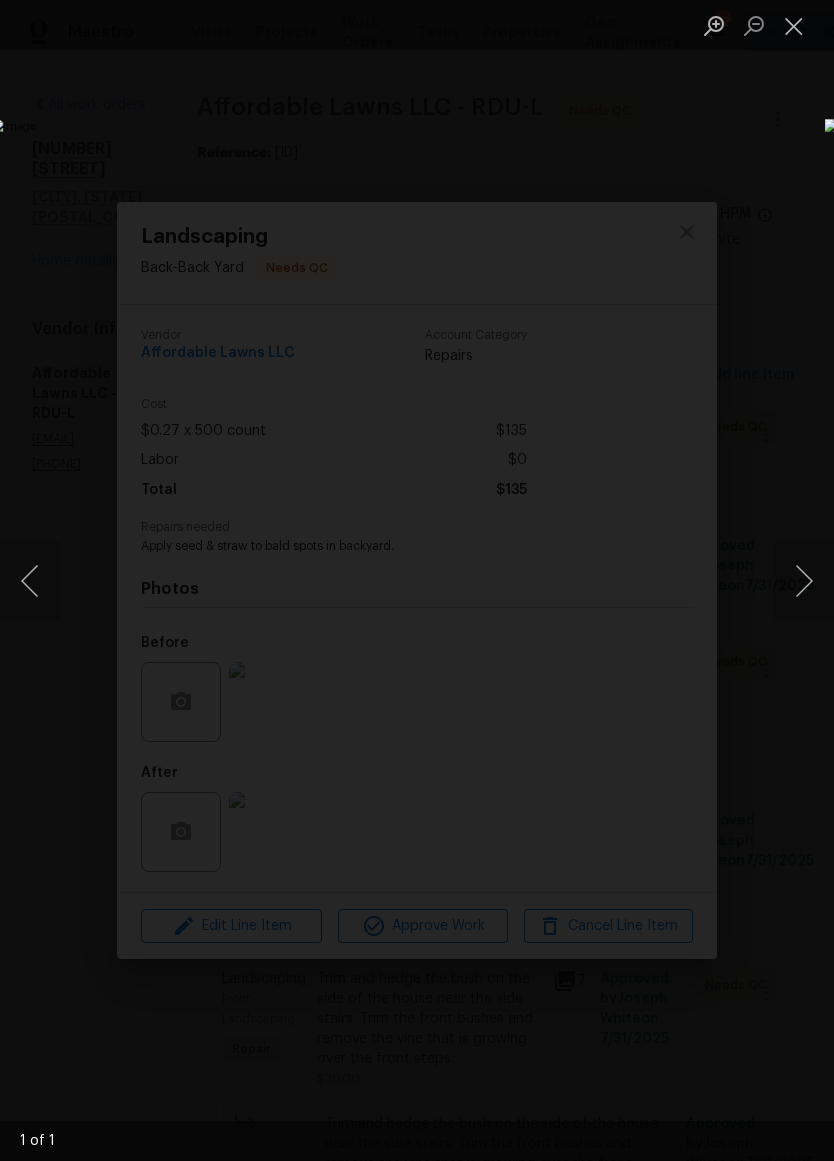 click at bounding box center (794, 25) 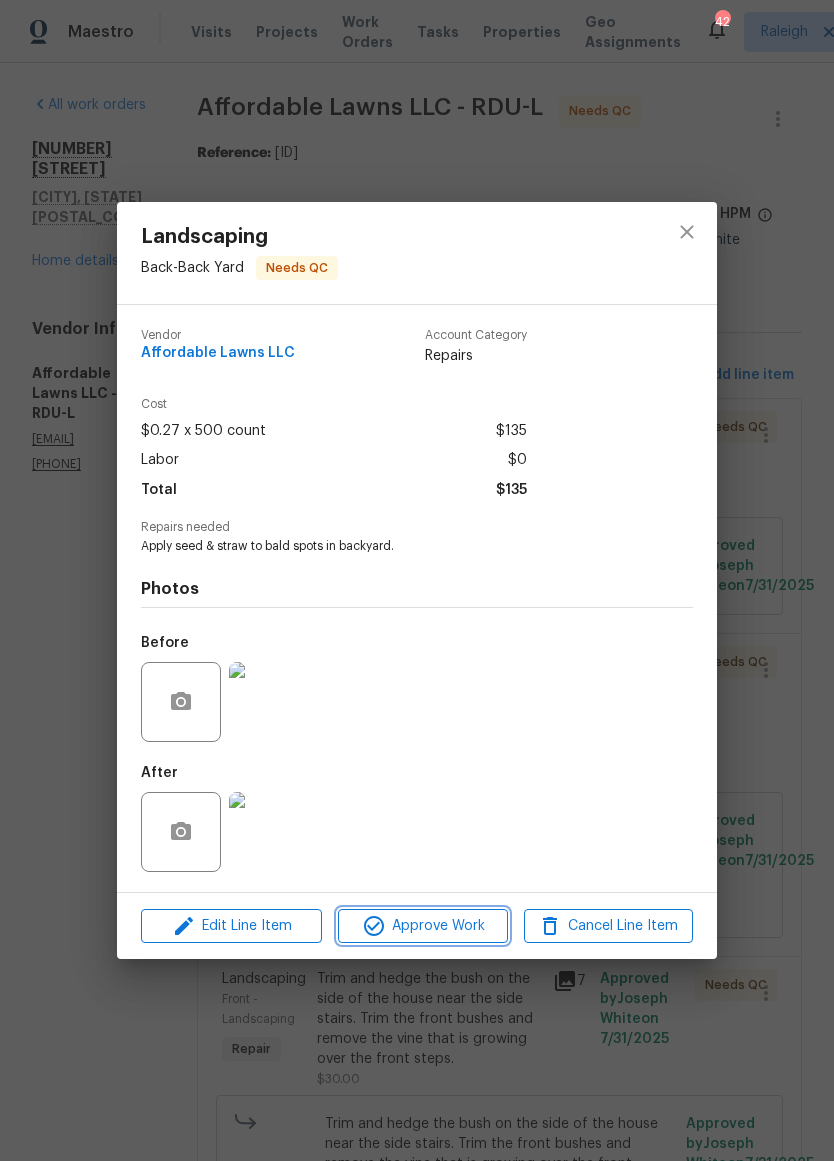 click on "Approve Work" at bounding box center [422, 926] 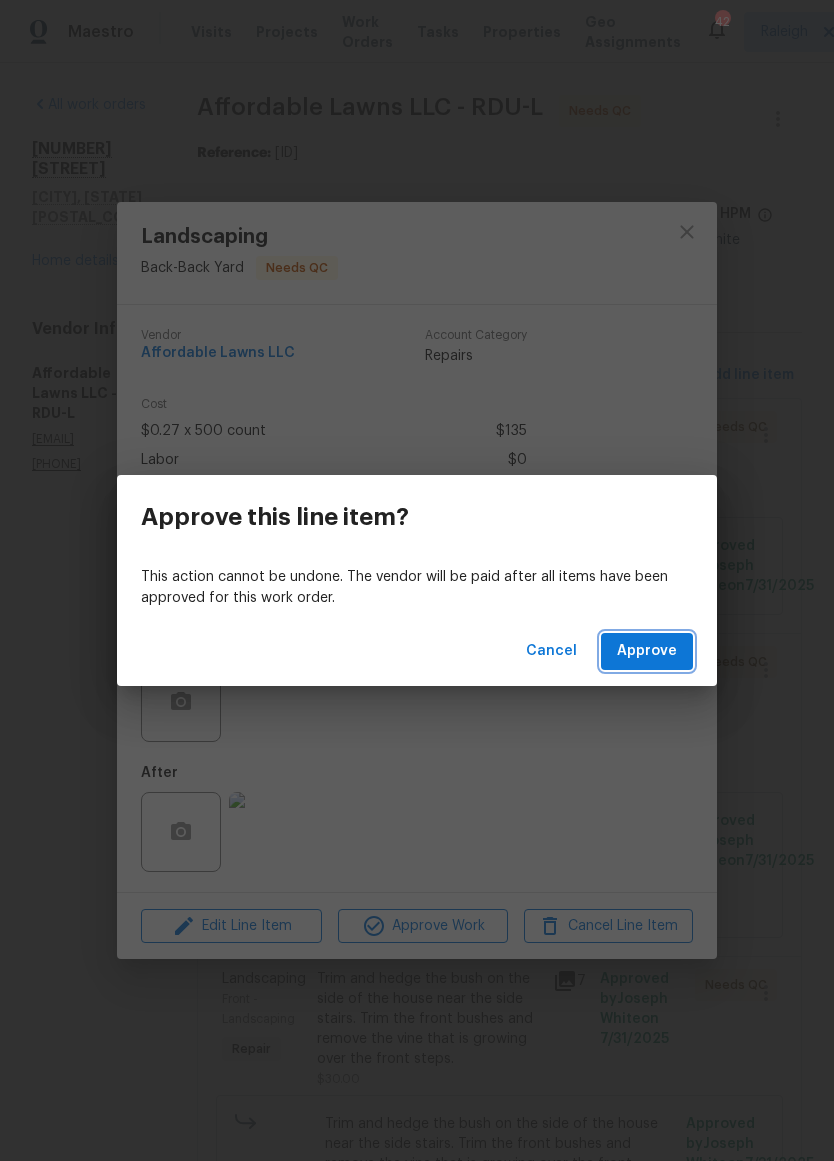 click on "Approve" at bounding box center [647, 651] 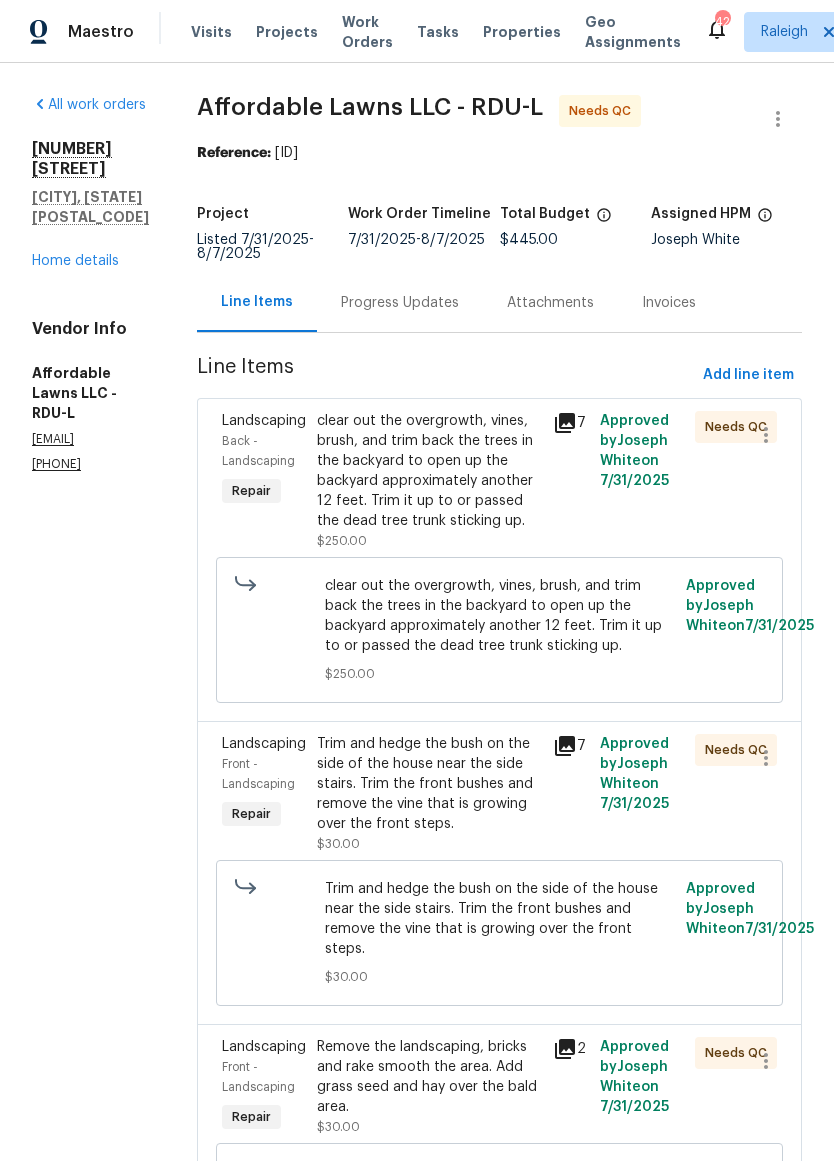 click on "clear out the overgrowth, vines, brush, and trim back the trees in the backyard to open up the backyard approximately another 12 feet. Trim it up to or passed the dead tree trunk sticking up." at bounding box center (429, 471) 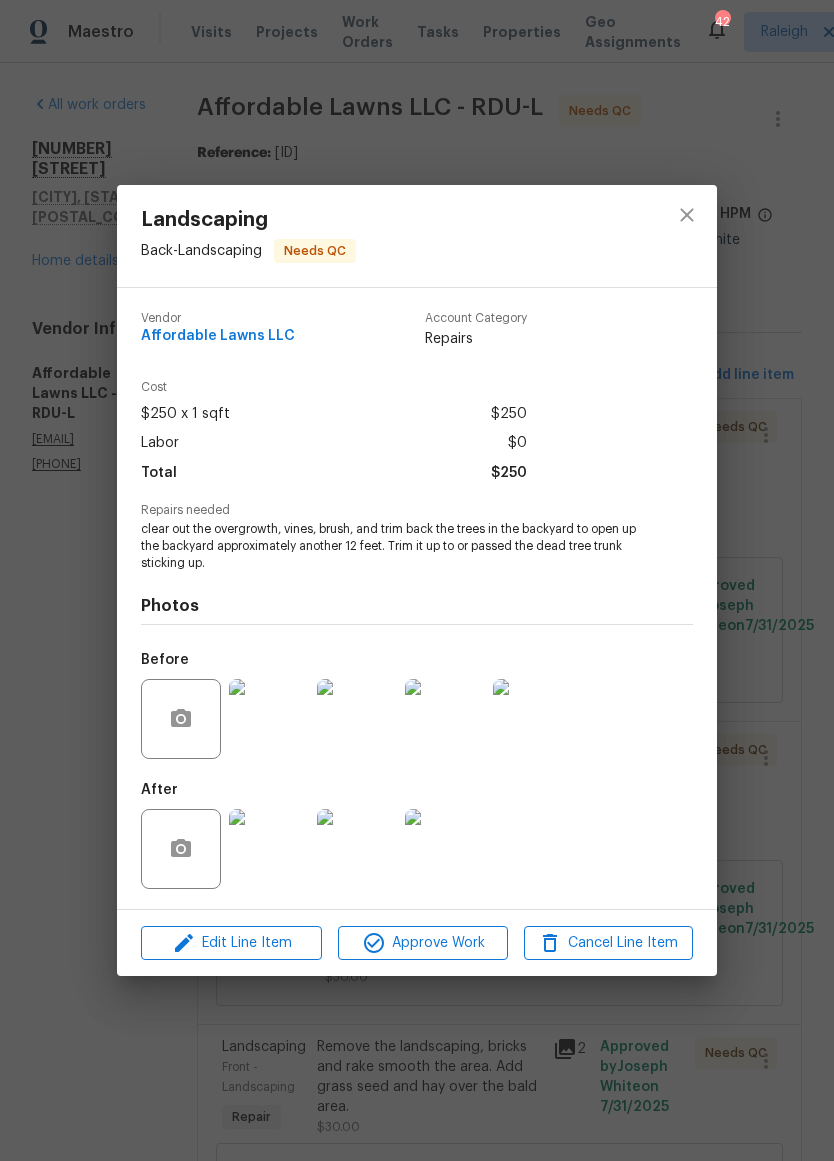 click at bounding box center (269, 849) 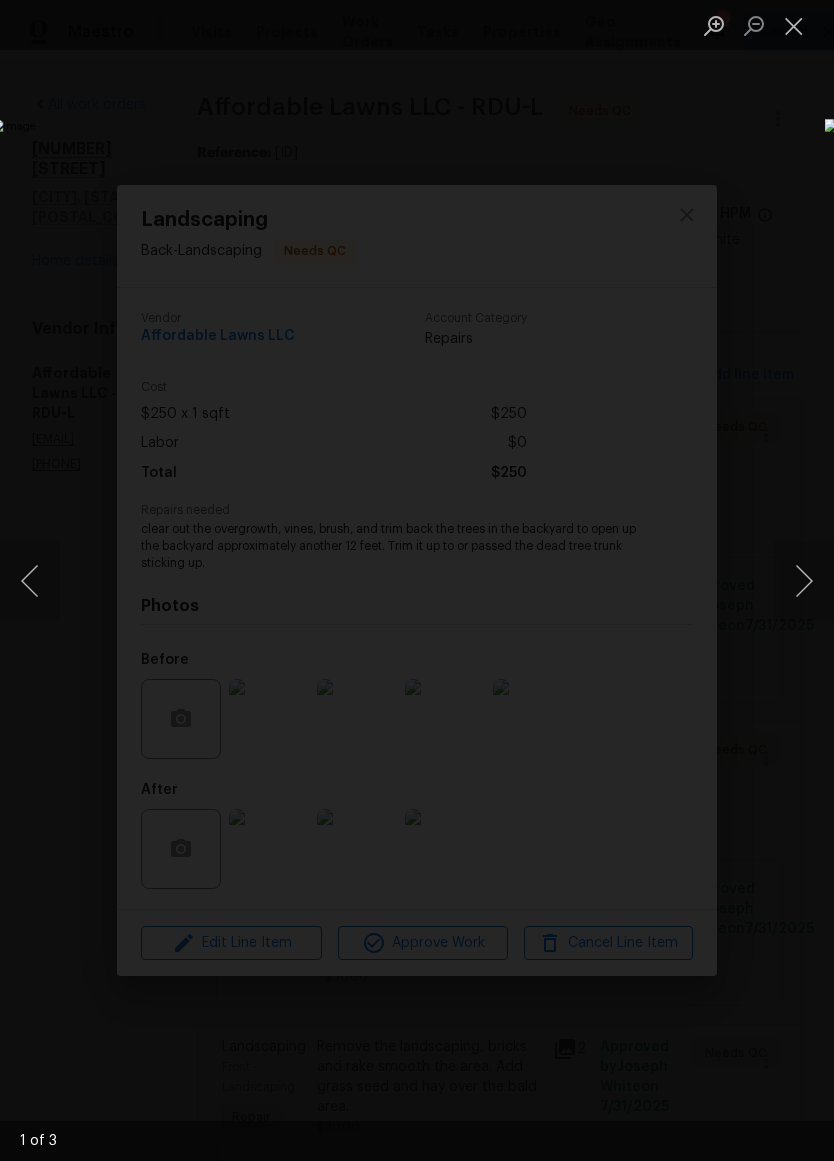click at bounding box center (804, 581) 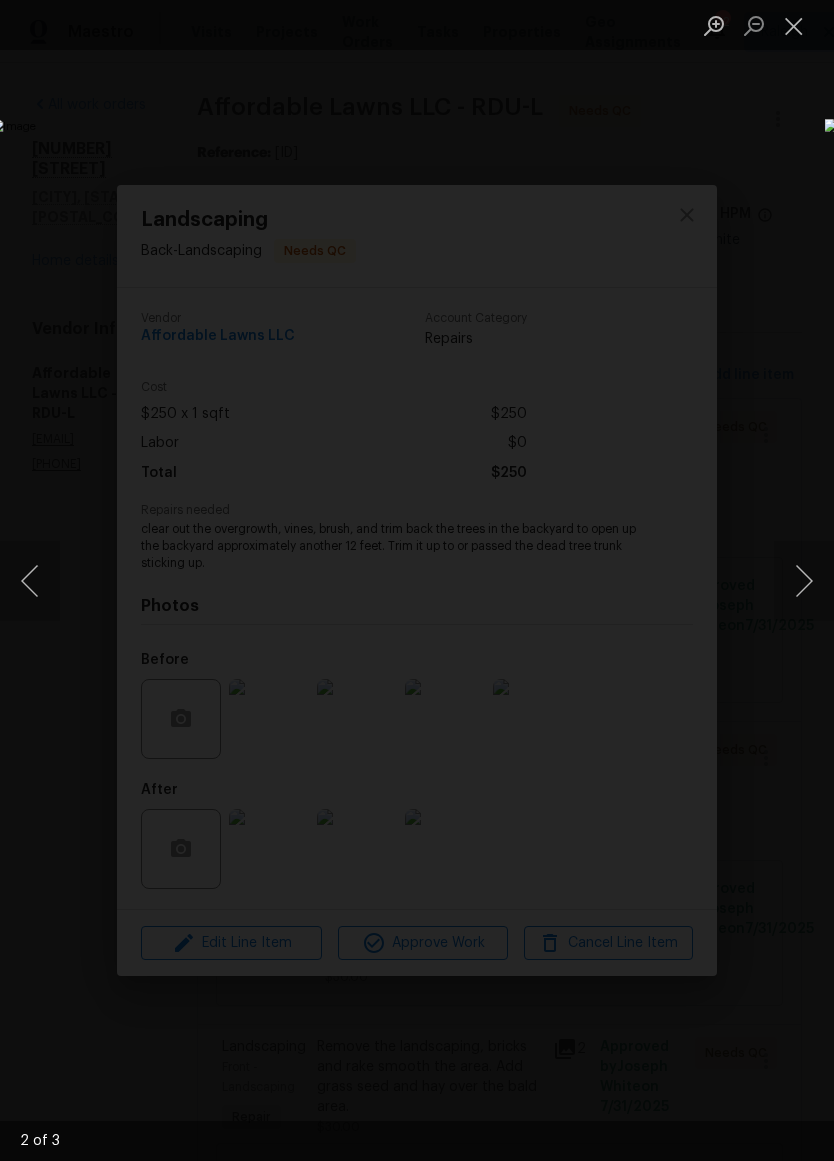click at bounding box center [804, 581] 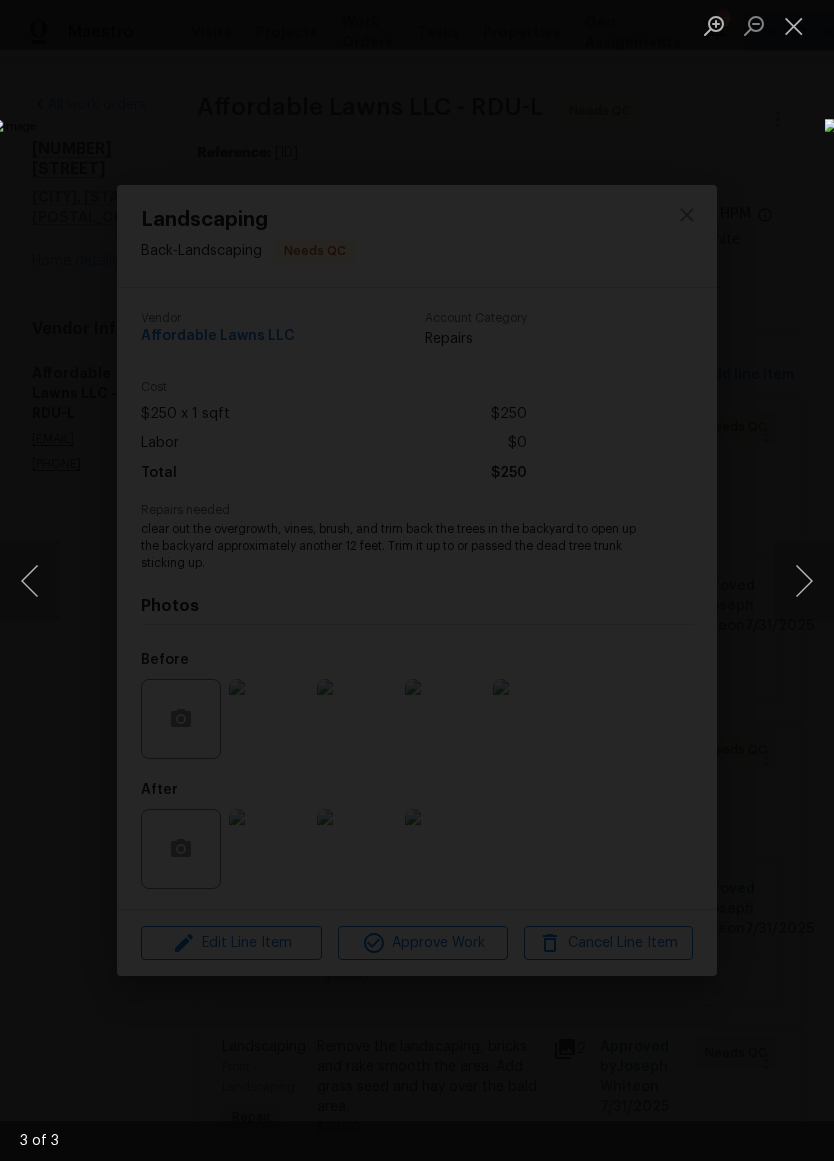 click at bounding box center (804, 581) 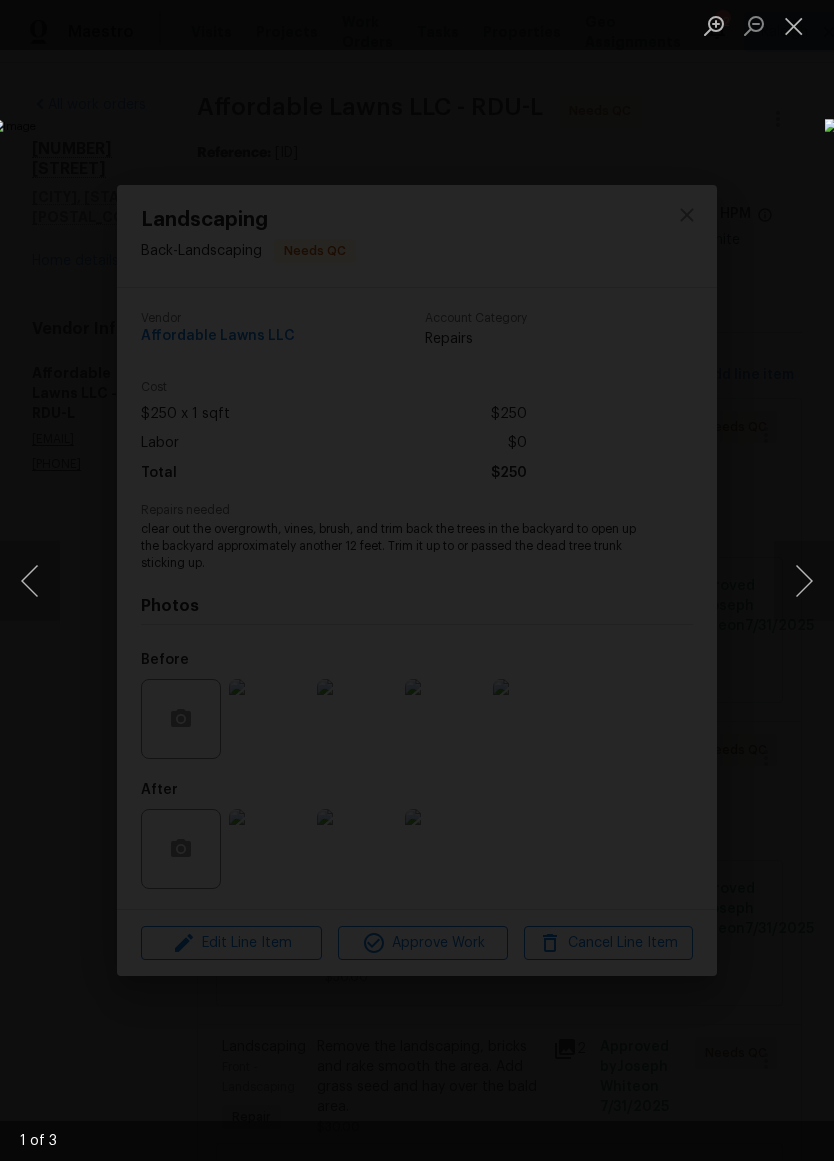 click at bounding box center (804, 581) 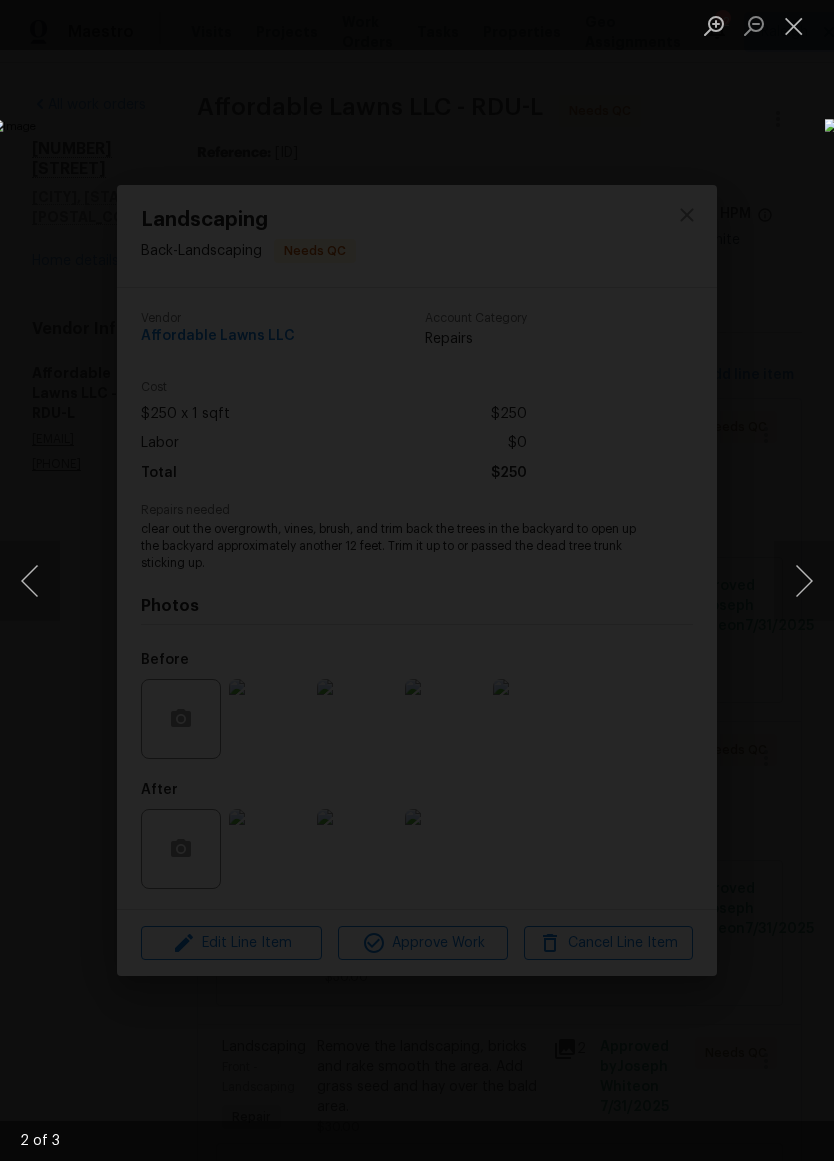 click at bounding box center [804, 581] 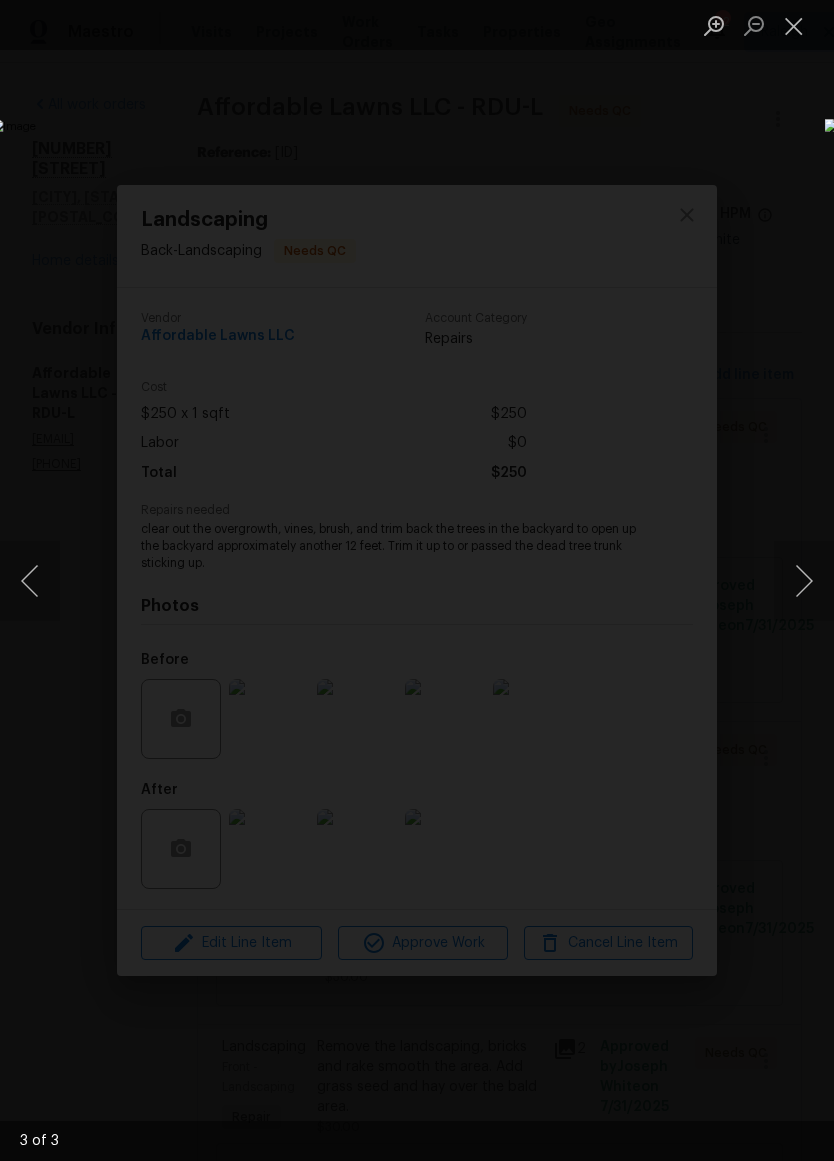 click at bounding box center [322, 580] 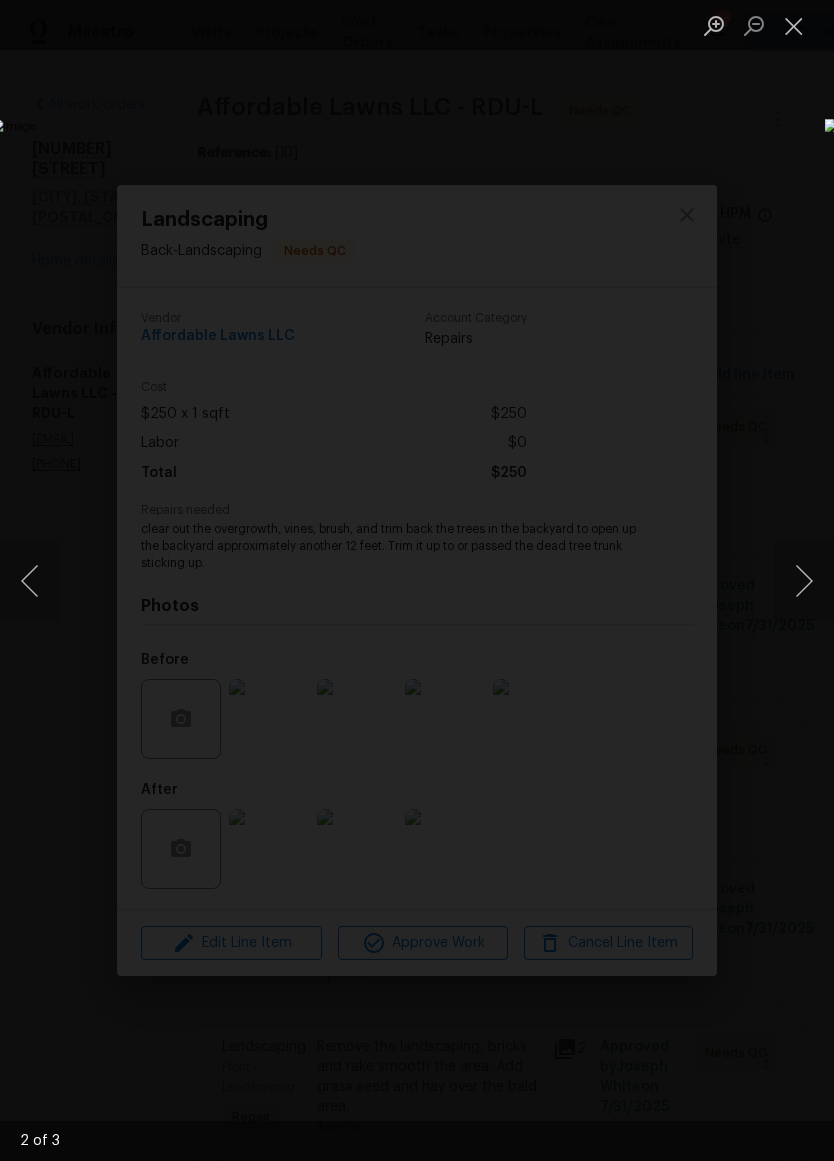 click at bounding box center (804, 581) 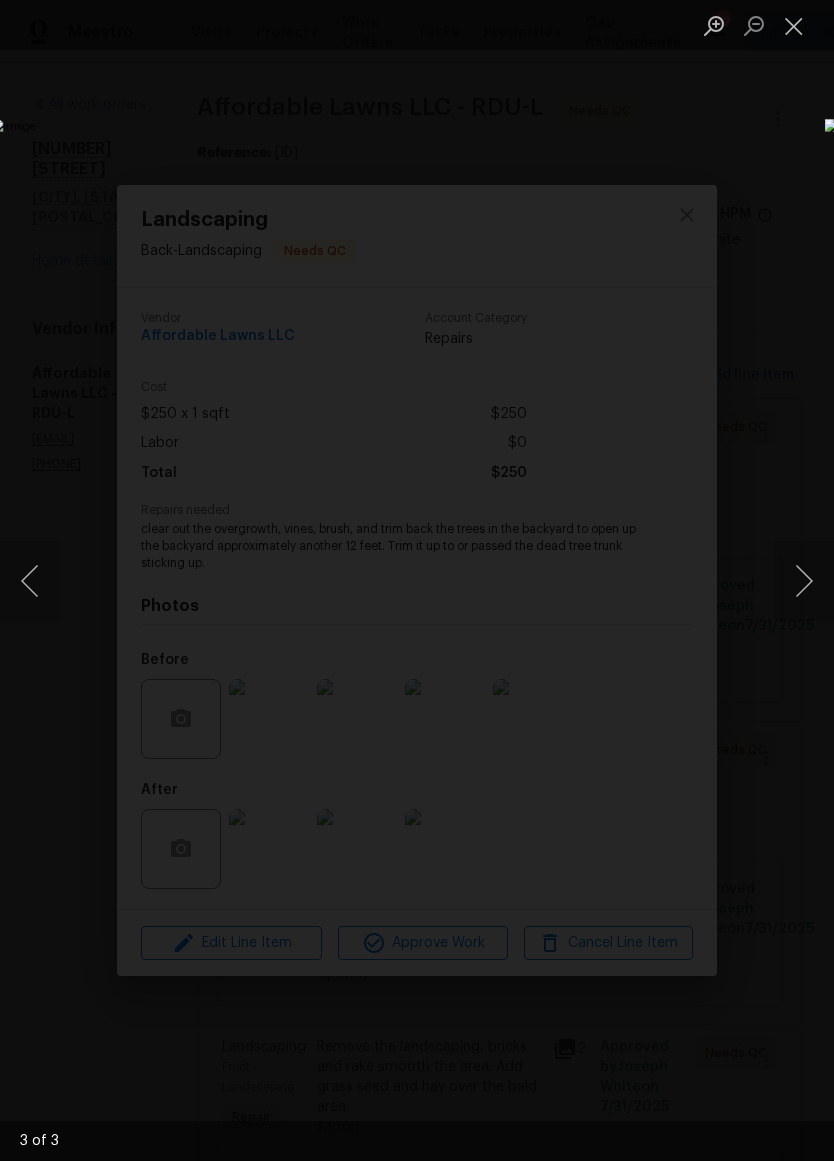 click at bounding box center [804, 581] 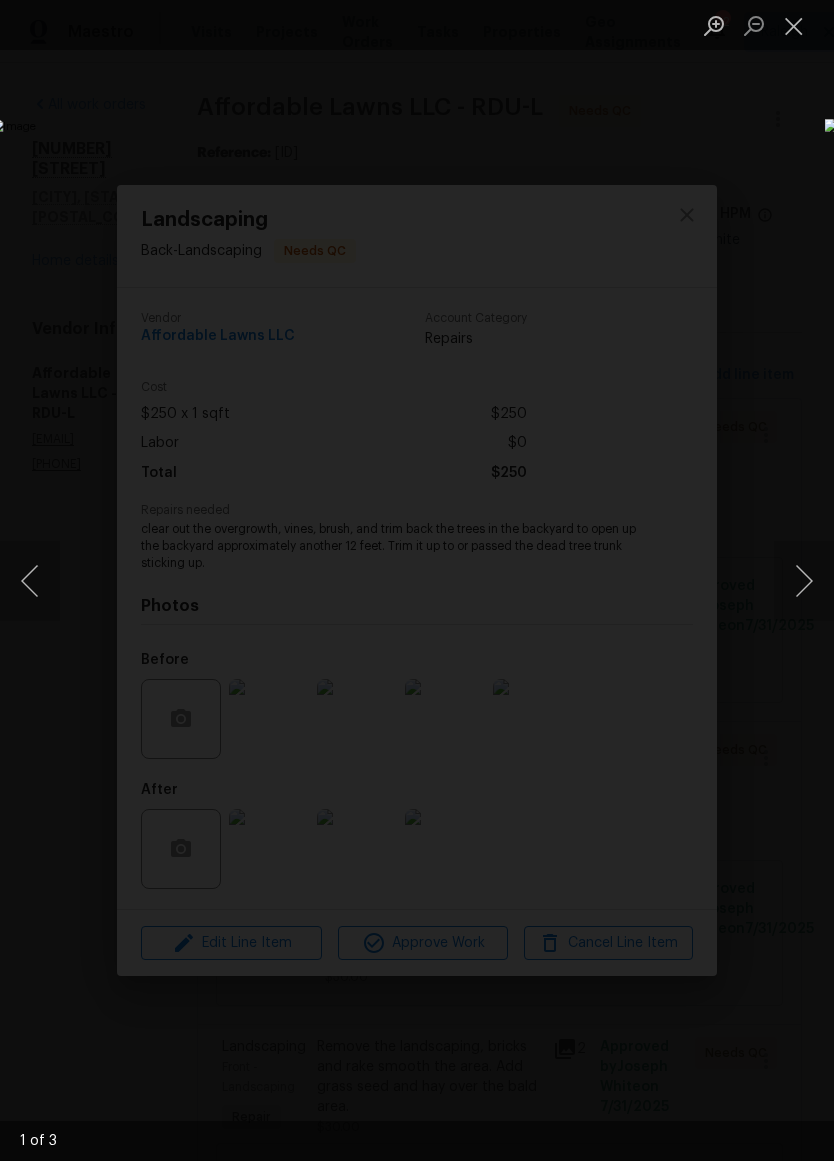 click at bounding box center (794, 25) 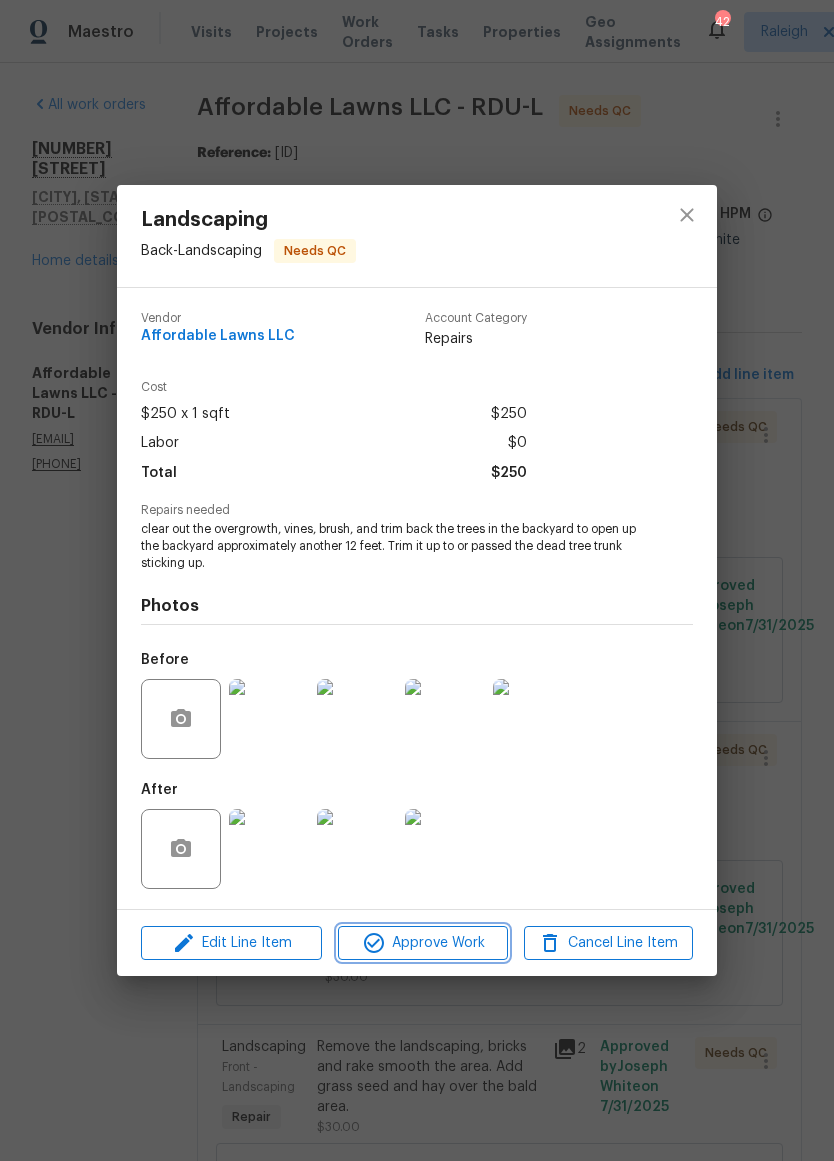 click on "Approve Work" at bounding box center [422, 943] 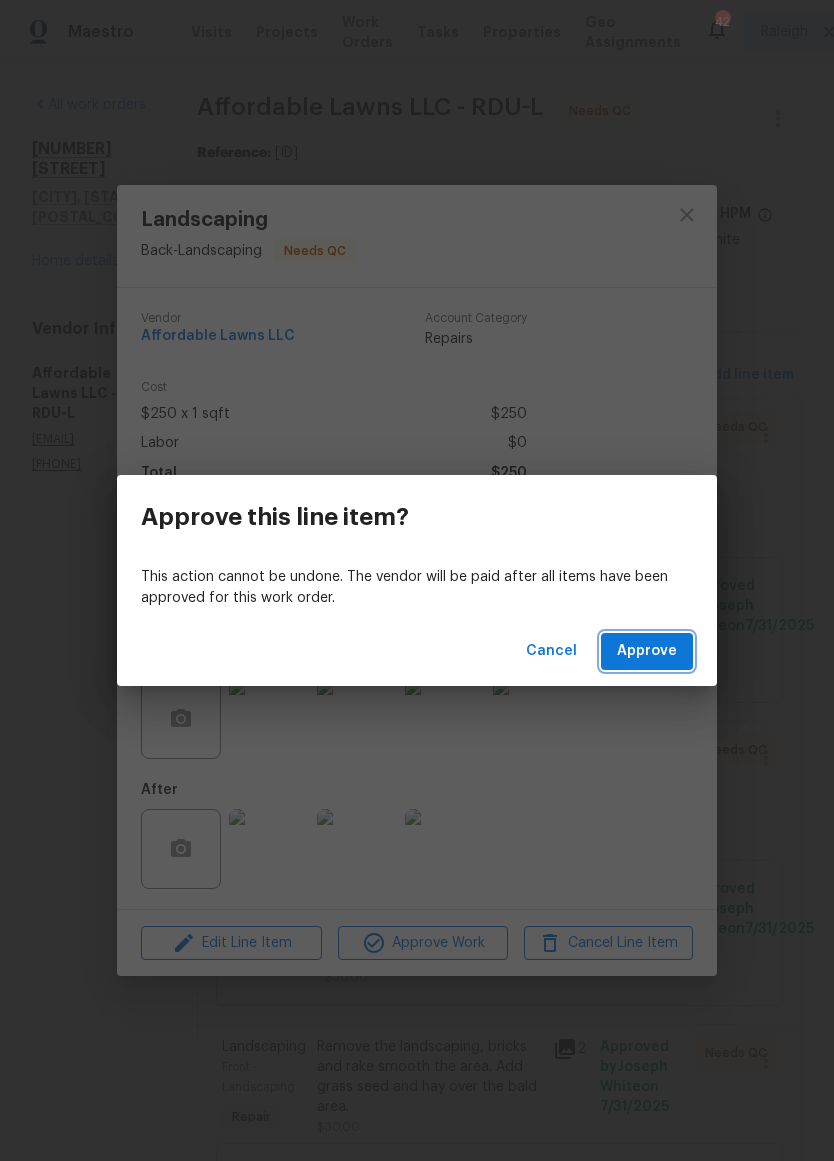 click on "Approve" at bounding box center (647, 651) 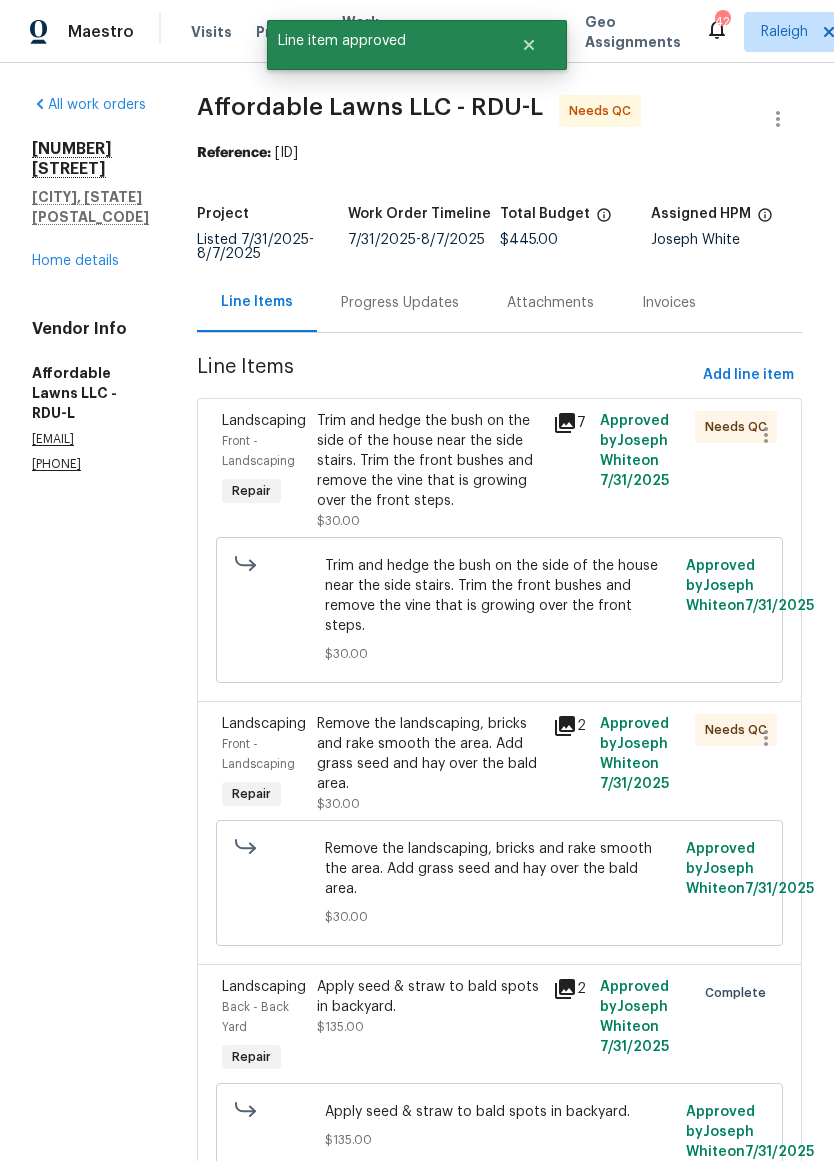 click on "Trim and hedge the bush on the side of the house near the side stairs. Trim the front bushes and remove the vine that is growing over the front steps." at bounding box center [429, 461] 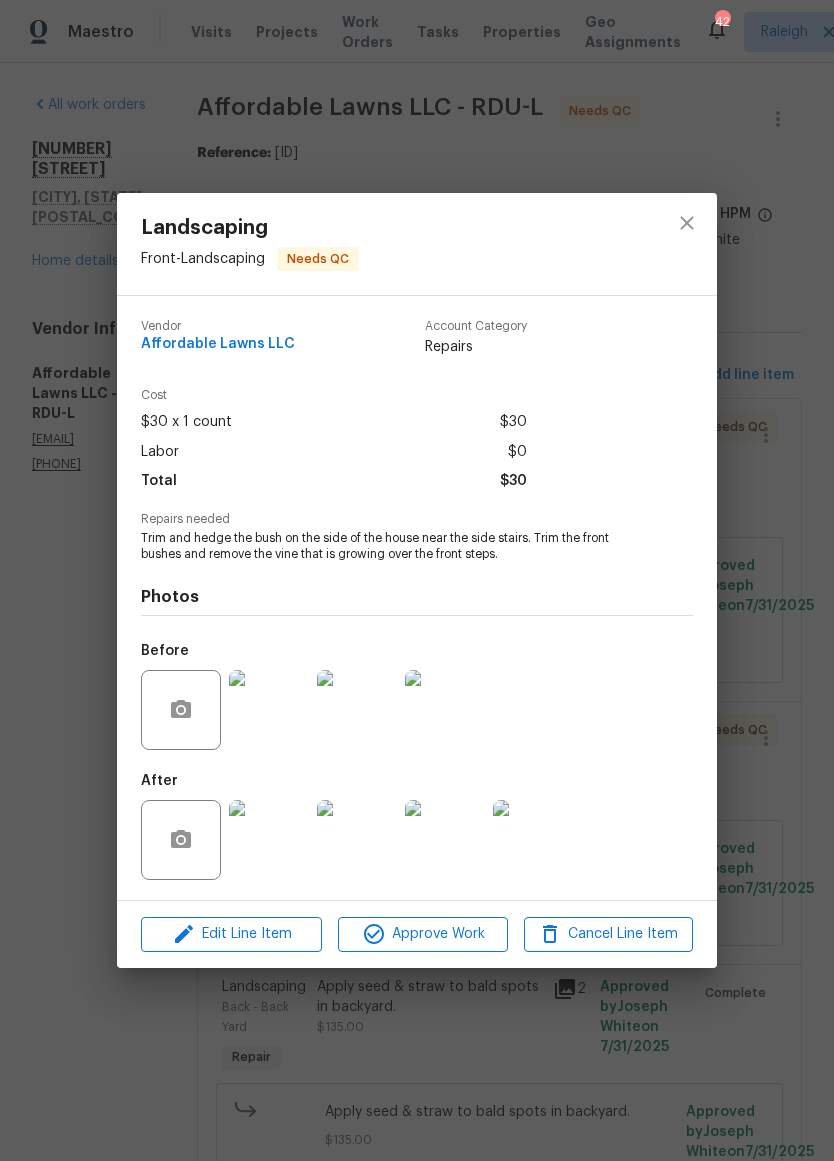 click at bounding box center (269, 840) 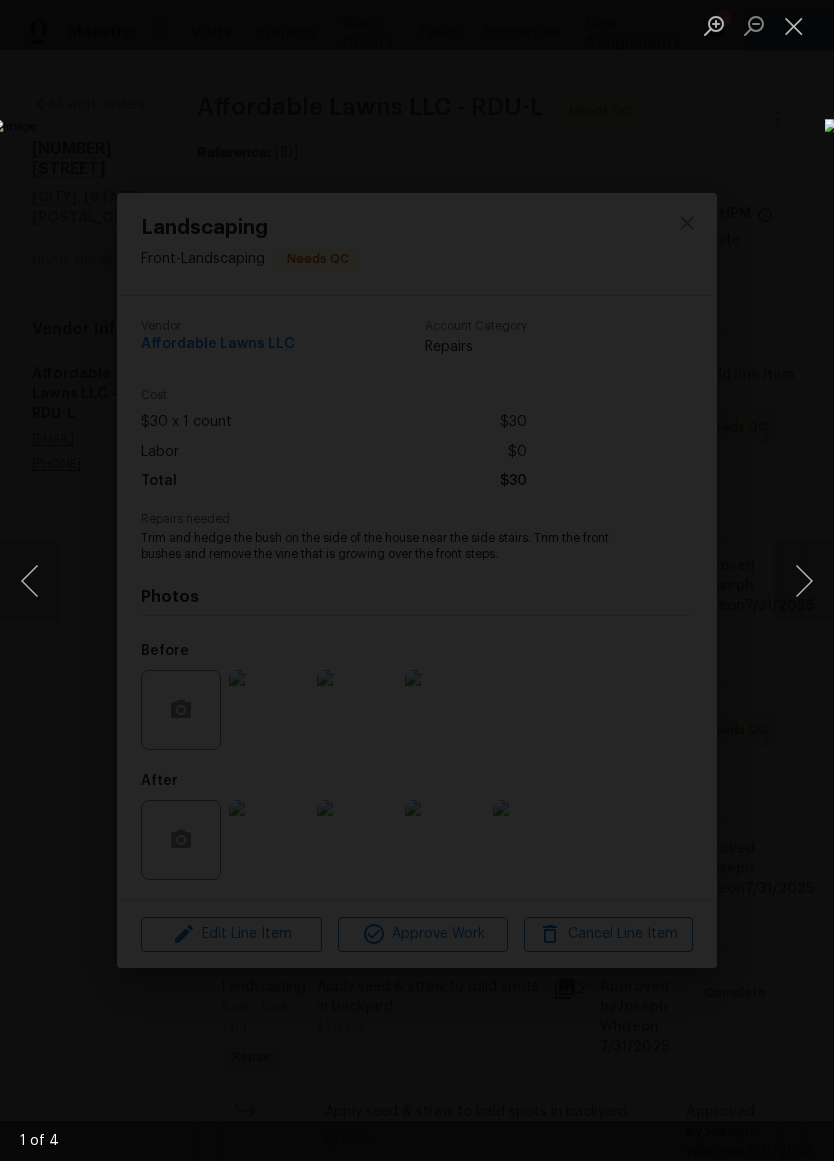 click at bounding box center (322, 580) 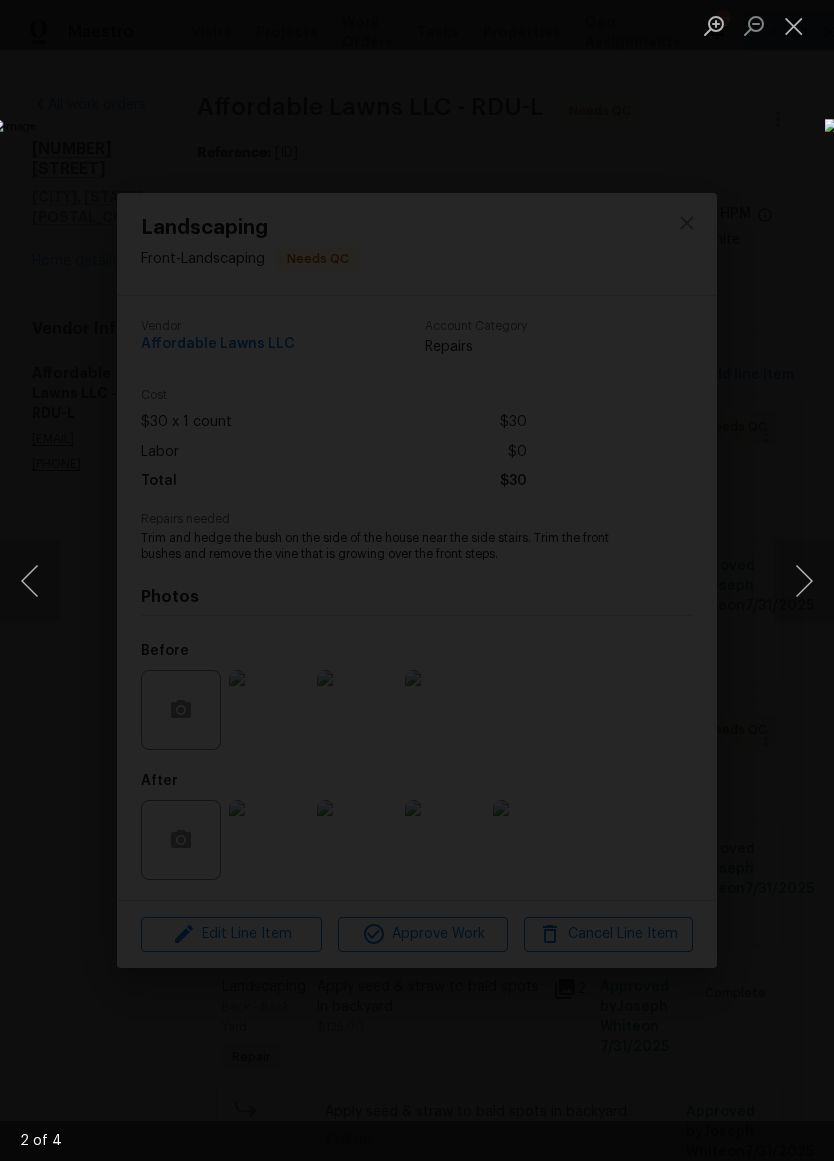 click at bounding box center (804, 581) 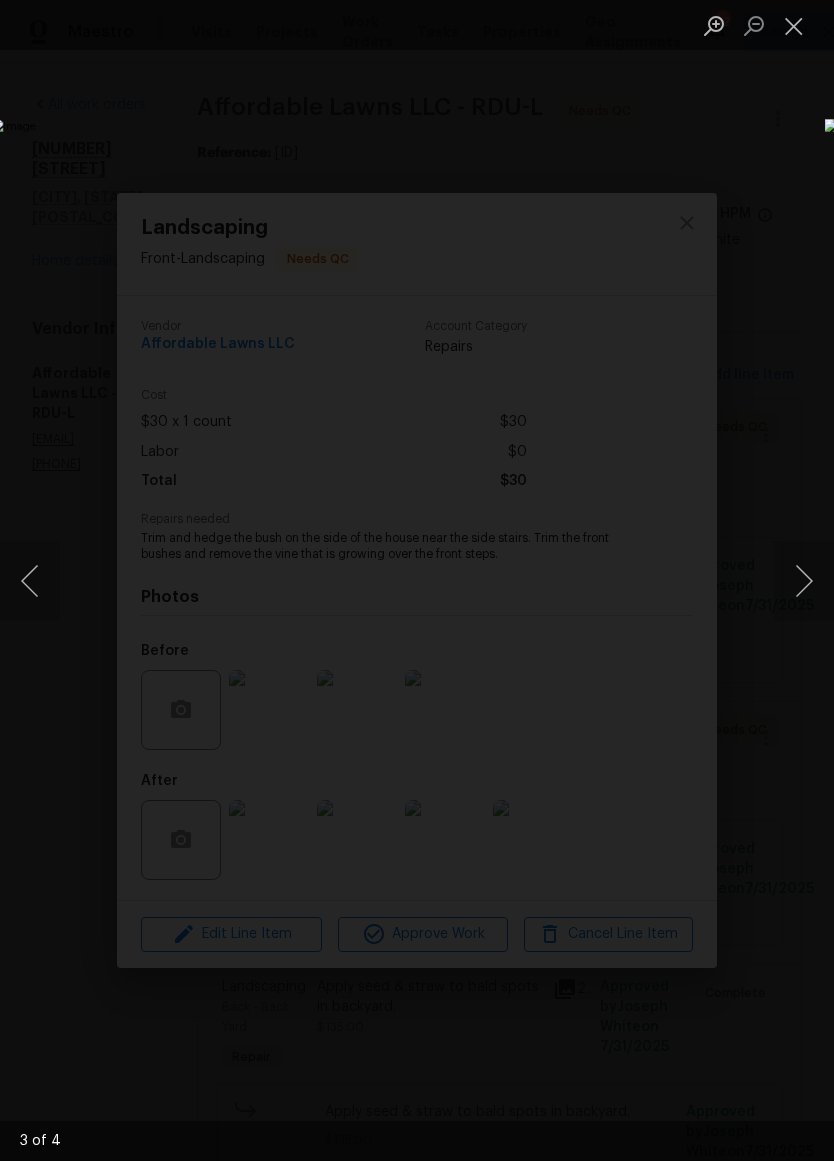 click at bounding box center (804, 581) 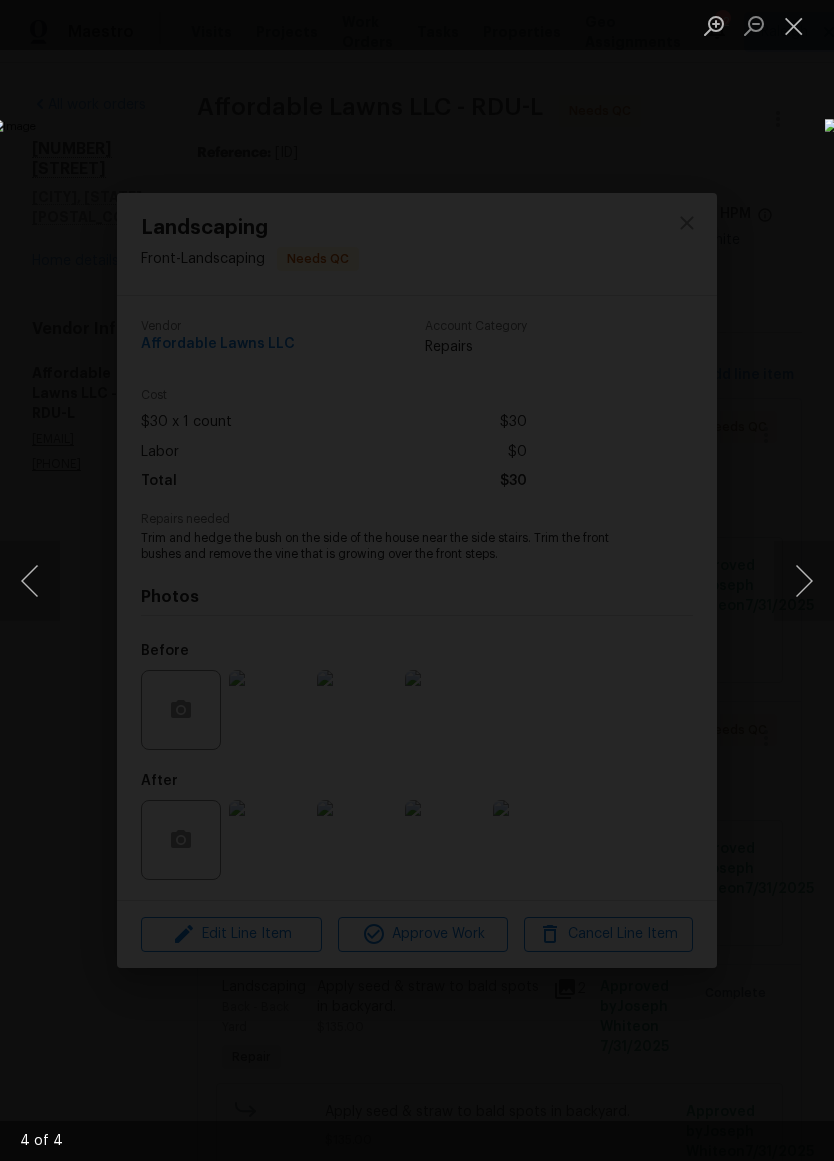 click at bounding box center (804, 581) 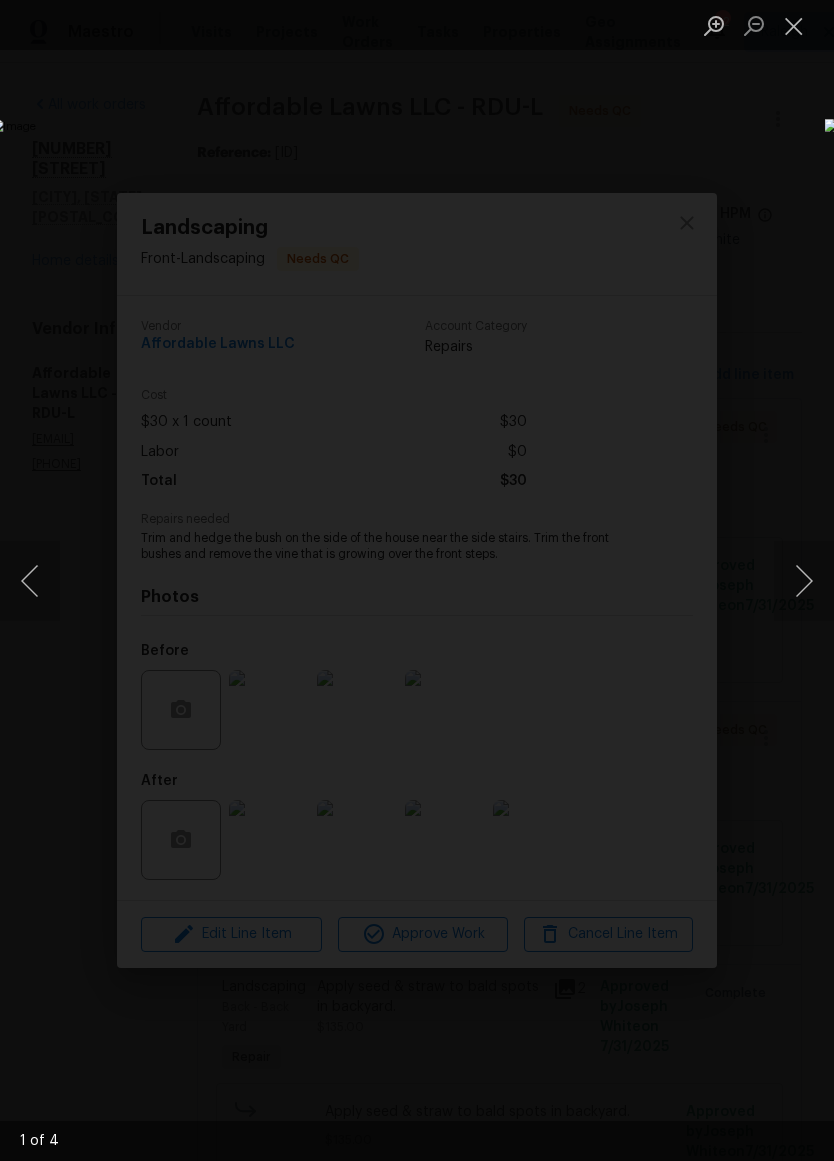click at bounding box center (794, 25) 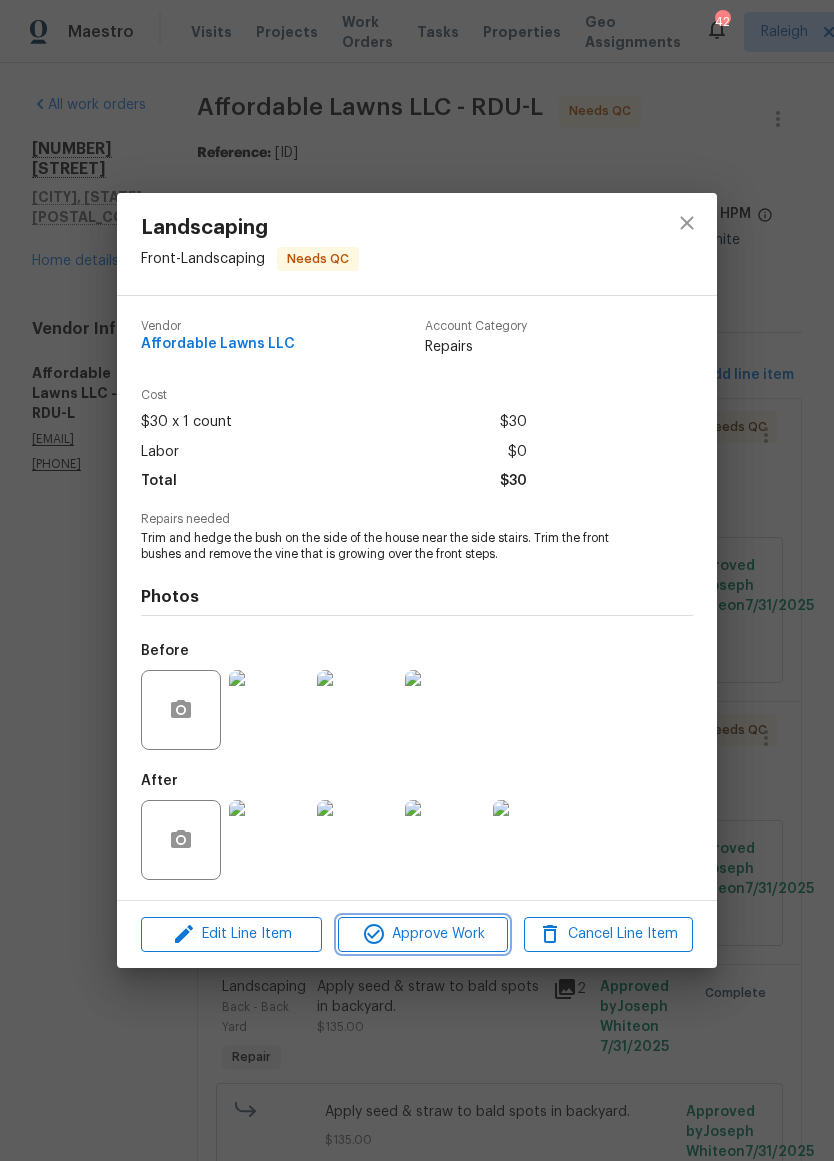 click on "Approve Work" at bounding box center [422, 934] 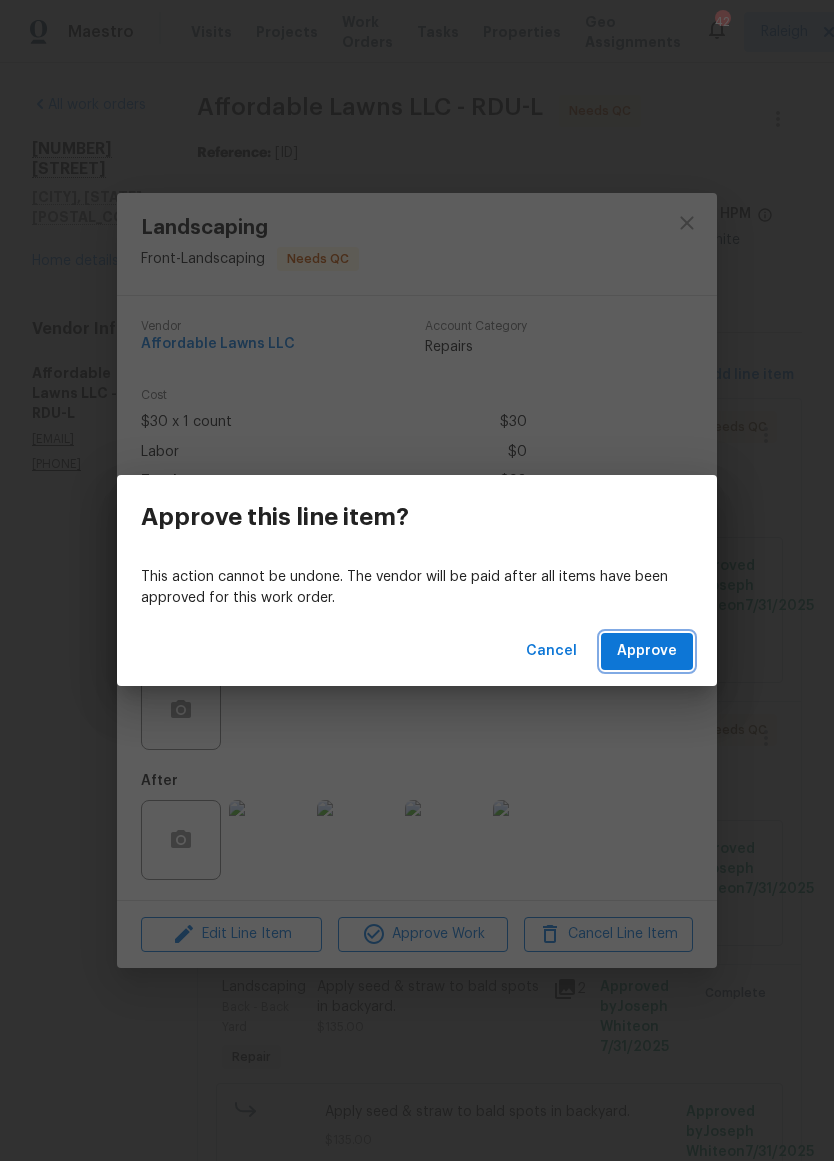 click on "Approve" at bounding box center [647, 651] 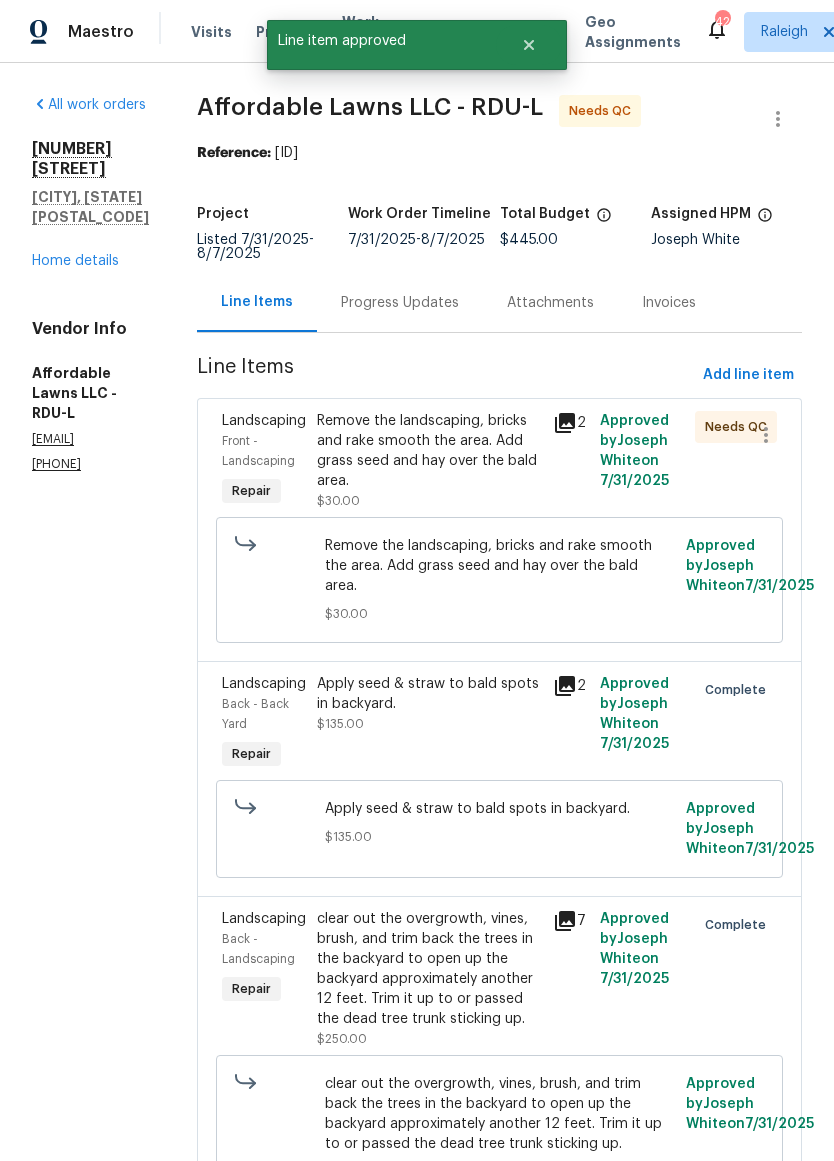 click on "Remove the landscaping, bricks and rake smooth the area. Add grass seed and hay over the bald area." at bounding box center (429, 451) 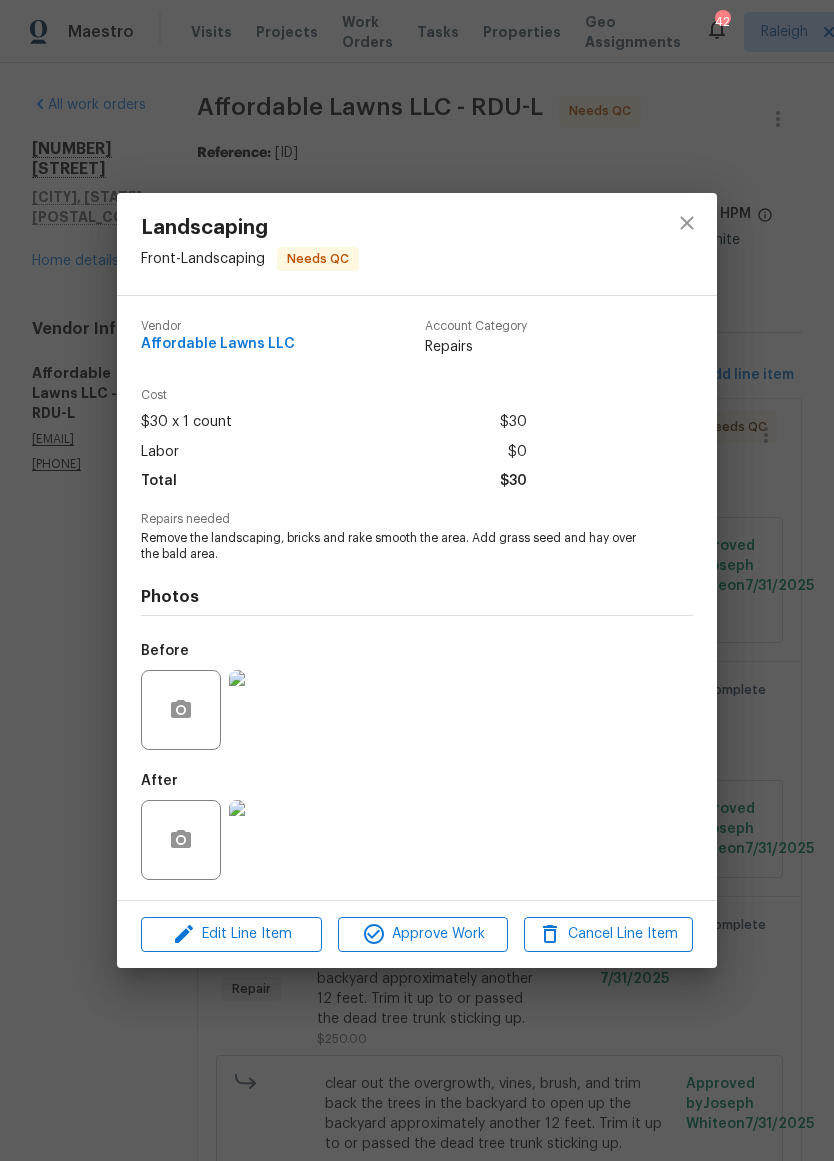 click at bounding box center [269, 840] 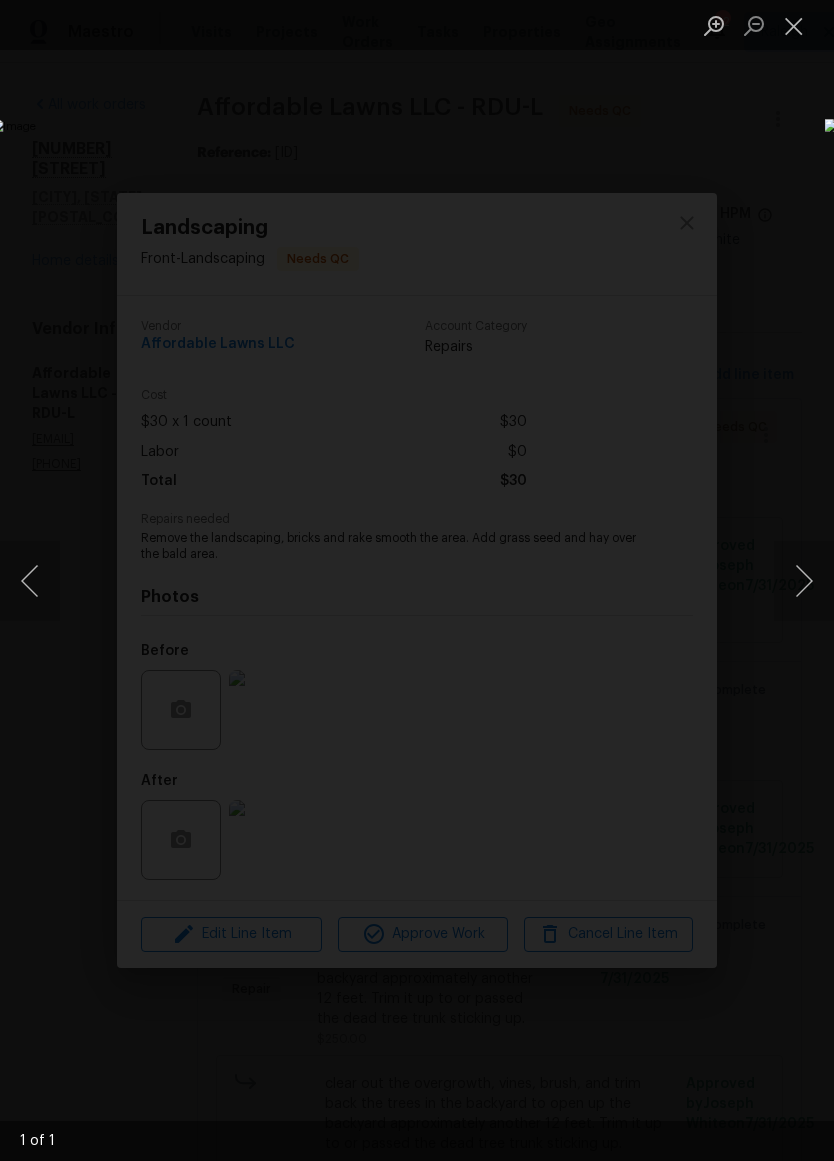 click at bounding box center [322, 580] 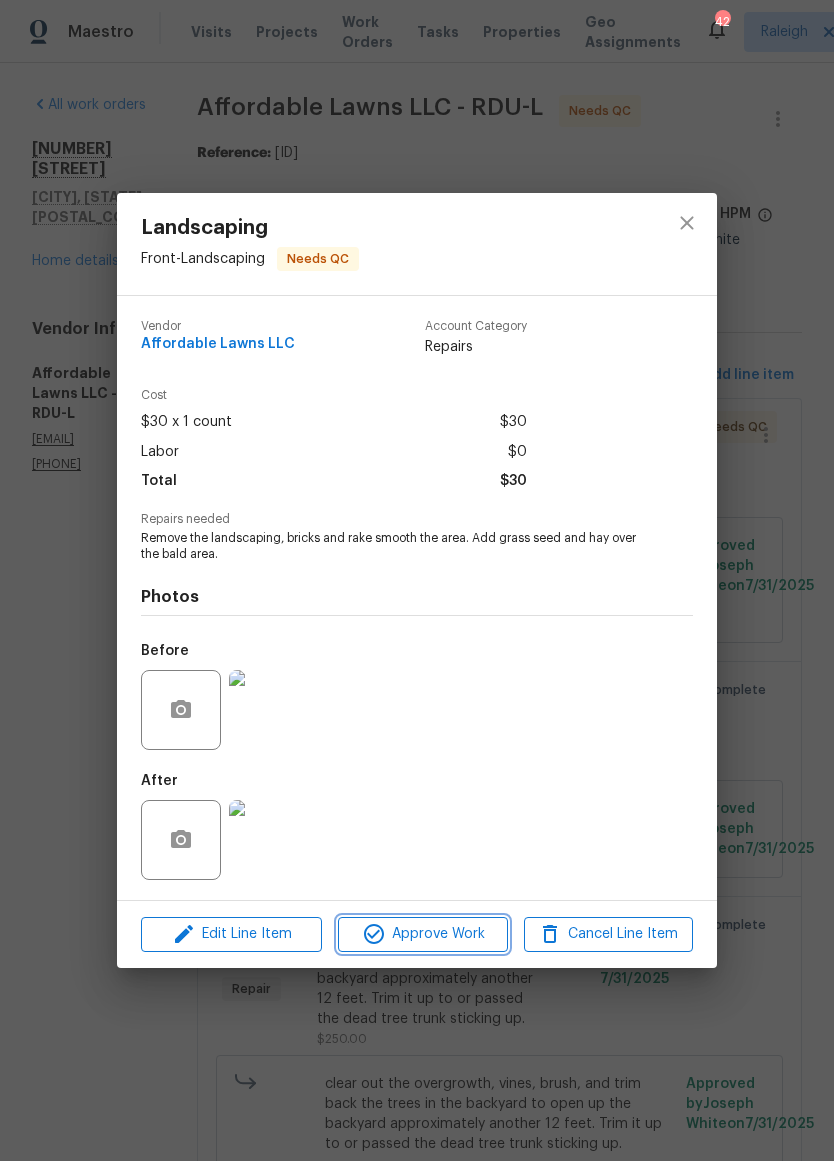 click on "Approve Work" at bounding box center [422, 934] 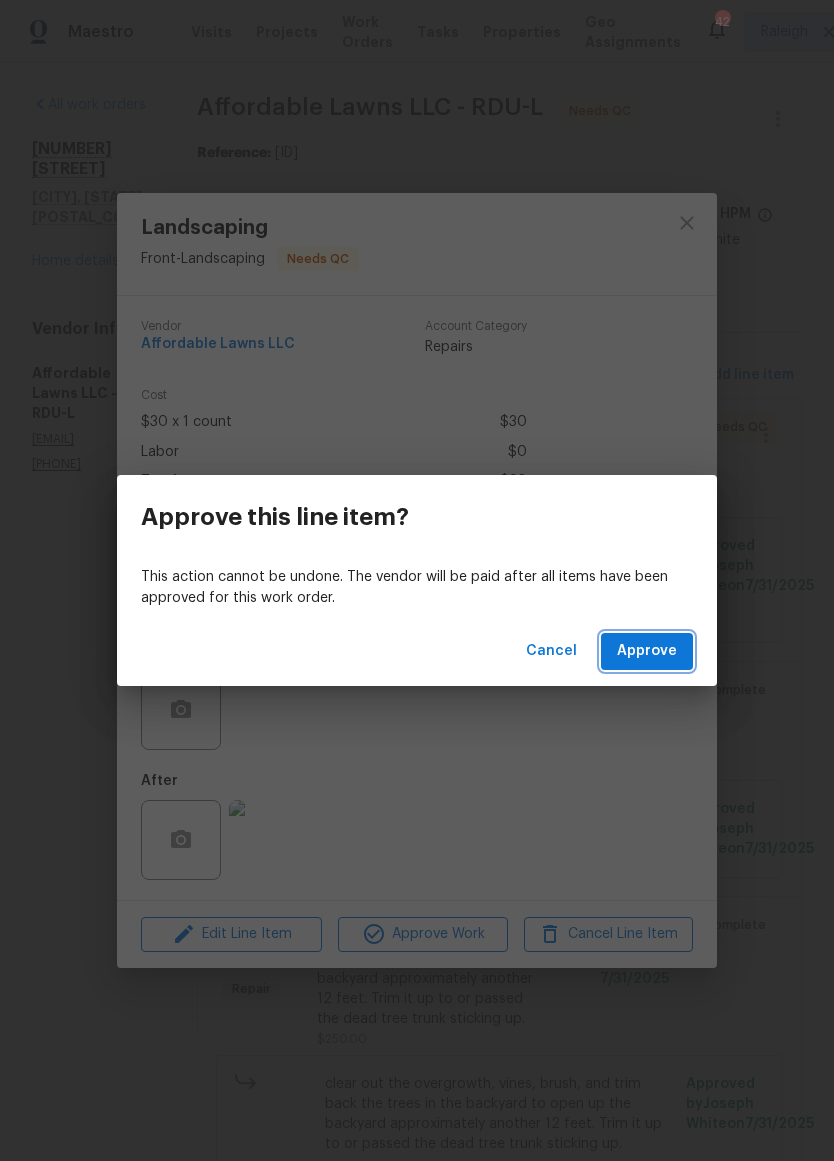 click on "Approve" at bounding box center (647, 651) 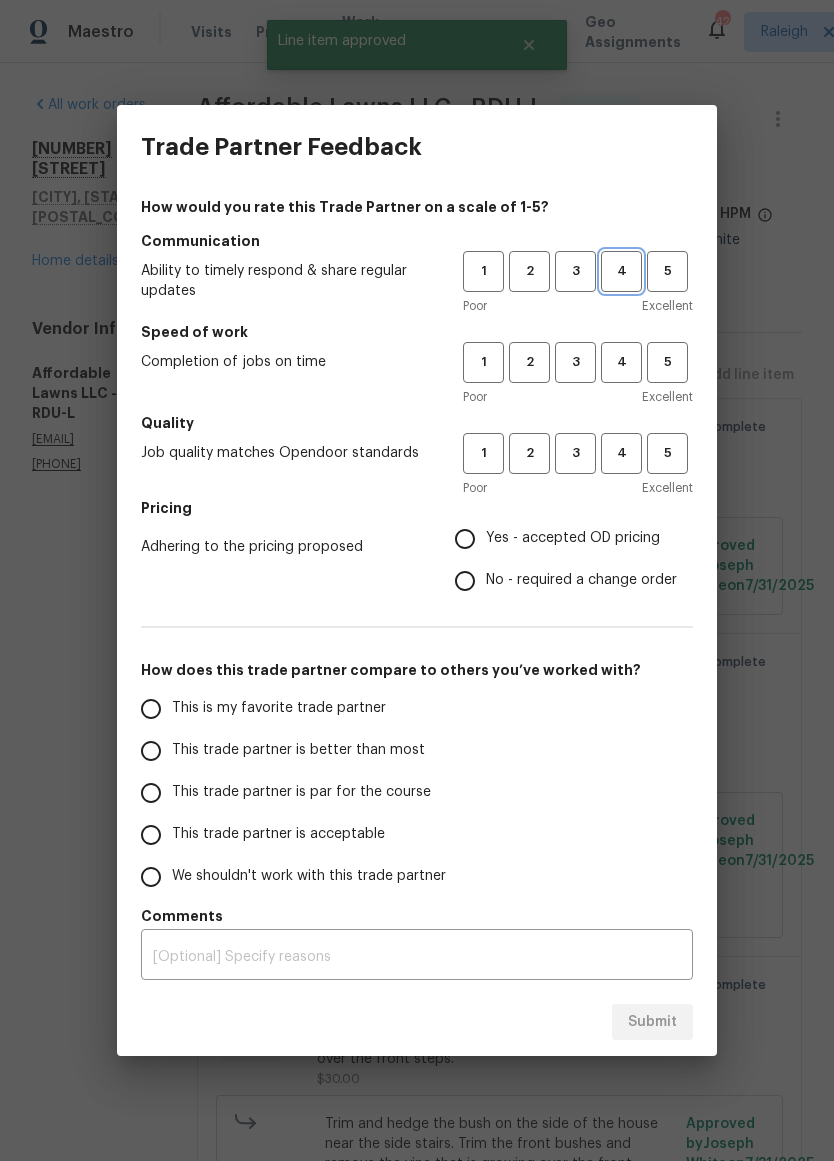 click on "4" at bounding box center [621, 271] 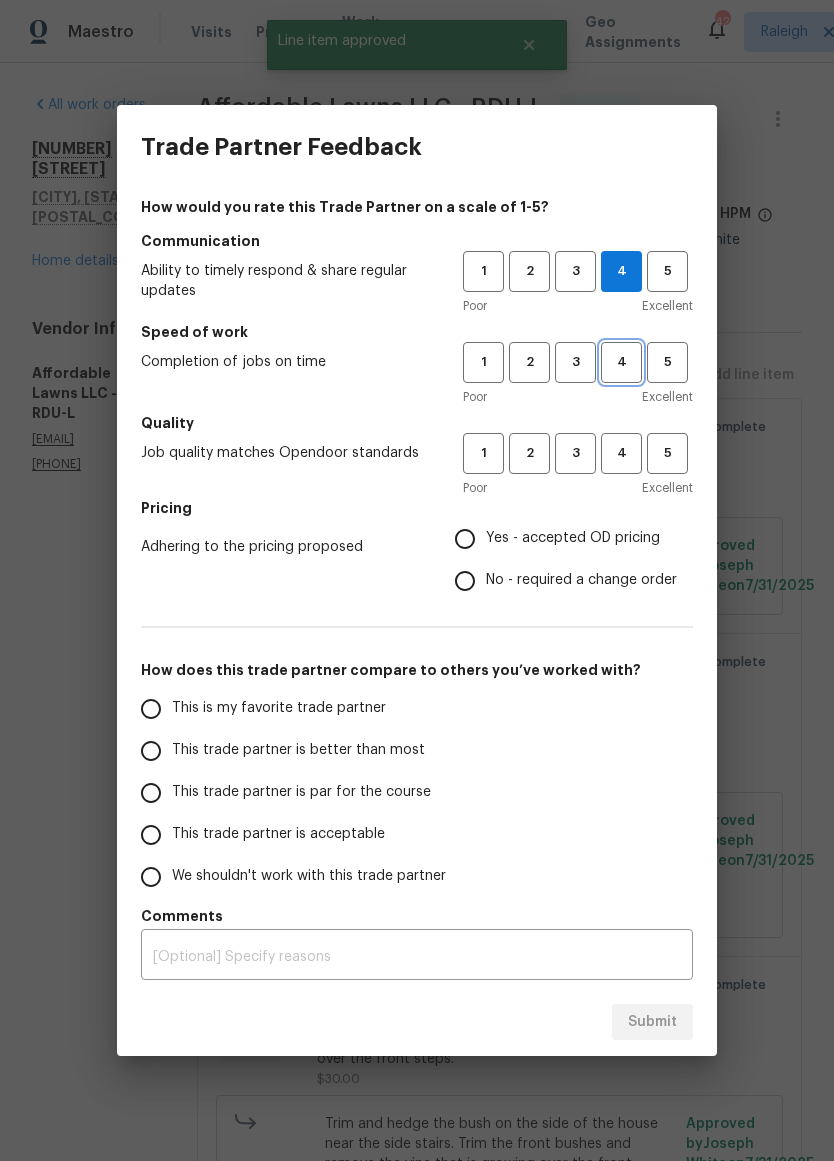 click on "4" at bounding box center [621, 362] 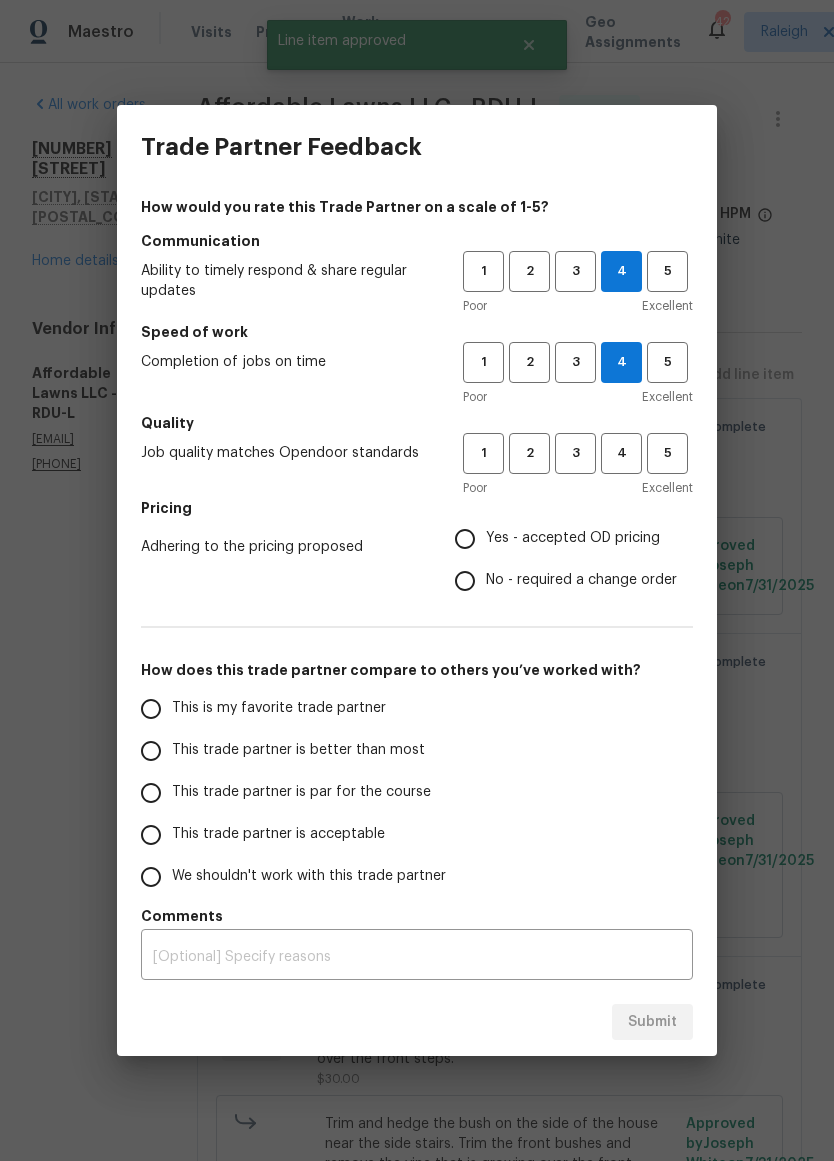 click on "Quality" at bounding box center (417, 423) 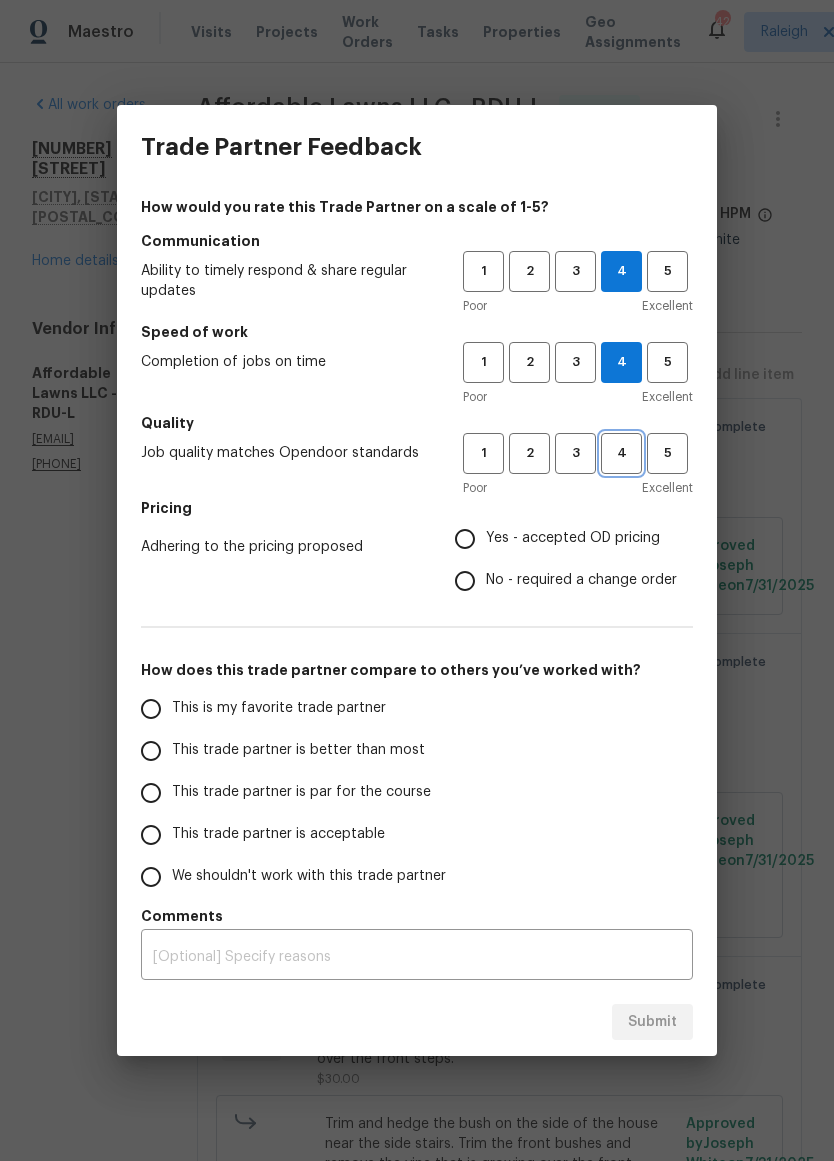 click on "4" at bounding box center [621, 453] 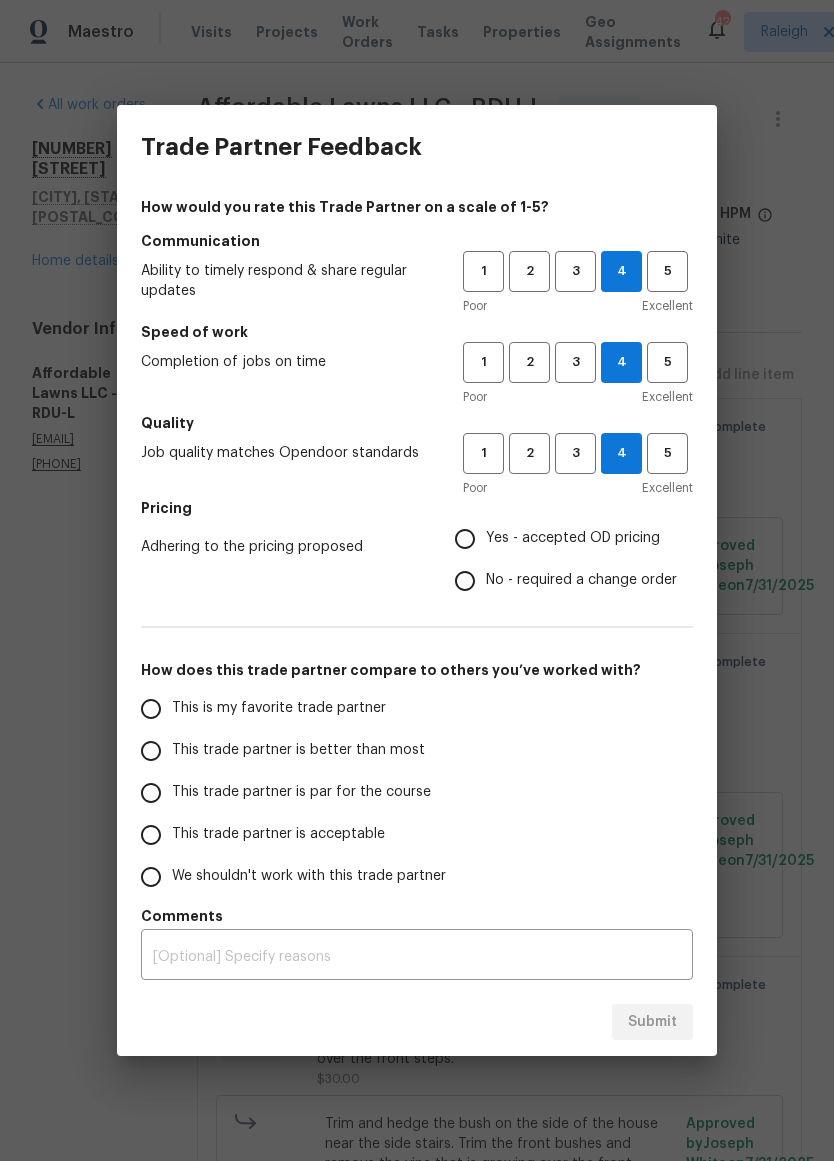 click on "Yes - accepted OD pricing" at bounding box center (465, 539) 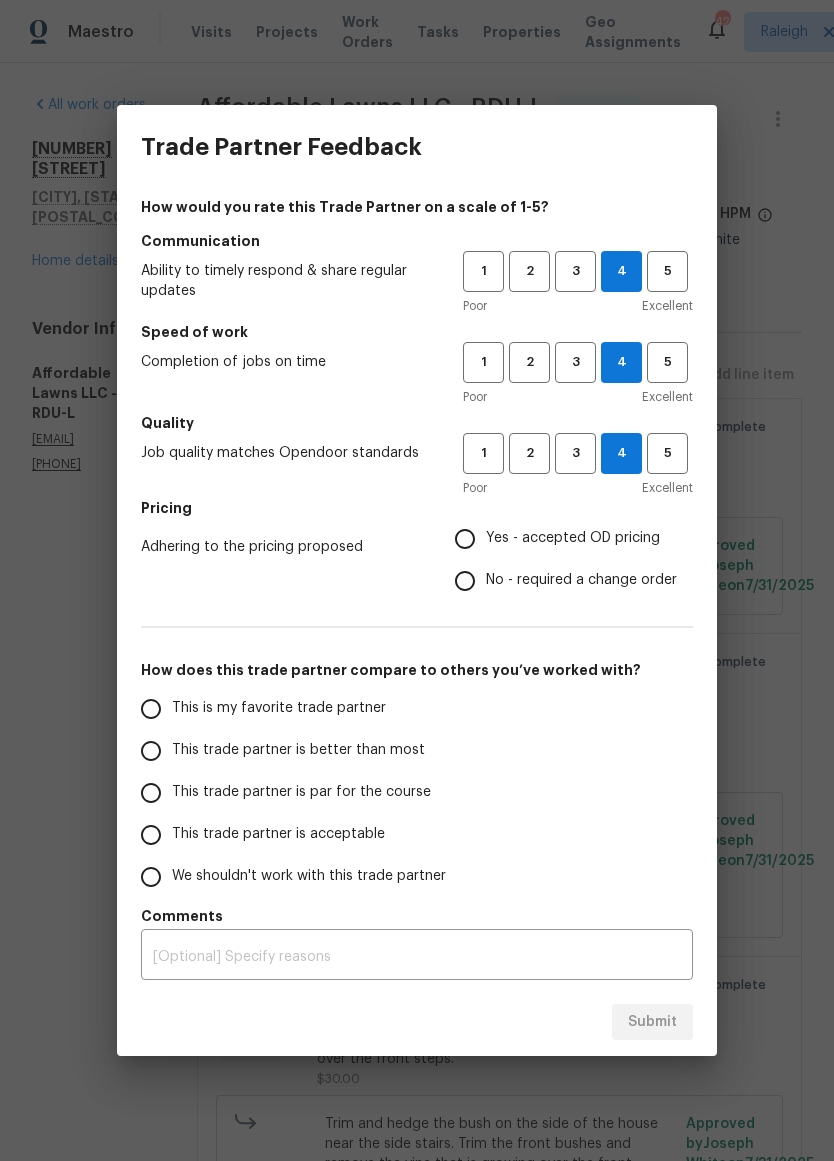 radio on "true" 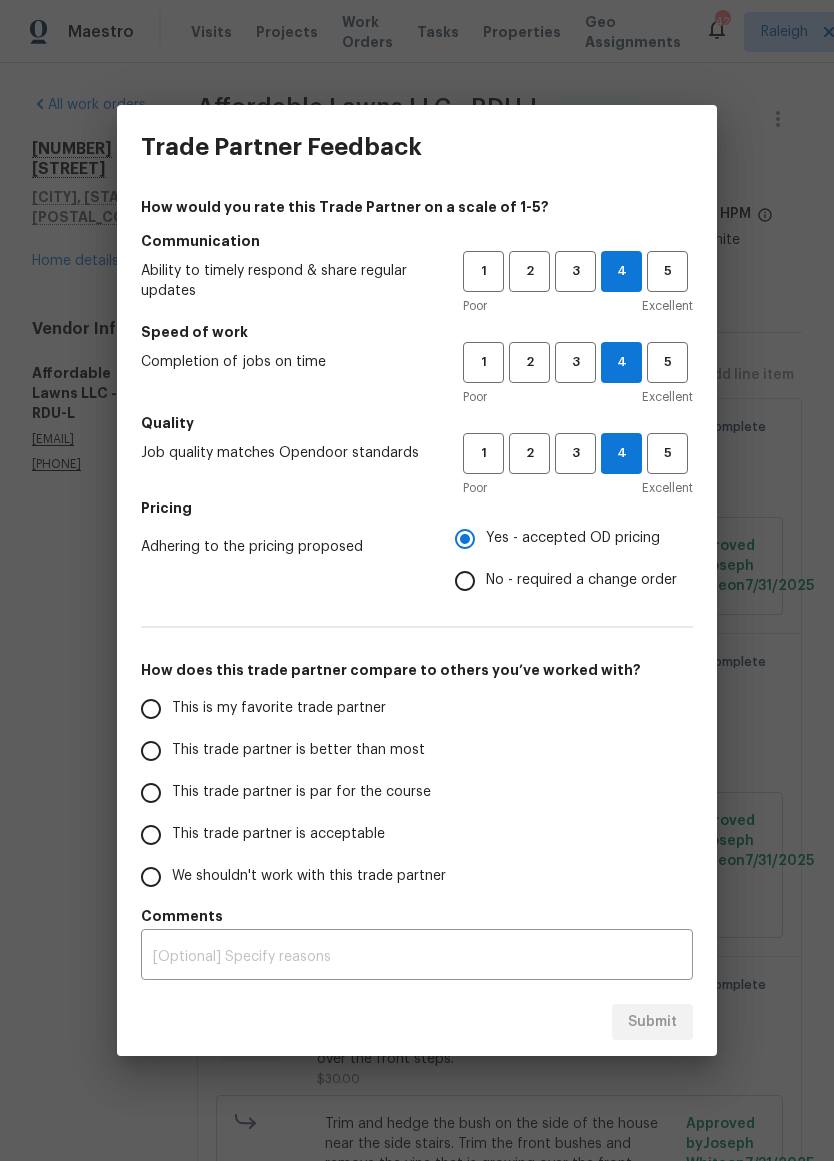 click on "This trade partner is par for the course" at bounding box center [301, 792] 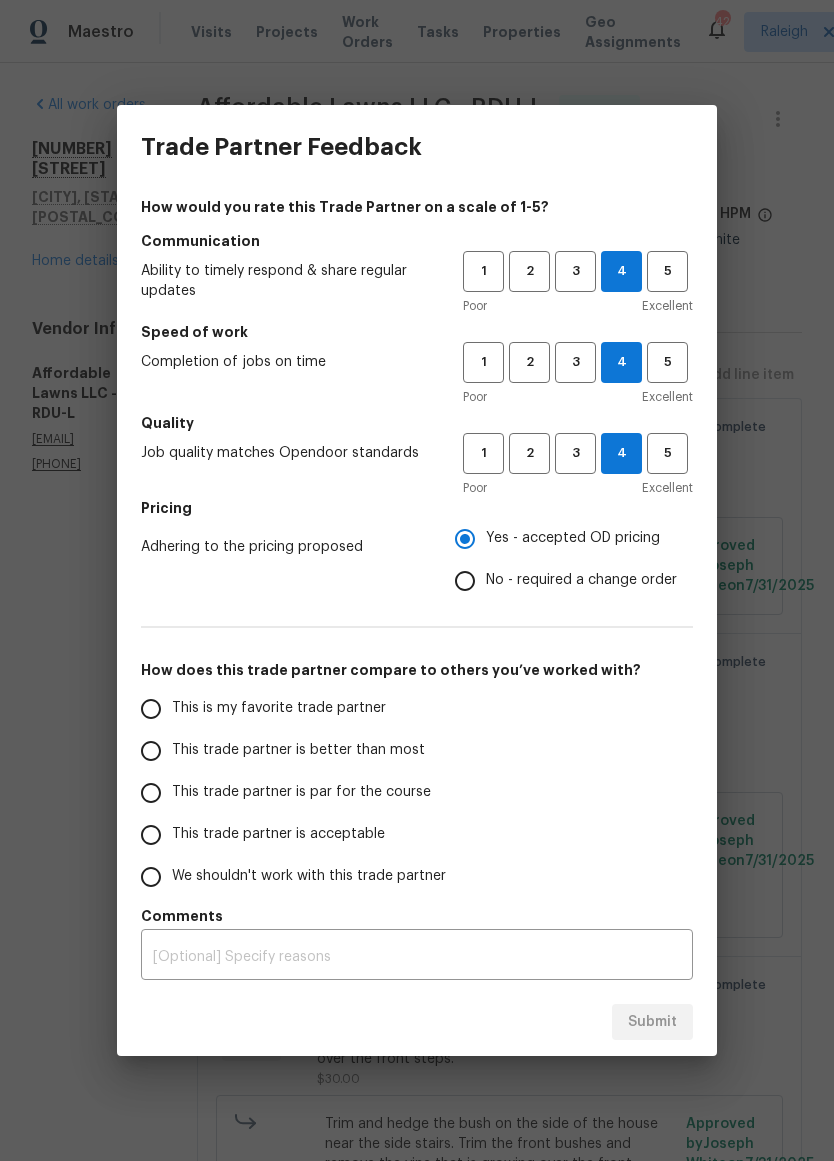 click on "This trade partner is par for the course" at bounding box center (151, 793) 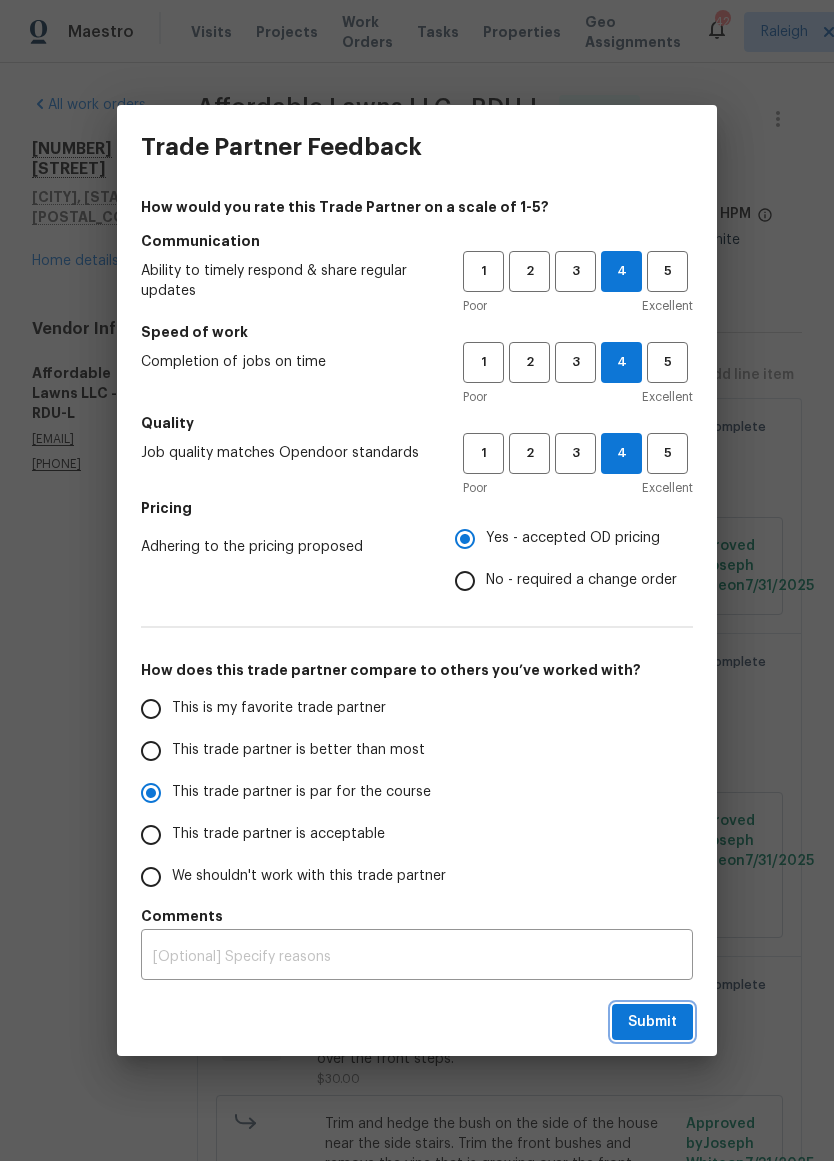 click on "Submit" at bounding box center (652, 1022) 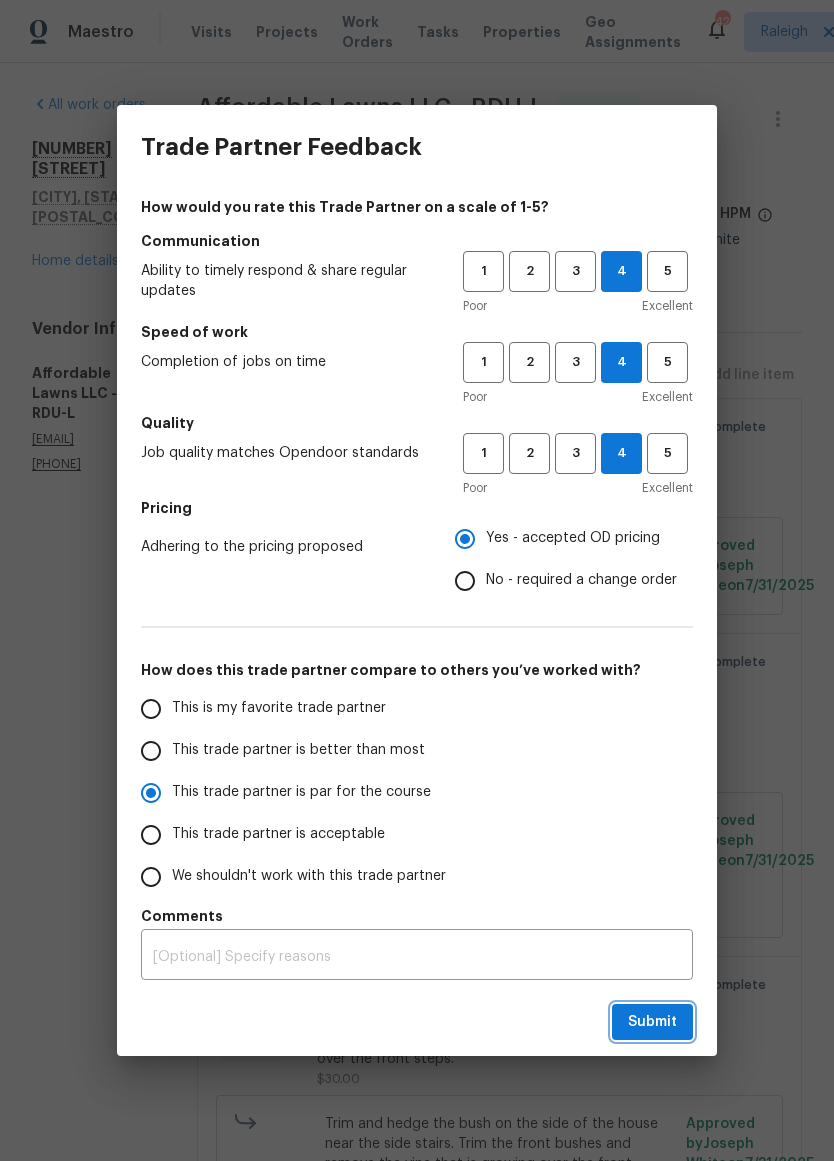 radio on "true" 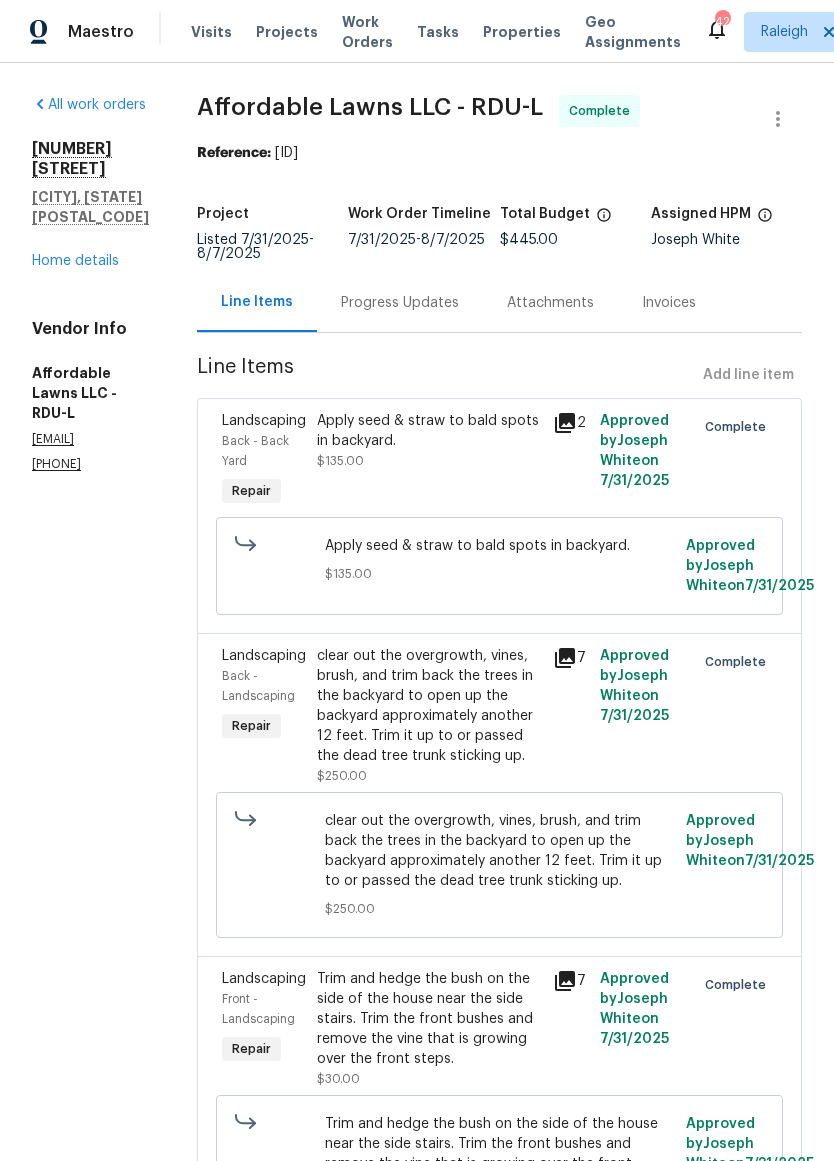 radio on "false" 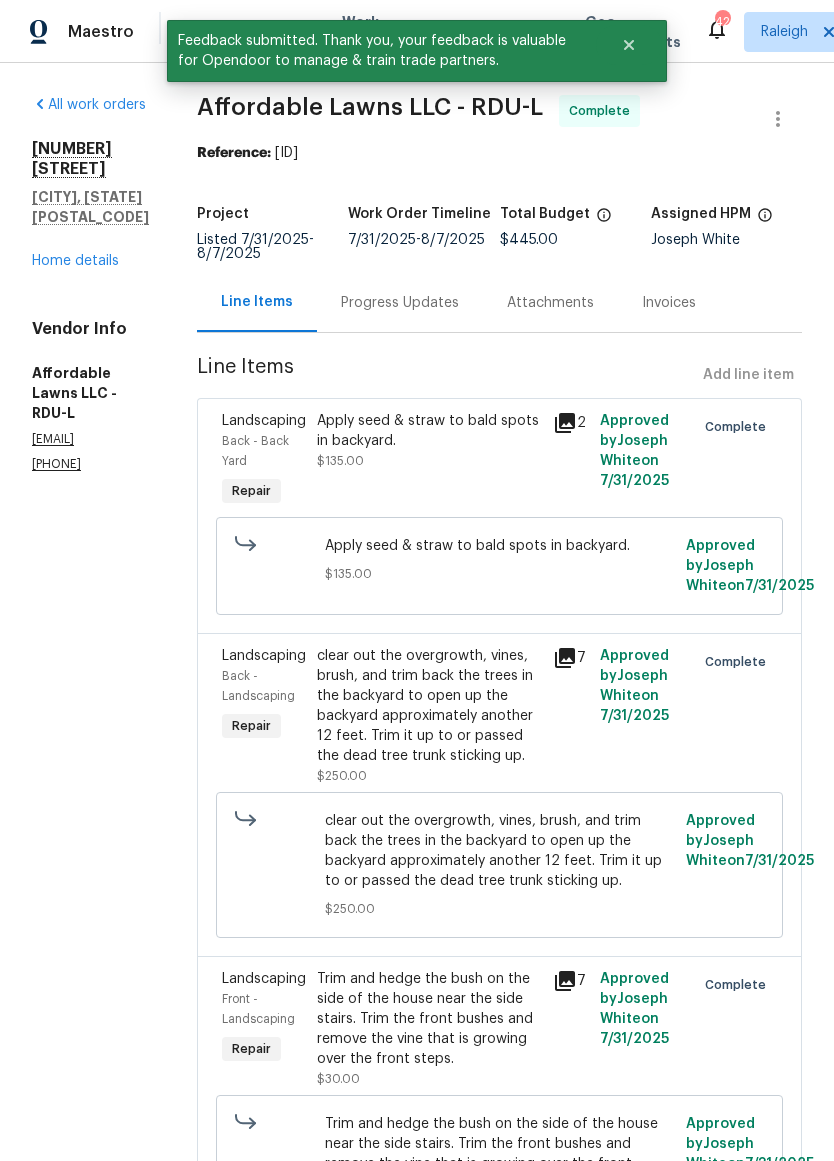 click on "Home details" at bounding box center [75, 261] 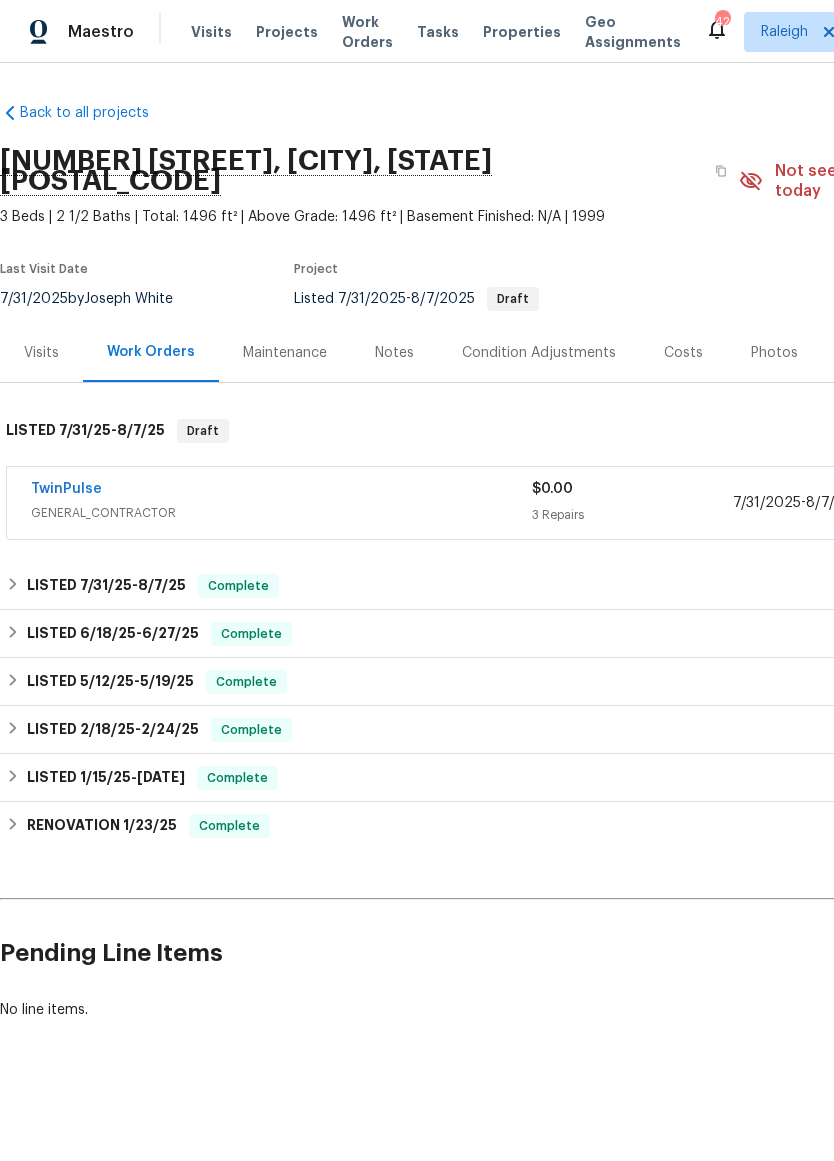 scroll, scrollTop: 0, scrollLeft: 0, axis: both 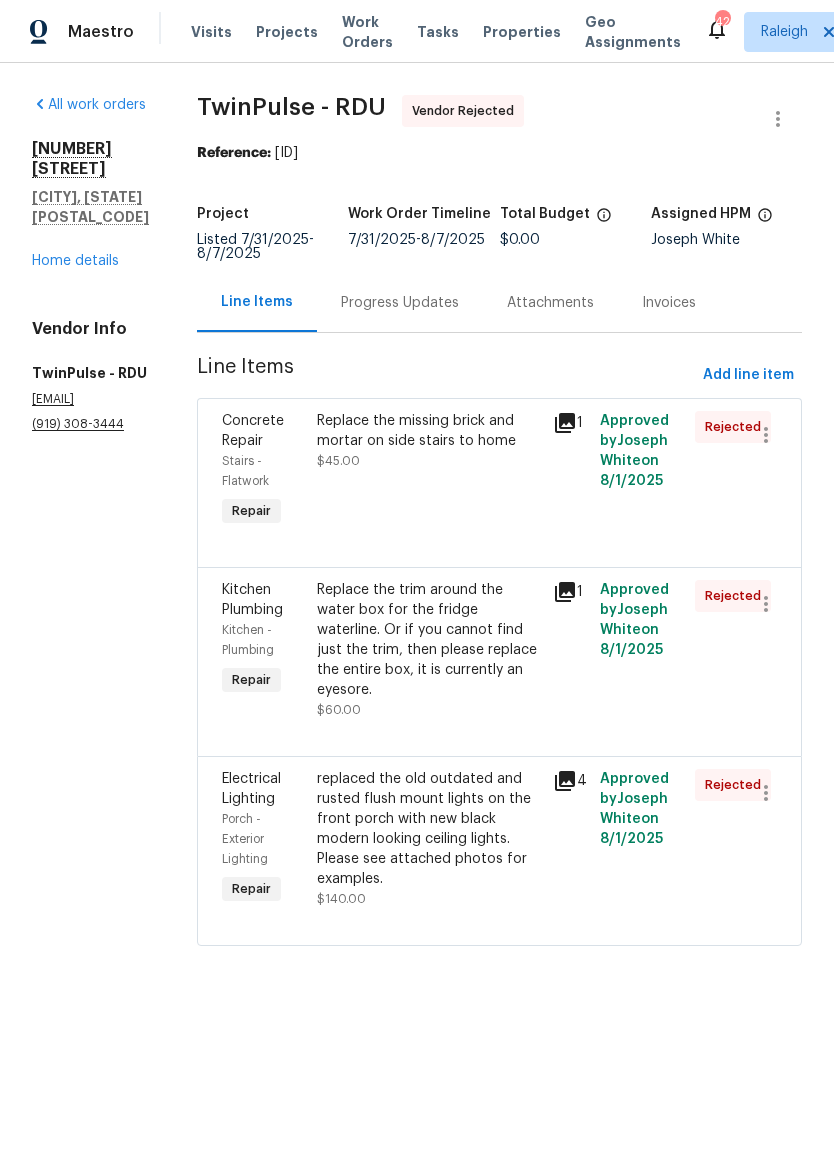 click on "All work orders 1599 Rogers Pointe Ln Creedmoor, NC 27522 Home details Vendor Info TwinPulse - RDU twinpulsellcnc@gmail.com (919) 308-3444" at bounding box center (90, 264) 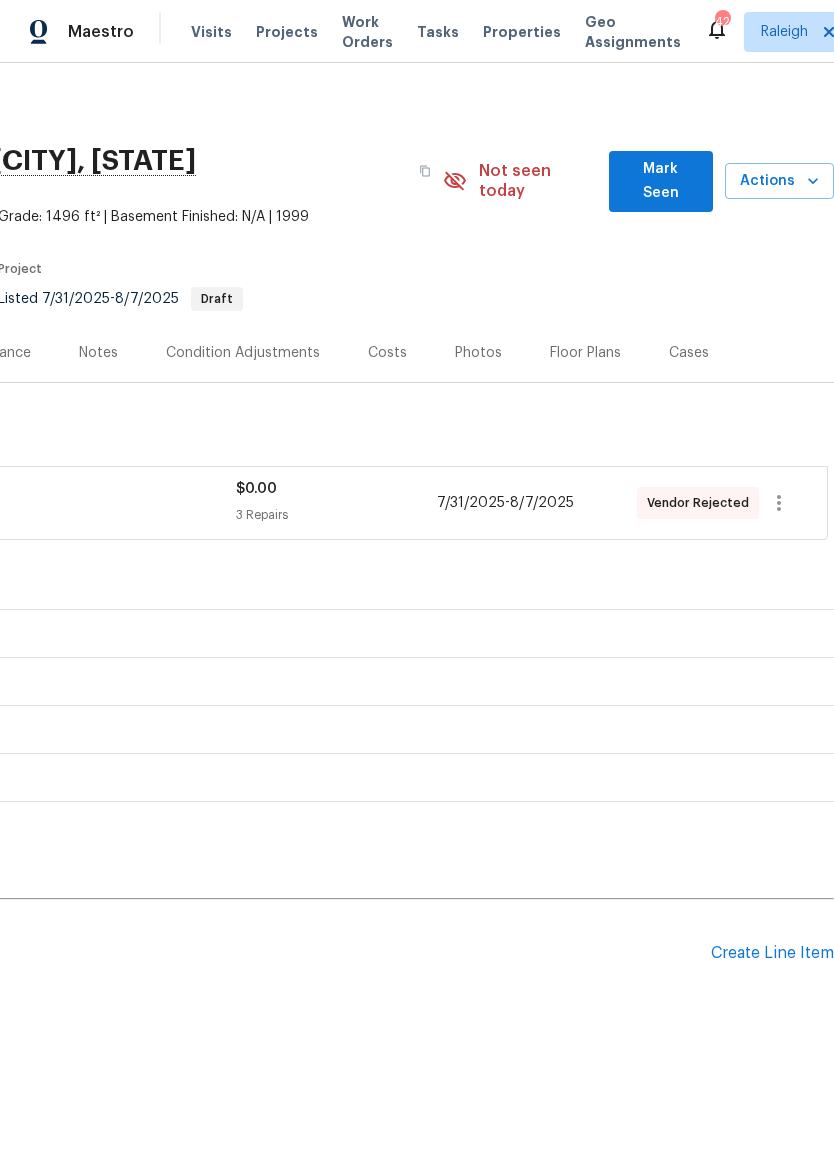 scroll, scrollTop: 0, scrollLeft: 296, axis: horizontal 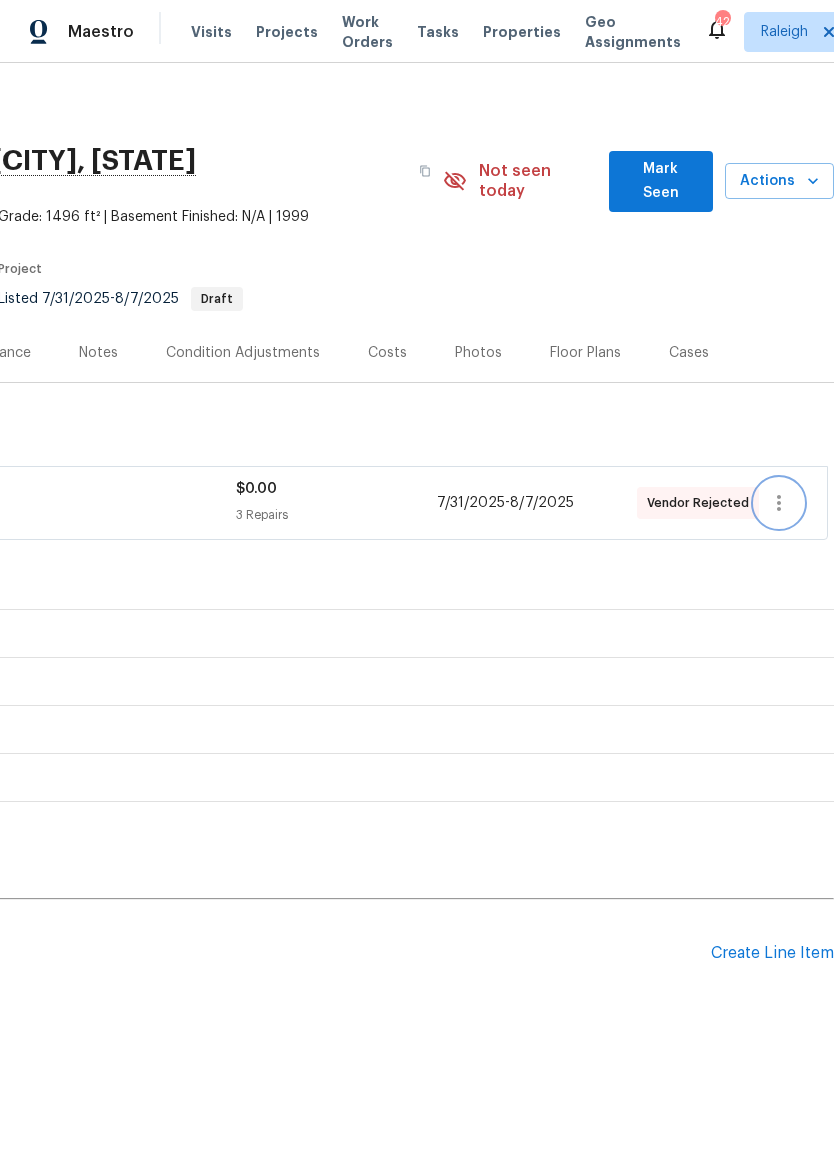 click at bounding box center [779, 503] 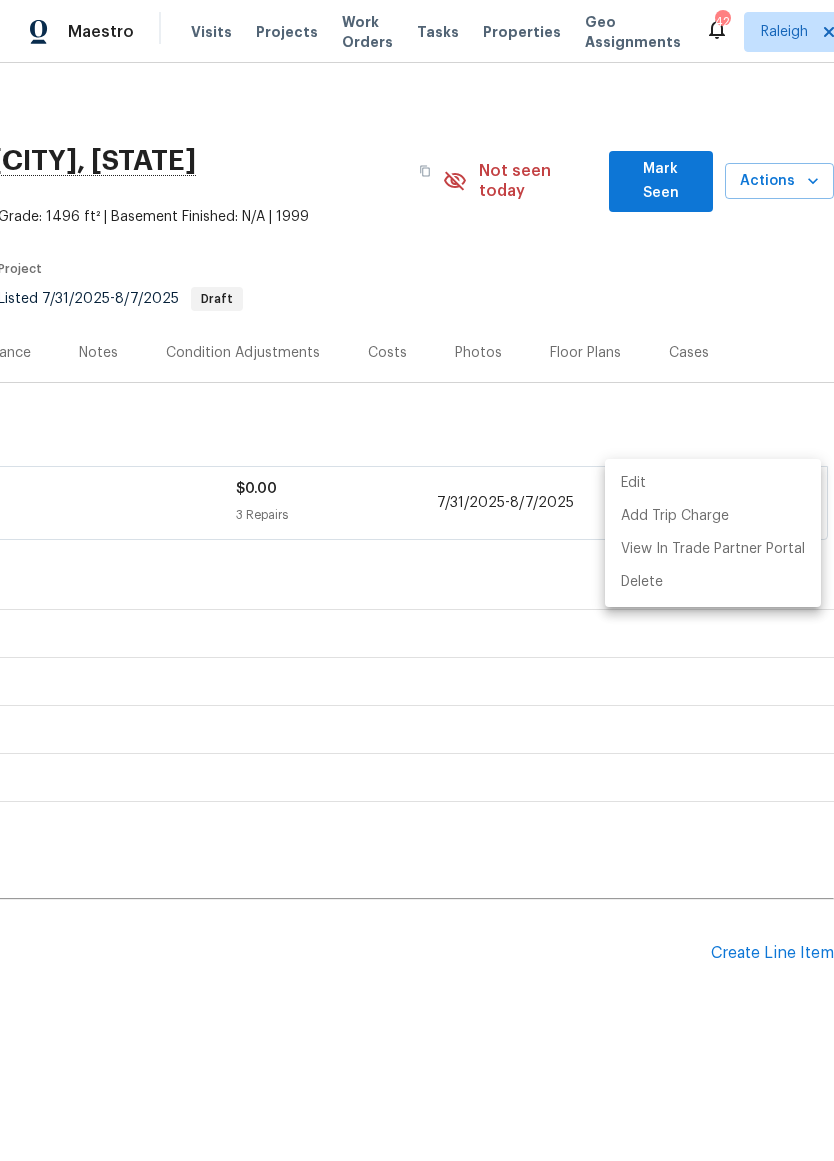 click on "Edit" at bounding box center (713, 483) 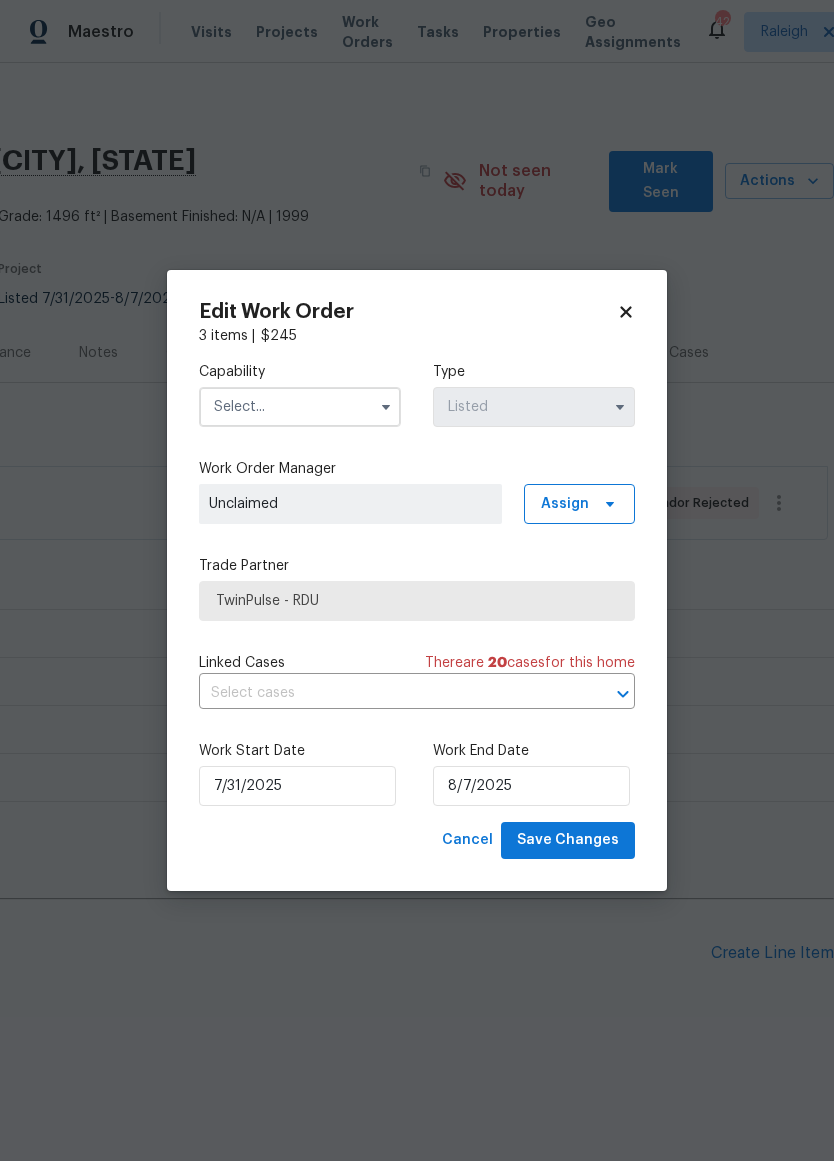 click at bounding box center (300, 407) 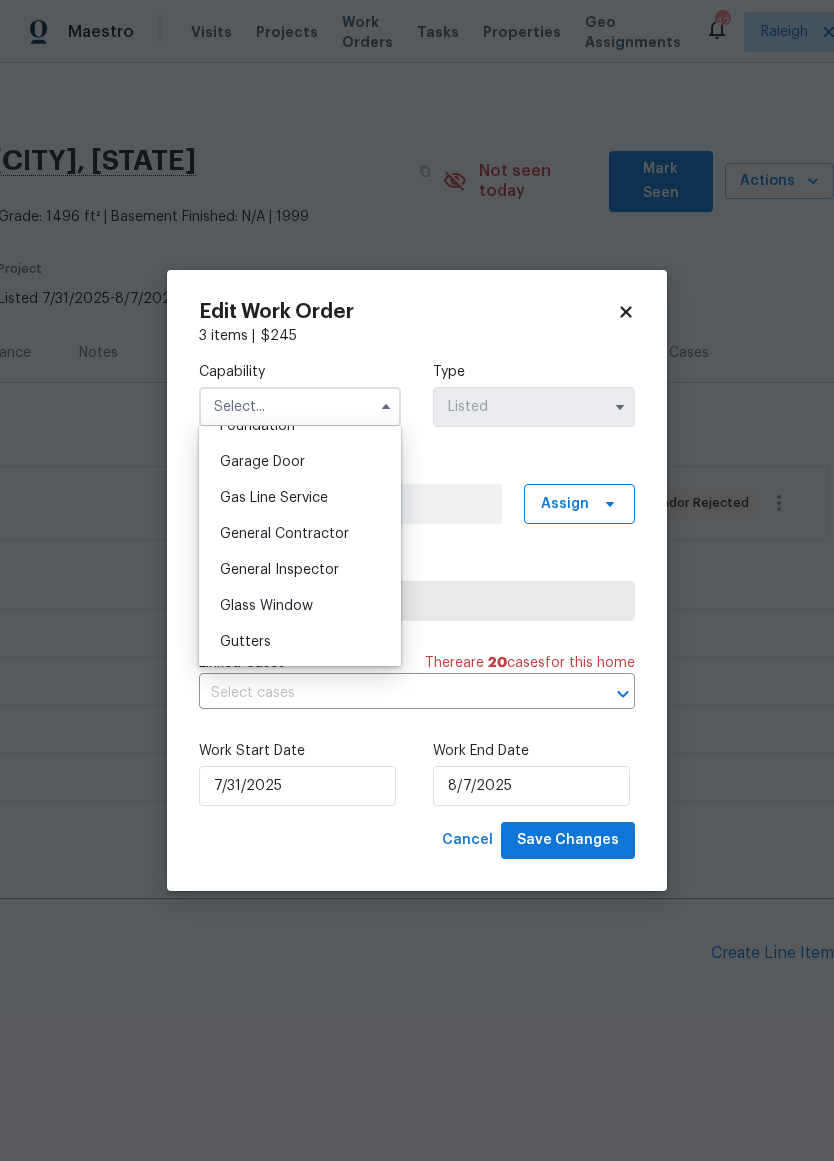 scroll, scrollTop: 918, scrollLeft: 0, axis: vertical 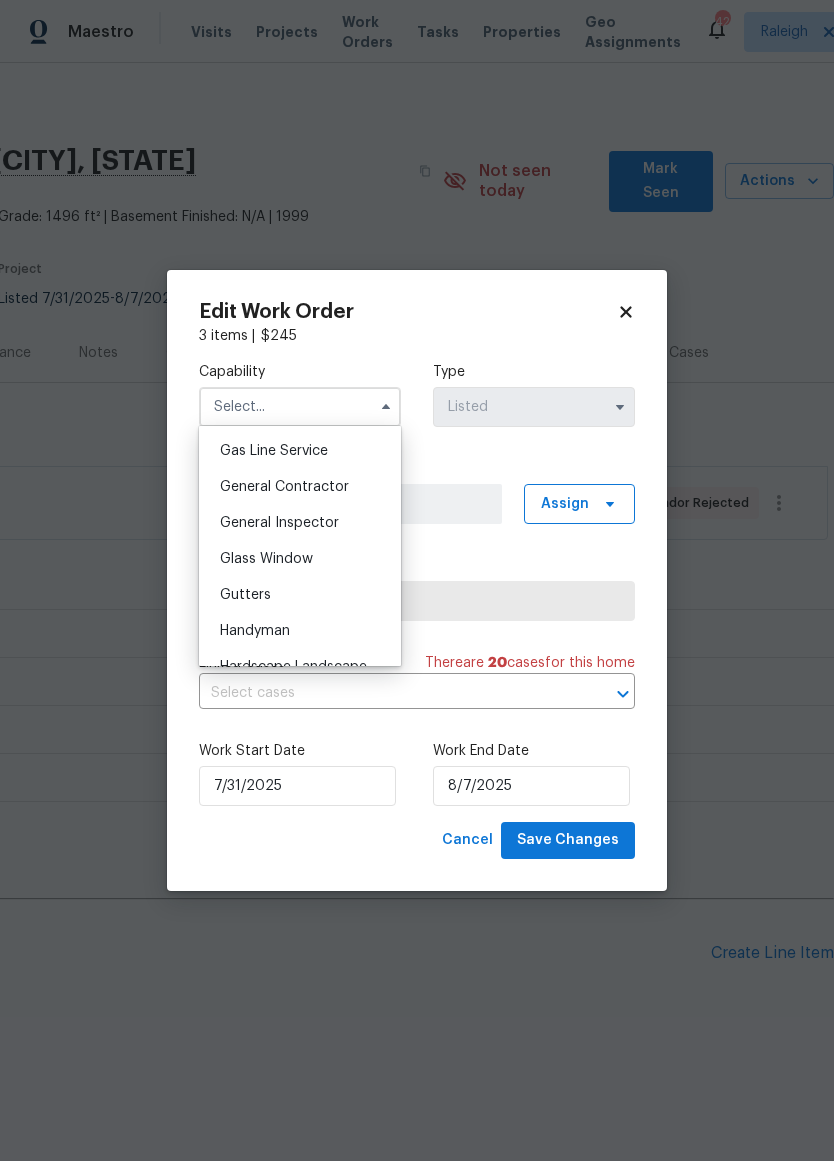 click on "General Contractor" at bounding box center [284, 487] 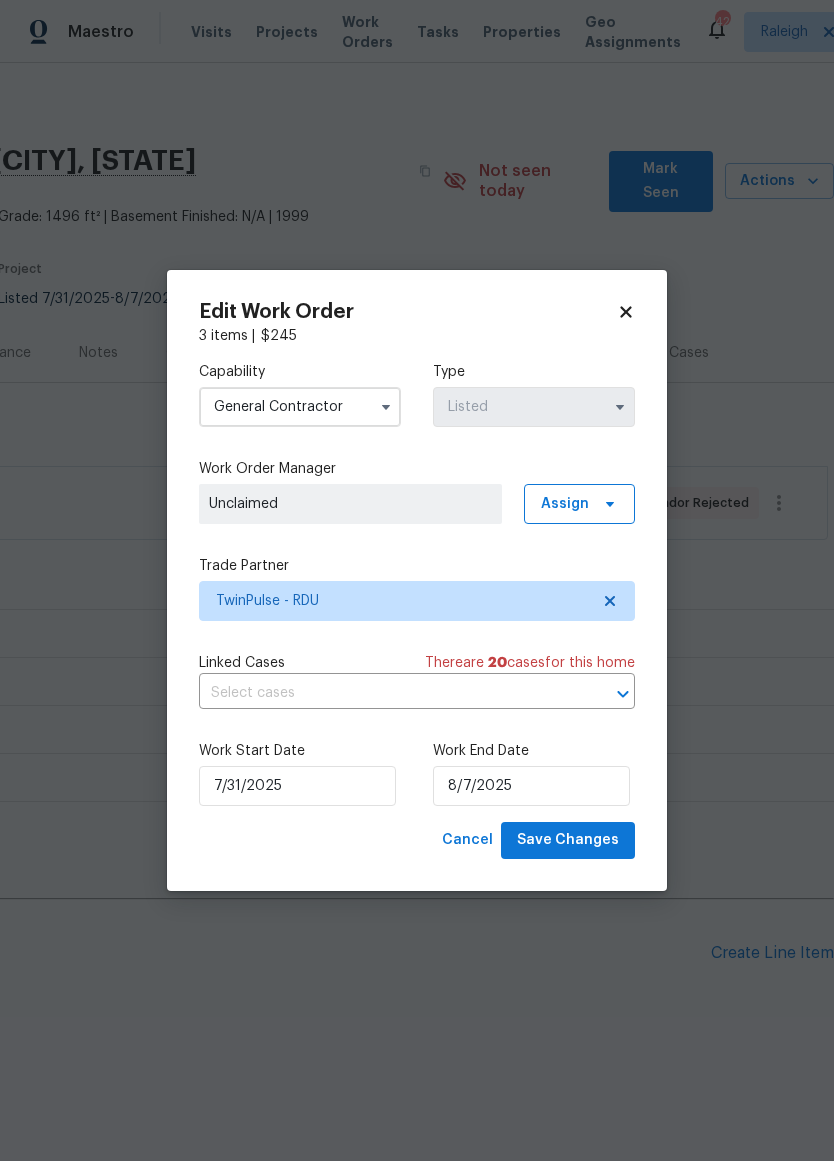click on "Work Order Manager" at bounding box center (417, 469) 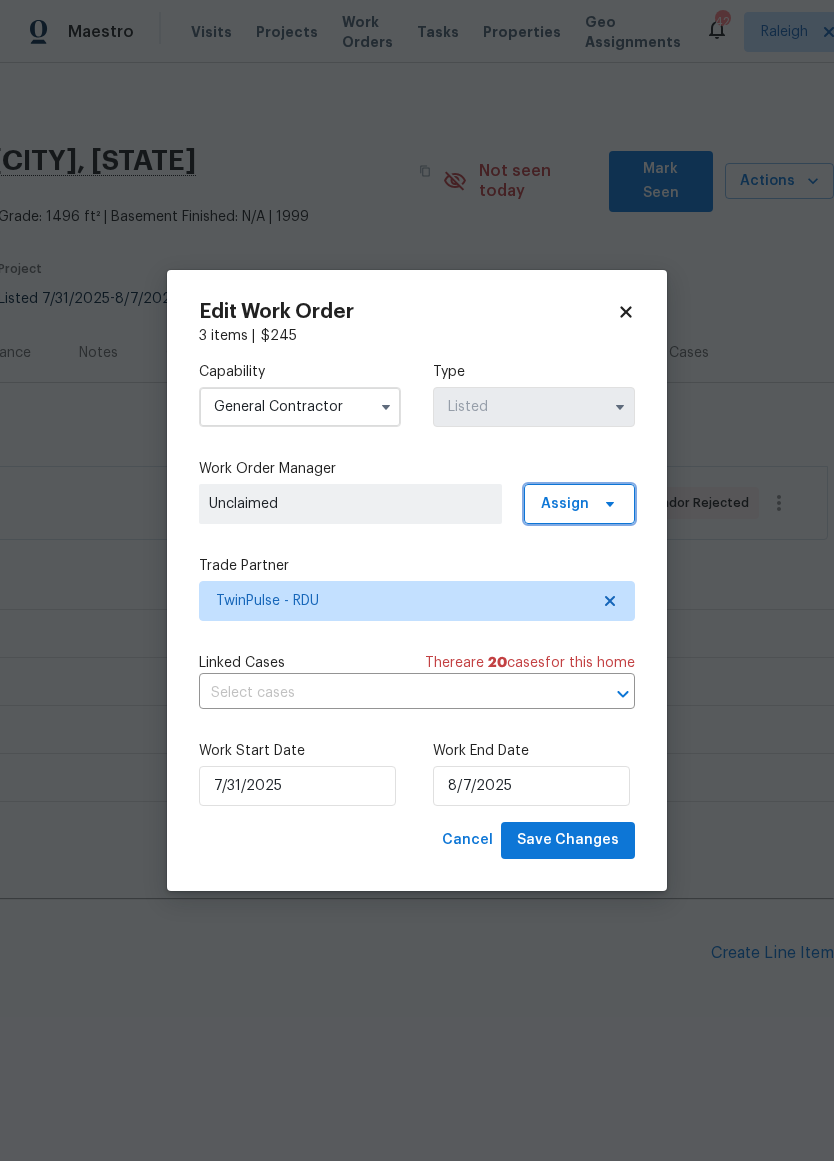 click on "Assign" at bounding box center [565, 504] 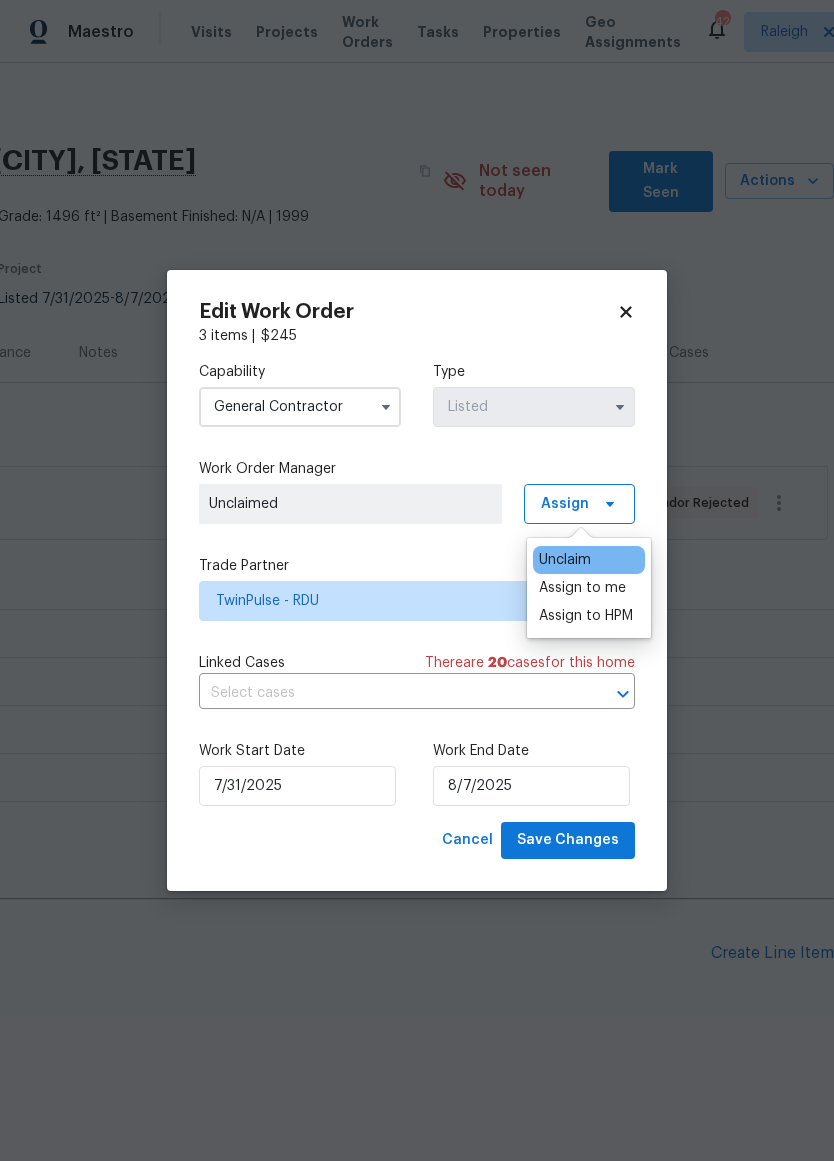 click on "Assign to me" at bounding box center [582, 588] 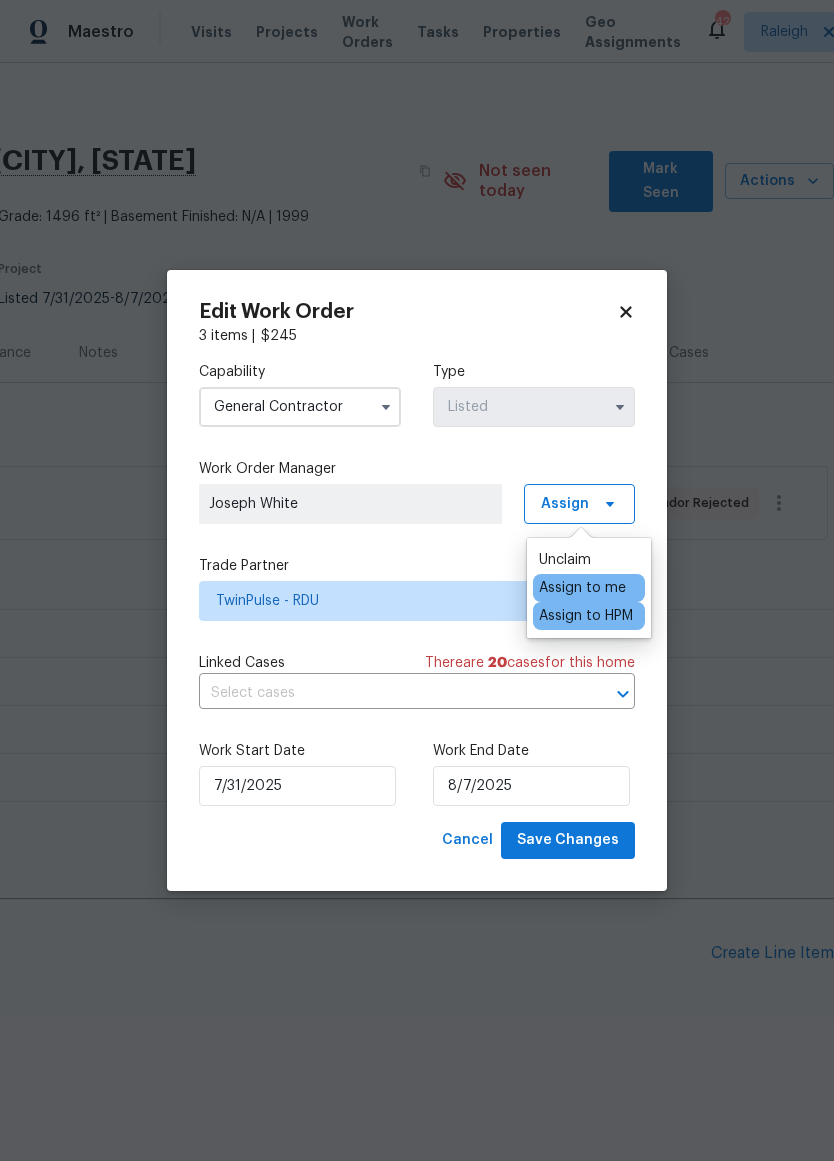 click on "Trade Partner" at bounding box center (417, 566) 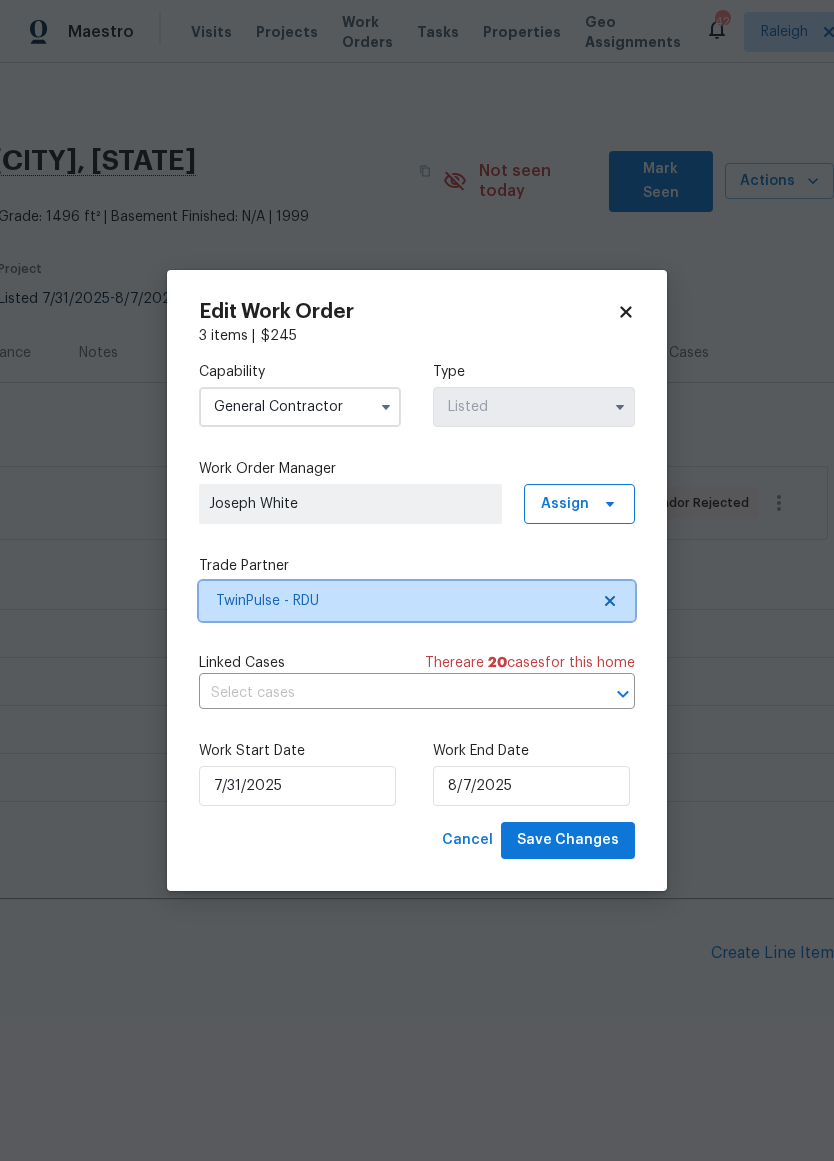 click 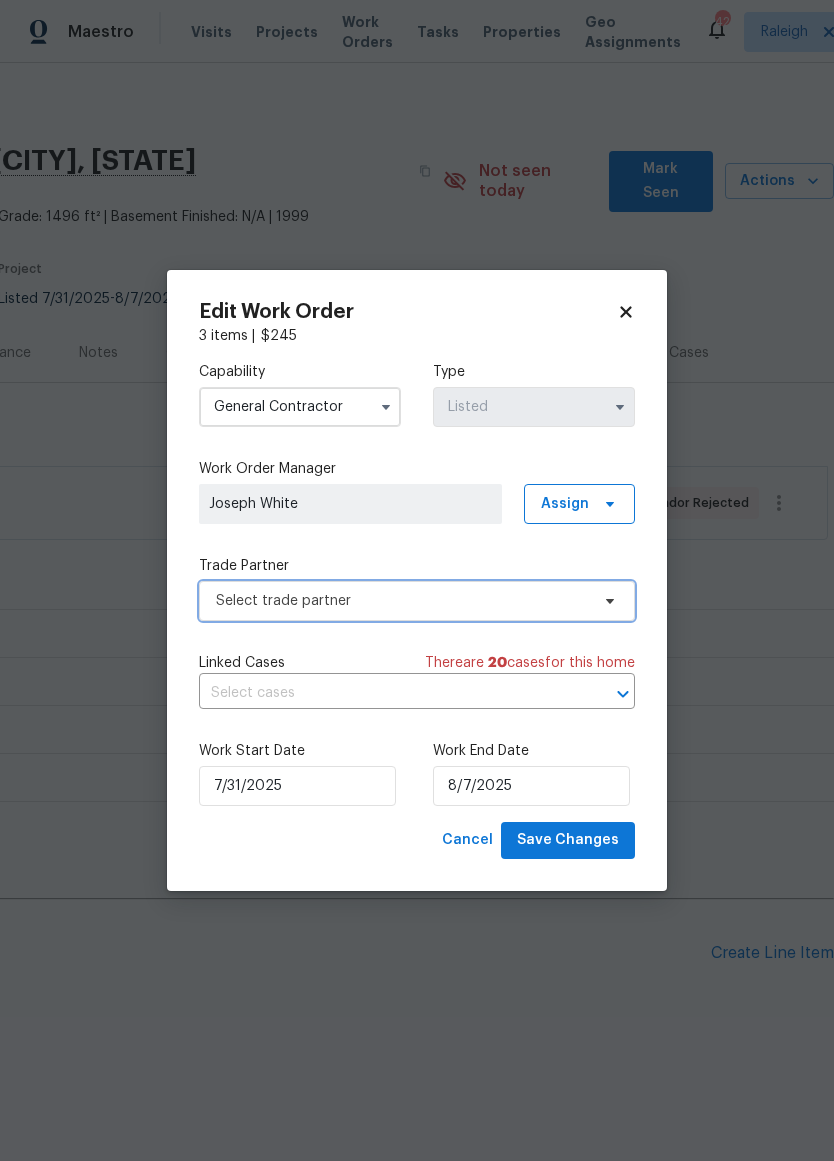 click on "Select trade partner" at bounding box center (402, 601) 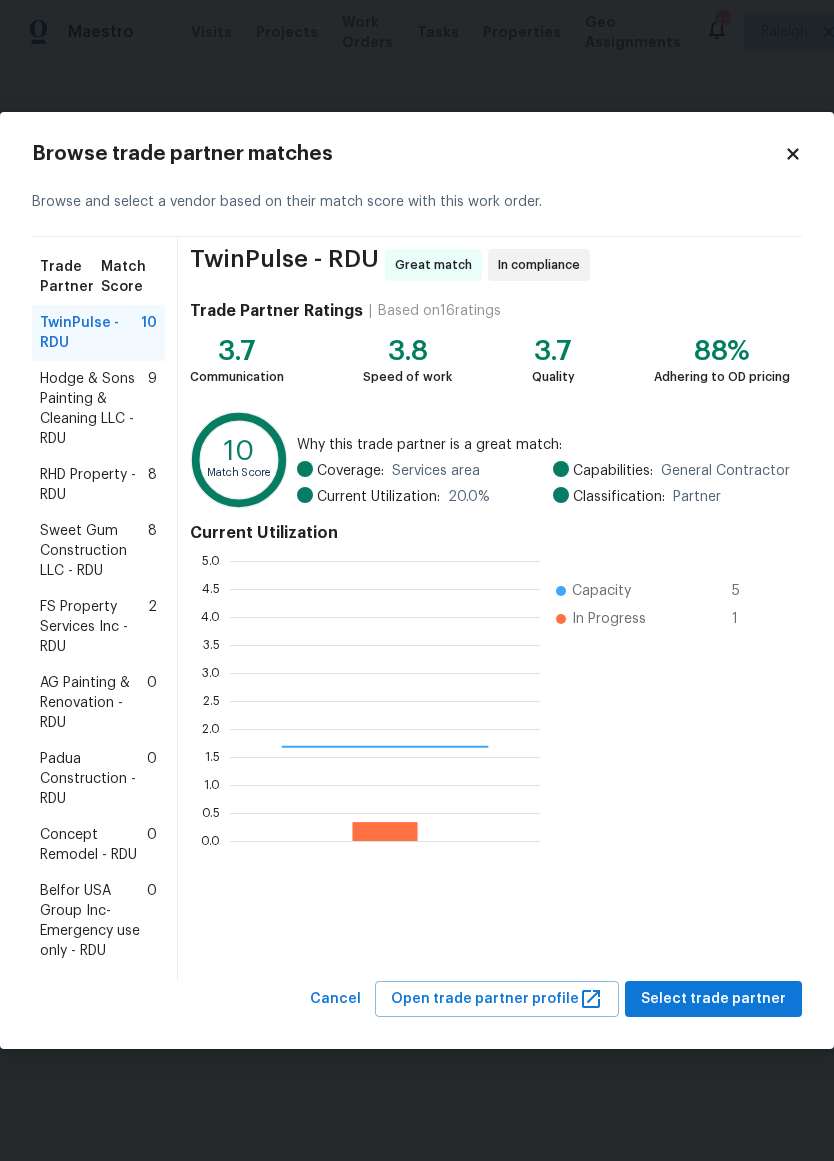scroll, scrollTop: 2, scrollLeft: 2, axis: both 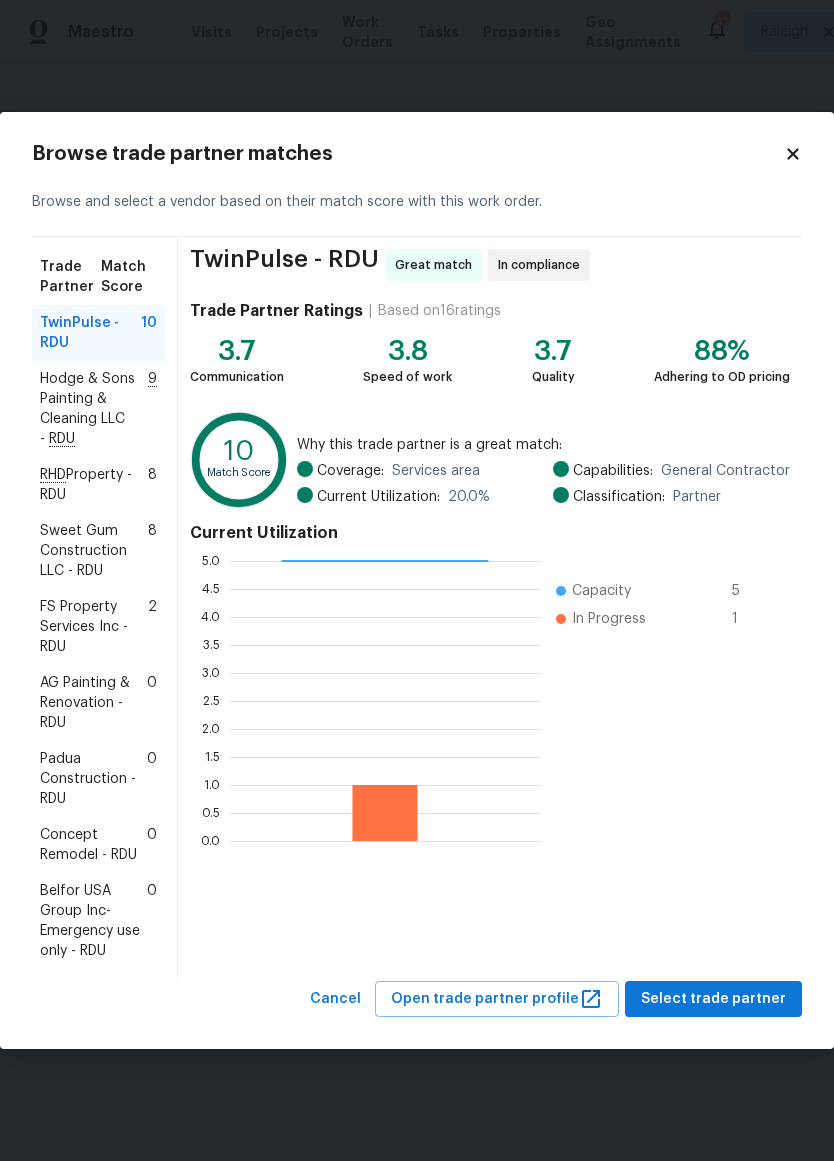 click on "Sweet Gum Construction LLC - RDU" at bounding box center [94, 551] 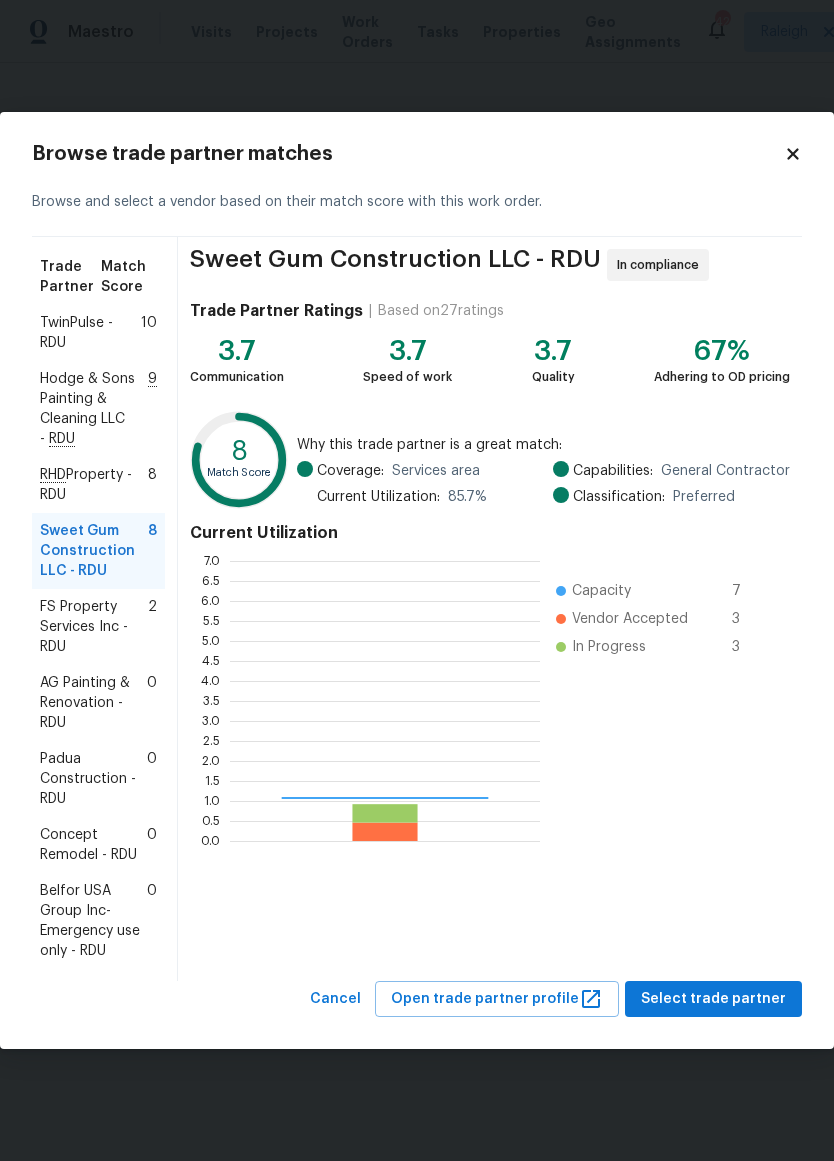 scroll, scrollTop: 2, scrollLeft: 2, axis: both 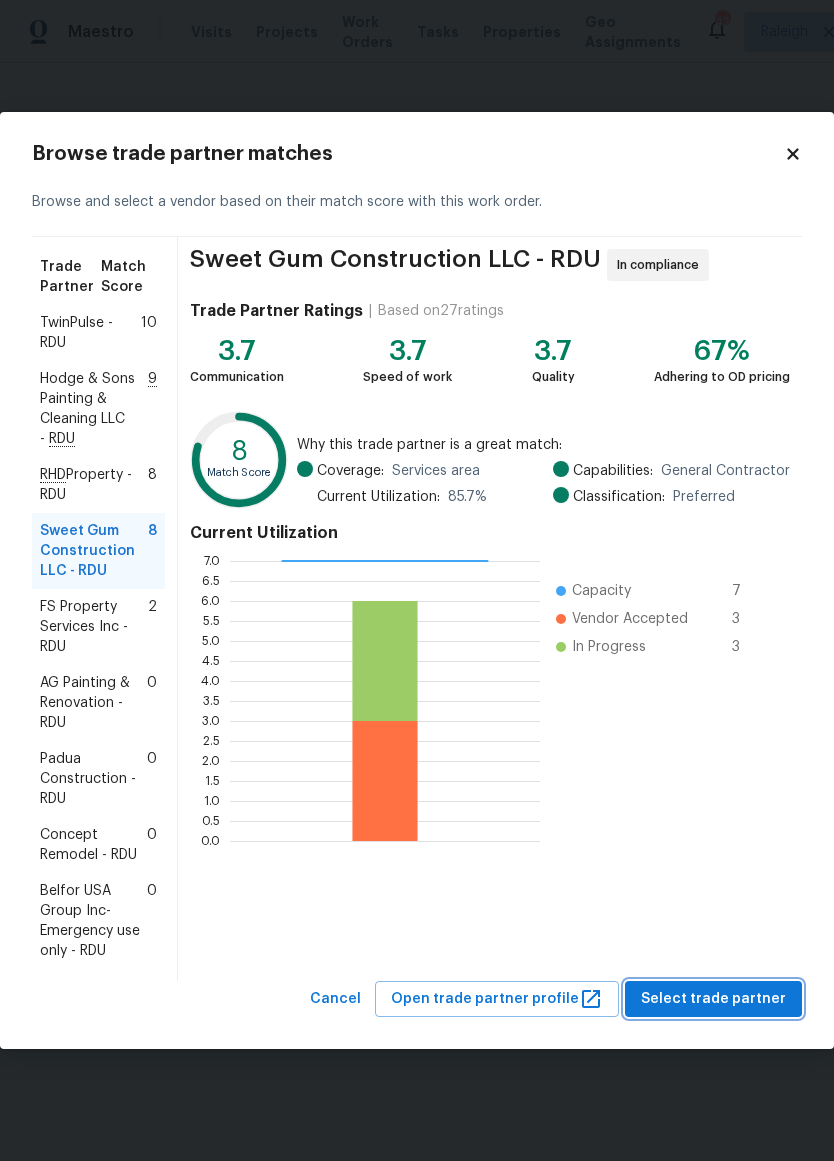 click on "Select trade partner" at bounding box center [713, 999] 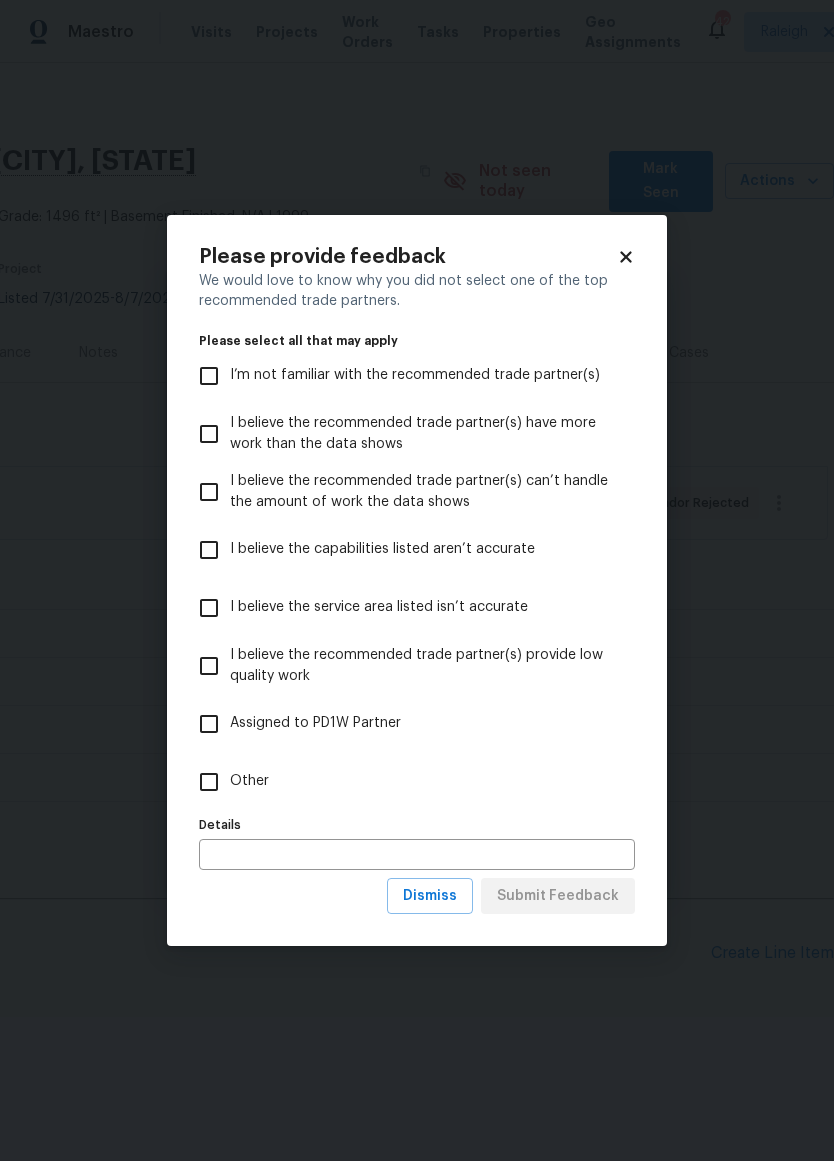 click on "Other" at bounding box center (209, 782) 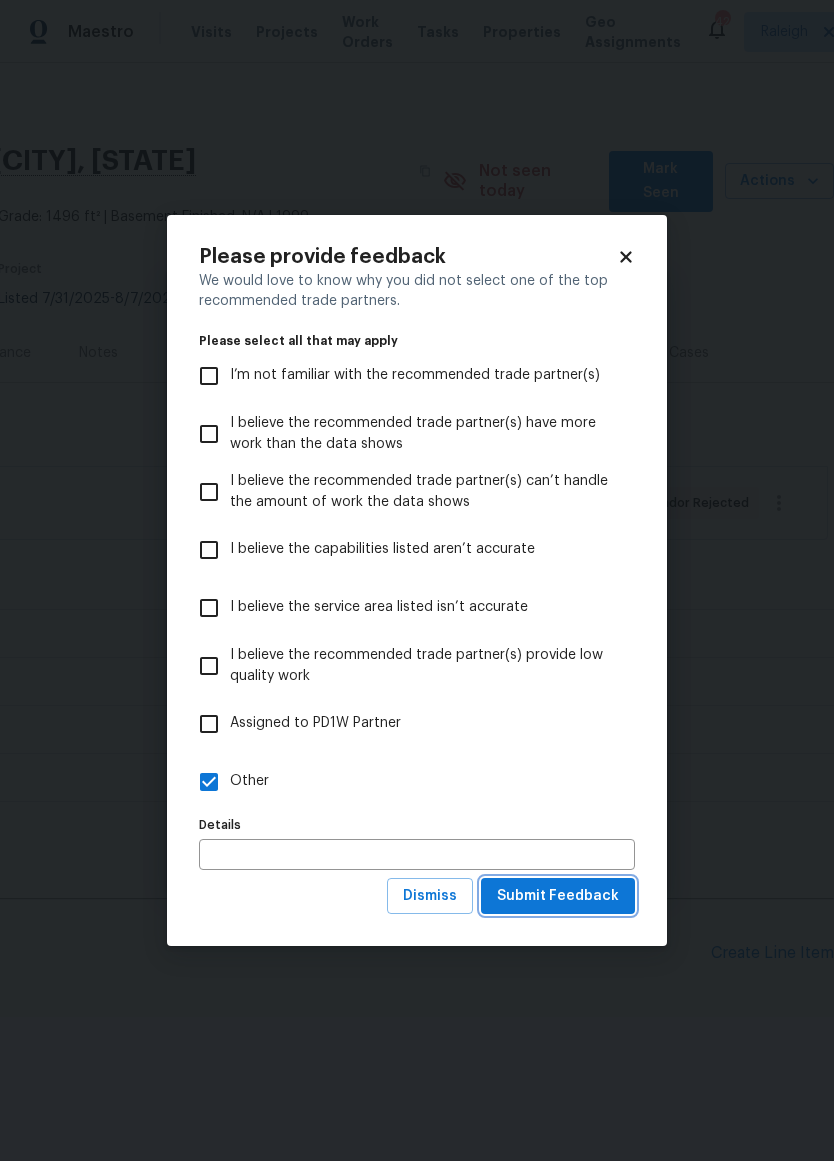 click on "Submit Feedback" at bounding box center (558, 896) 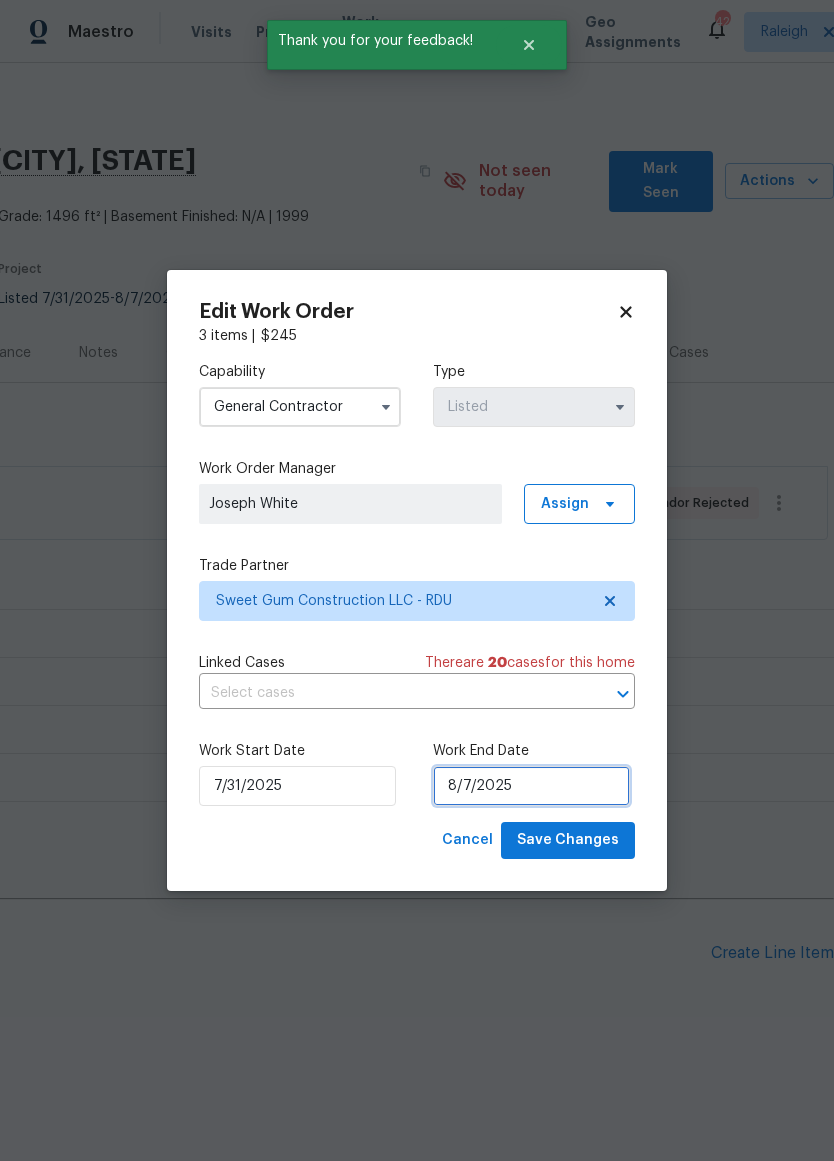 click on "8/7/2025" at bounding box center (531, 786) 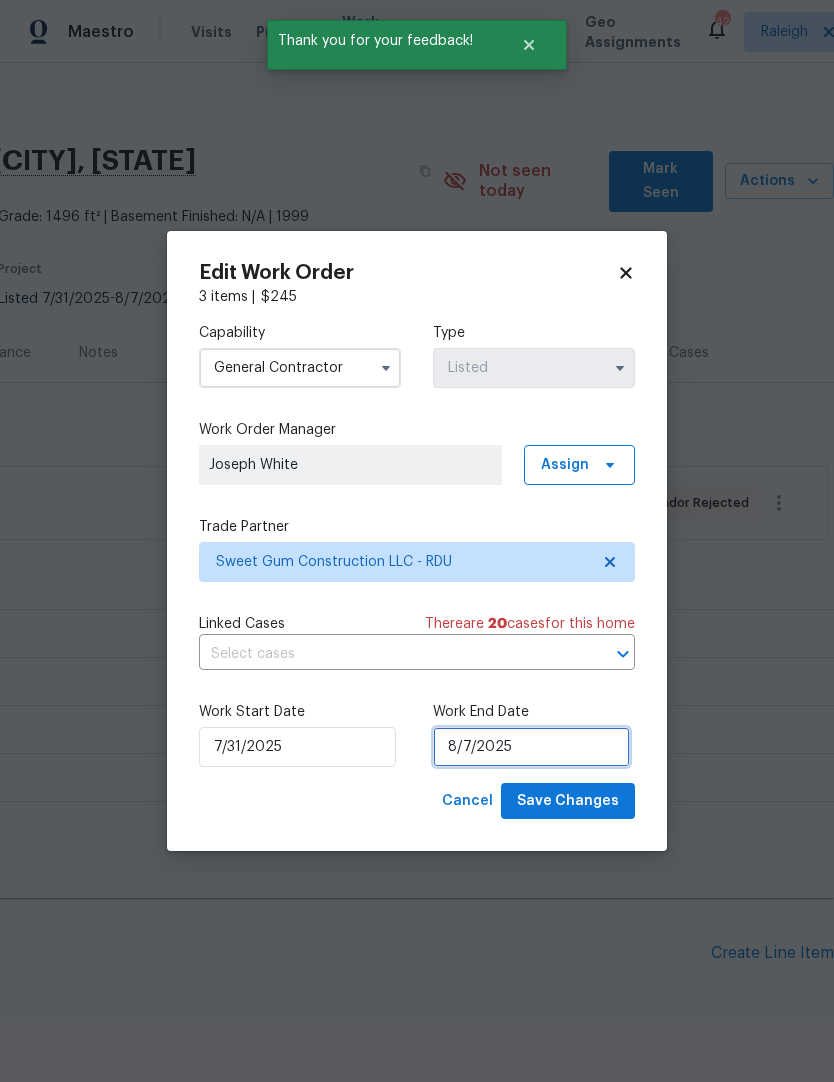 select on "7" 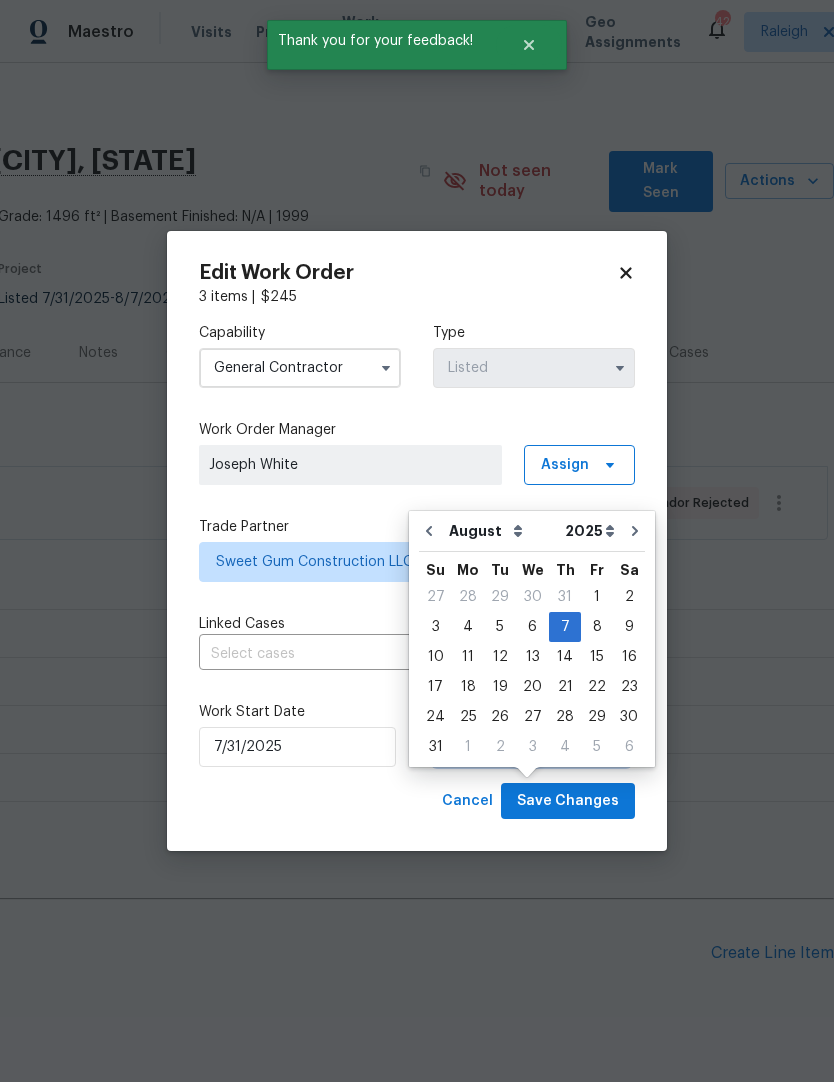 scroll, scrollTop: 53, scrollLeft: 0, axis: vertical 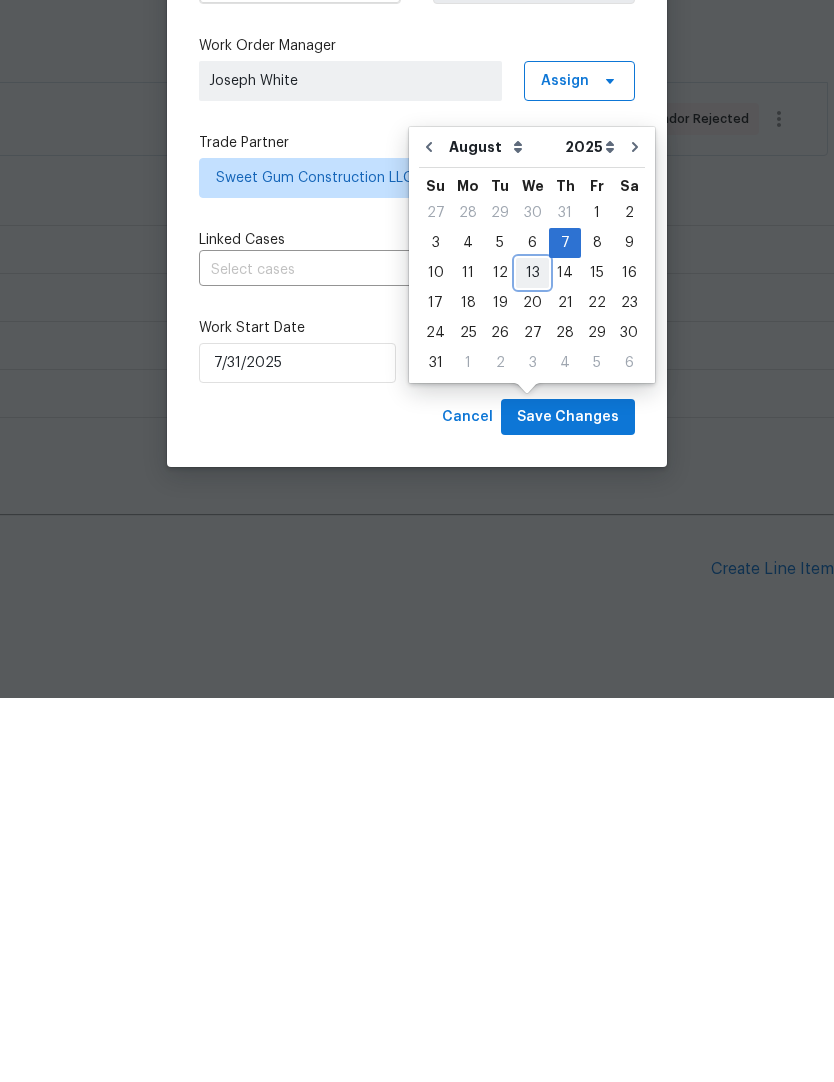 click on "13" at bounding box center [532, 657] 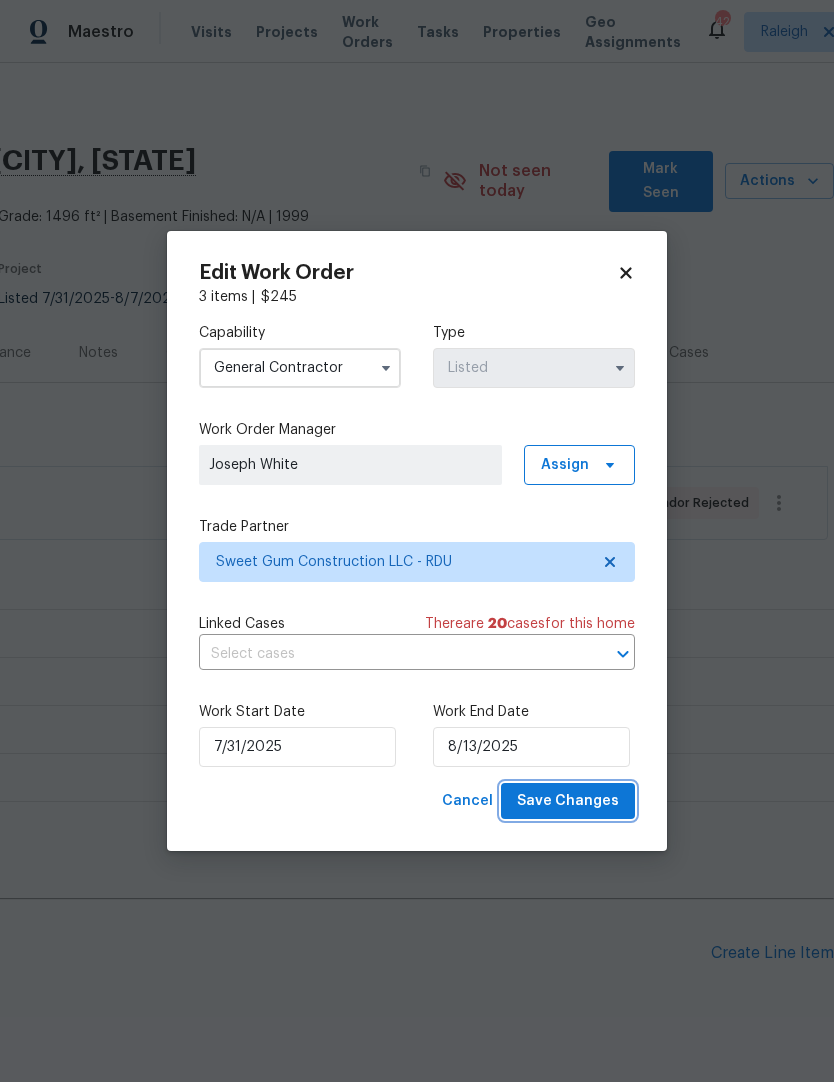 click on "Save Changes" at bounding box center (568, 801) 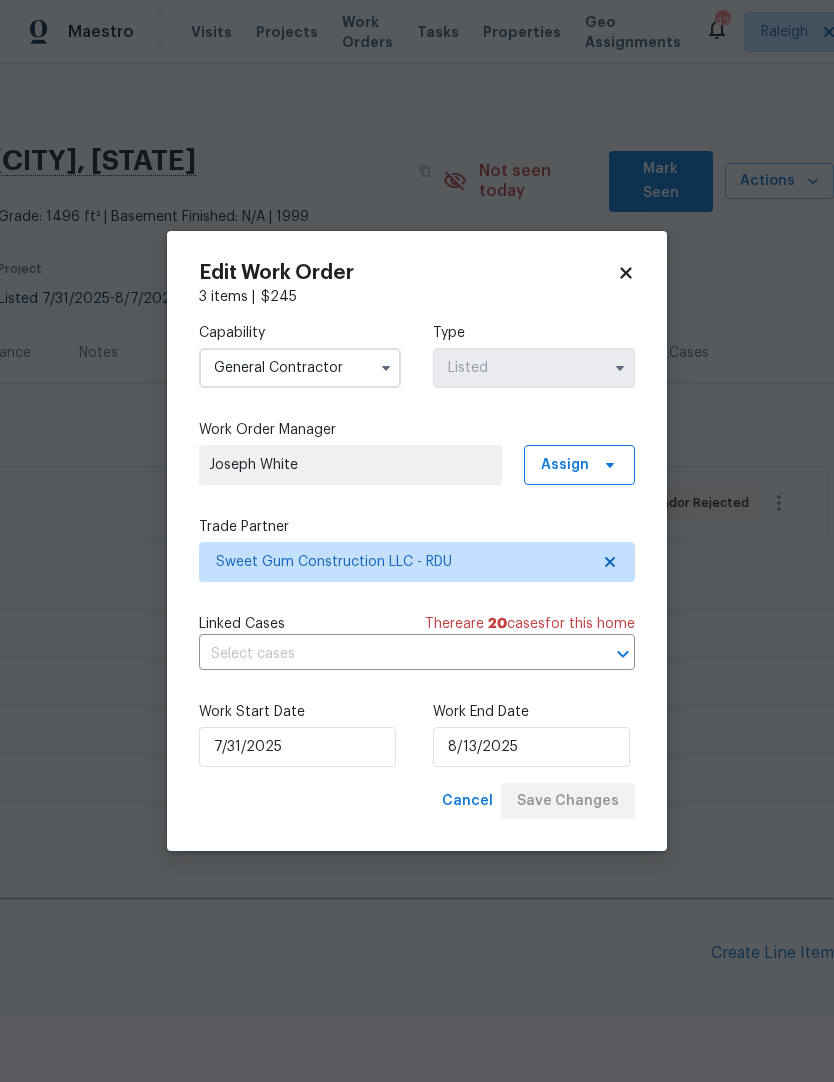 scroll, scrollTop: 0, scrollLeft: 0, axis: both 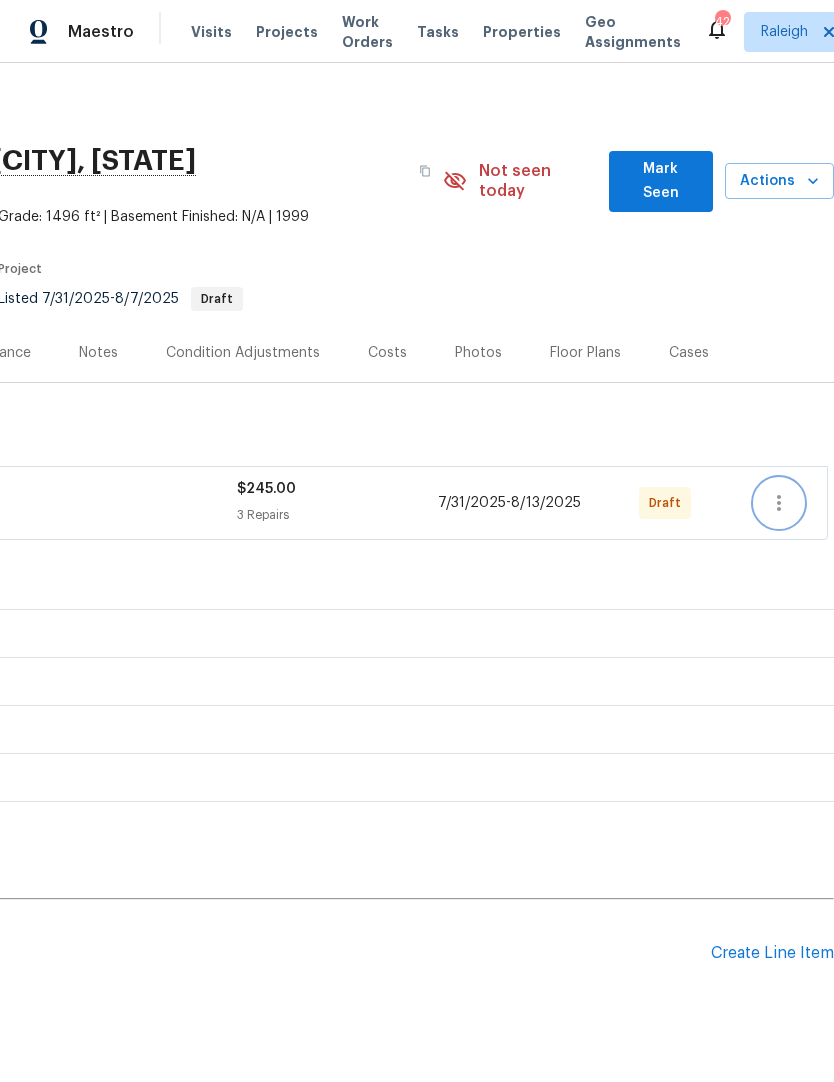 click at bounding box center (779, 503) 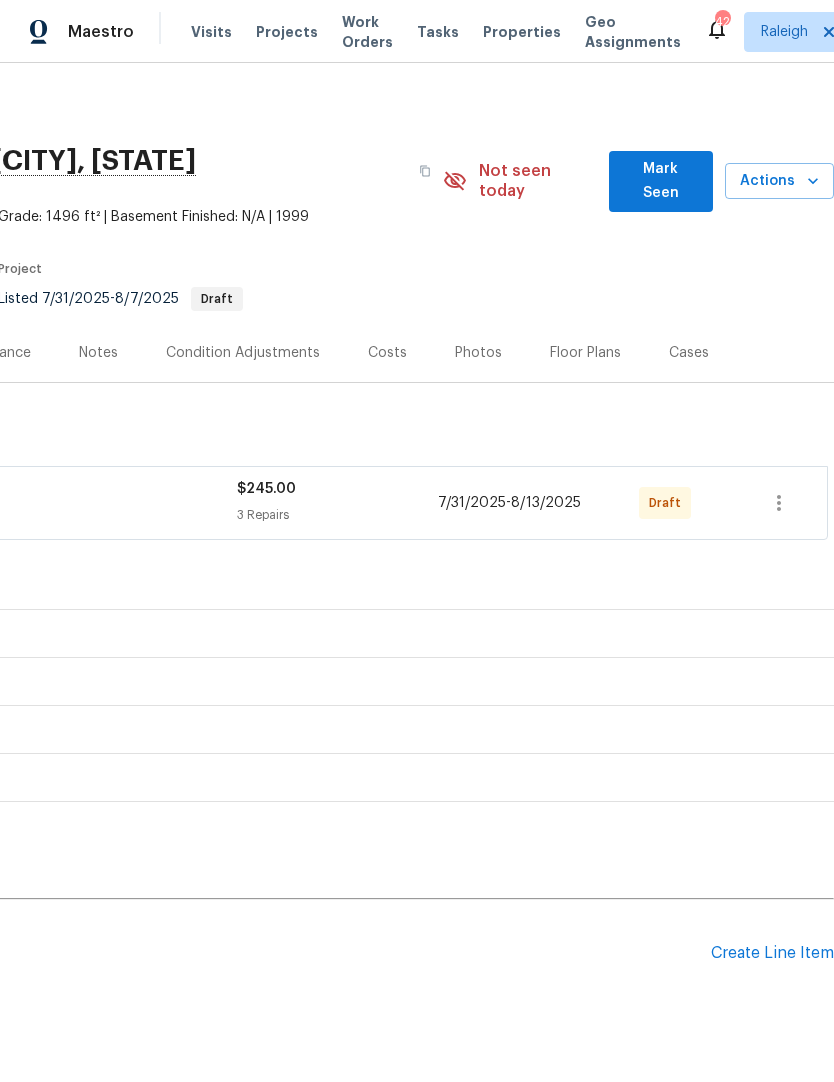scroll, scrollTop: 0, scrollLeft: 296, axis: horizontal 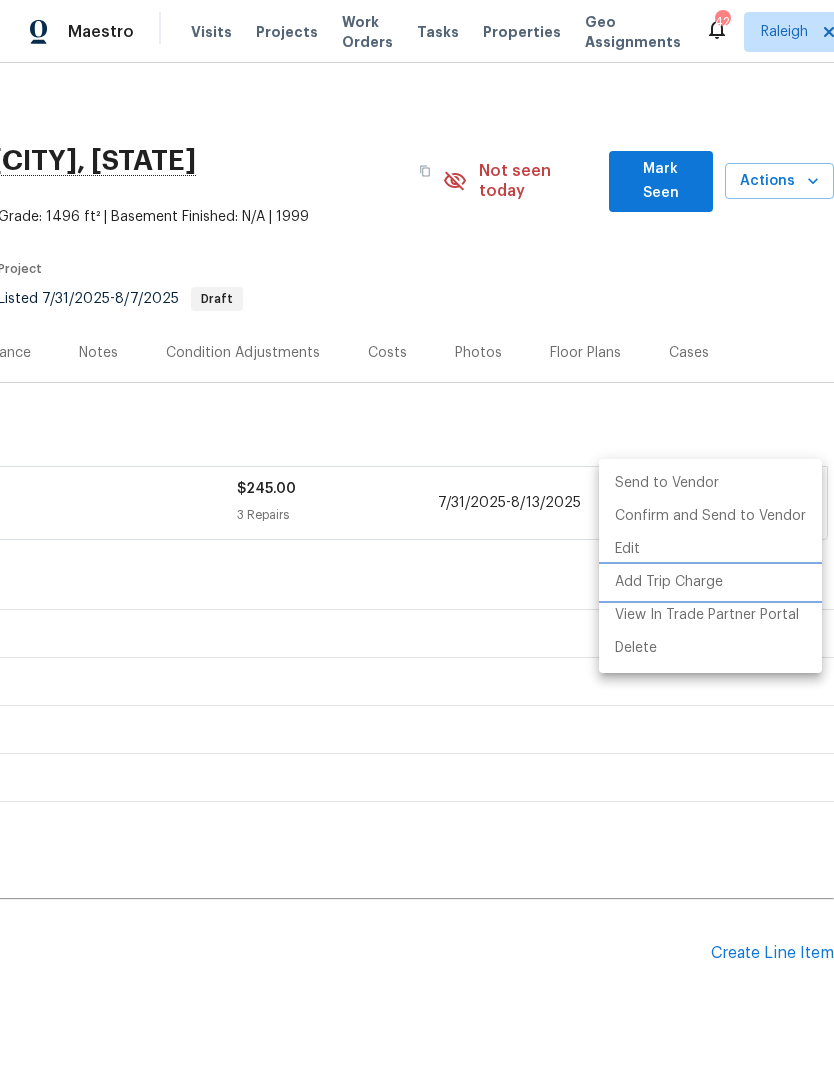 click on "Add Trip Charge" at bounding box center (710, 582) 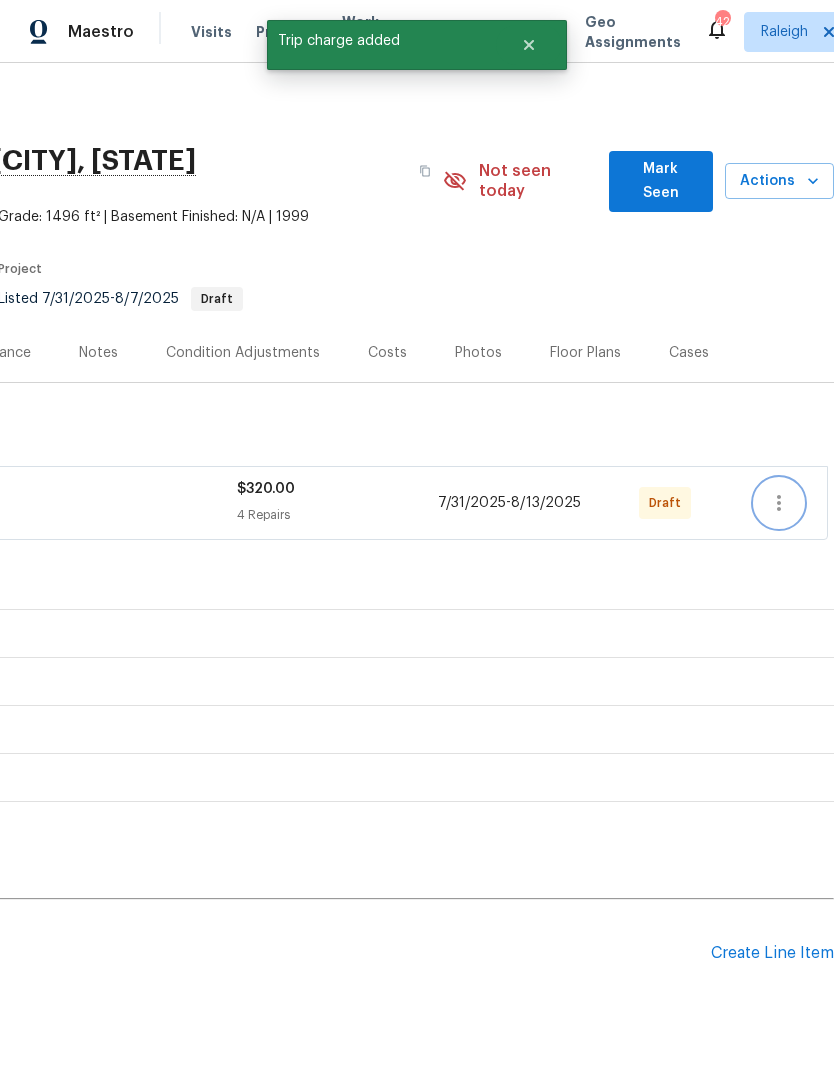 click 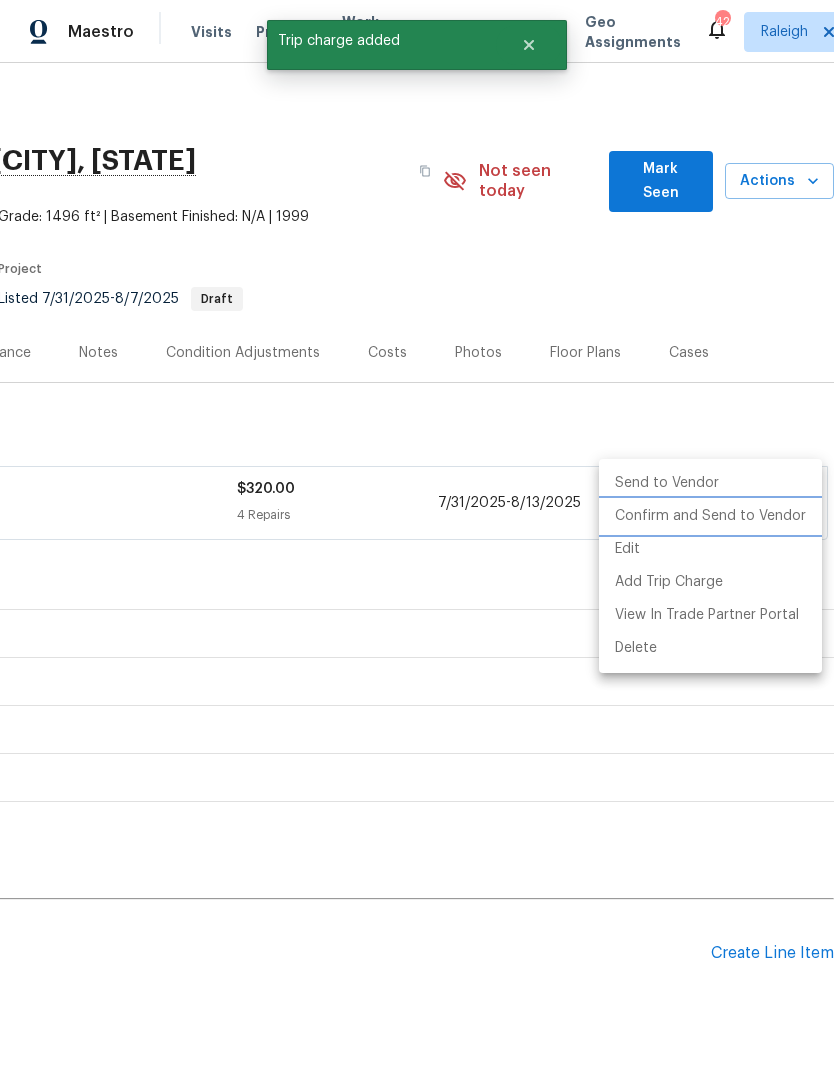 click on "Confirm and Send to Vendor" at bounding box center [710, 516] 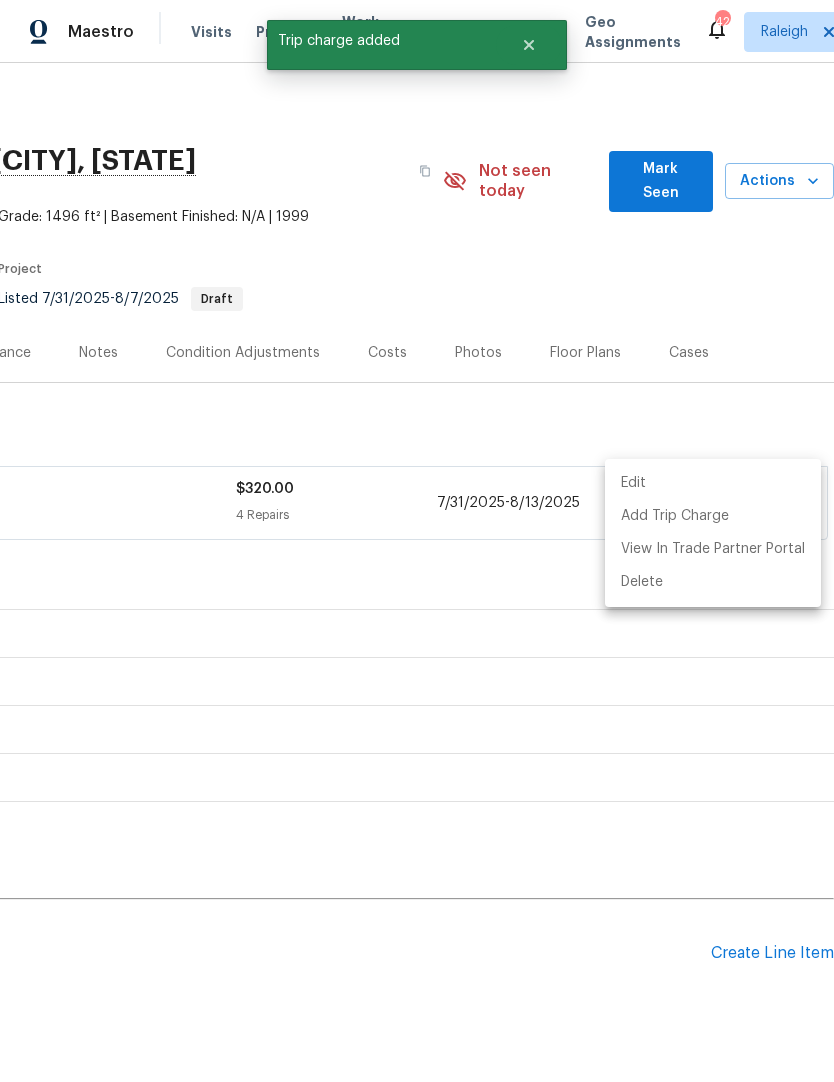 click at bounding box center (417, 541) 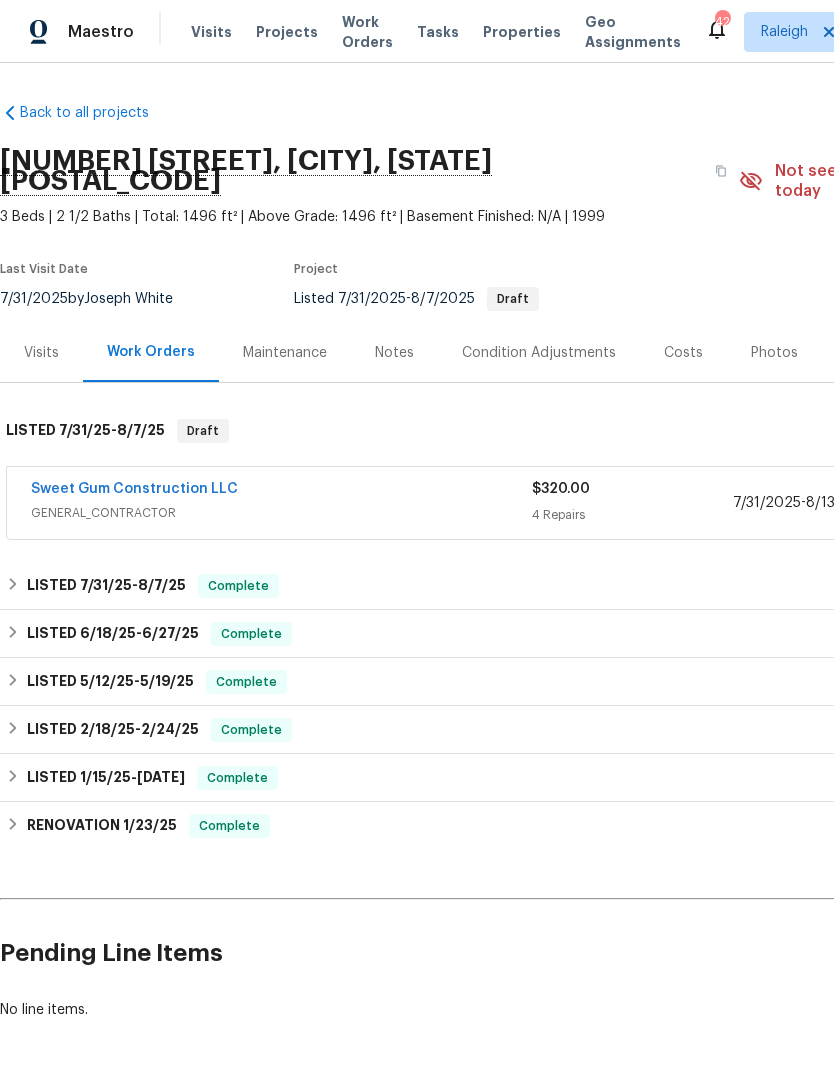 scroll, scrollTop: 0, scrollLeft: 0, axis: both 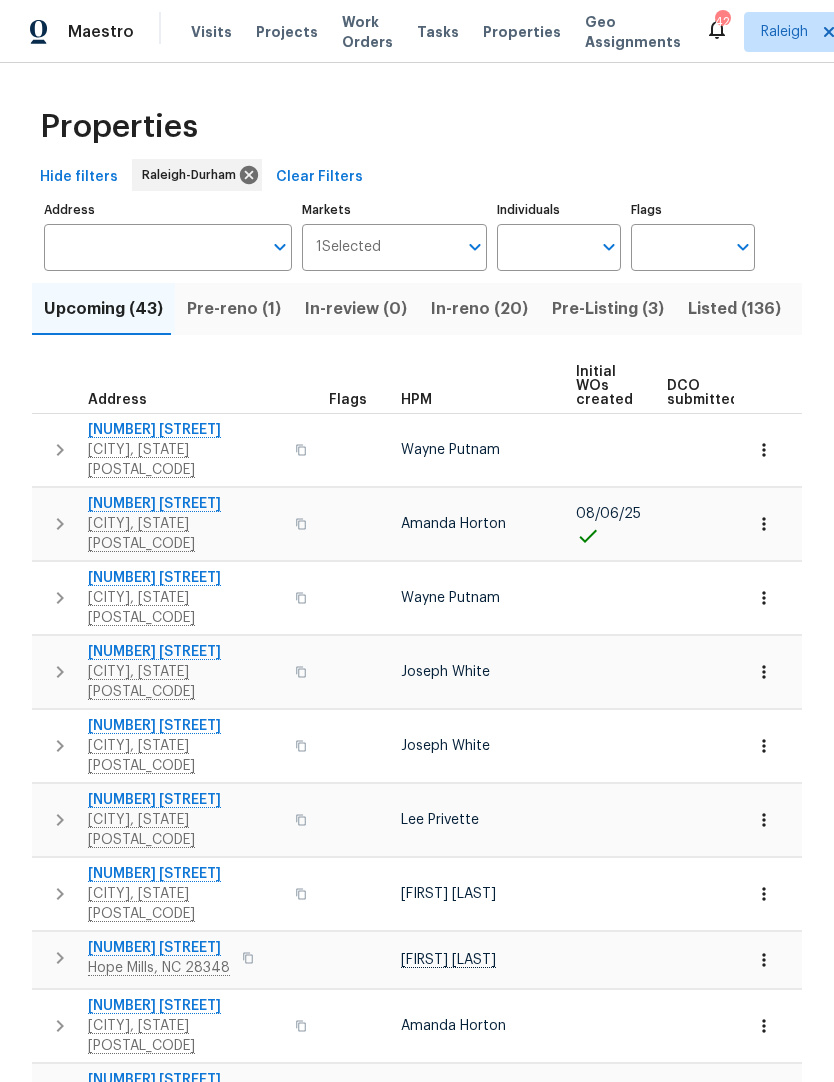 click on "Individuals" at bounding box center (544, 247) 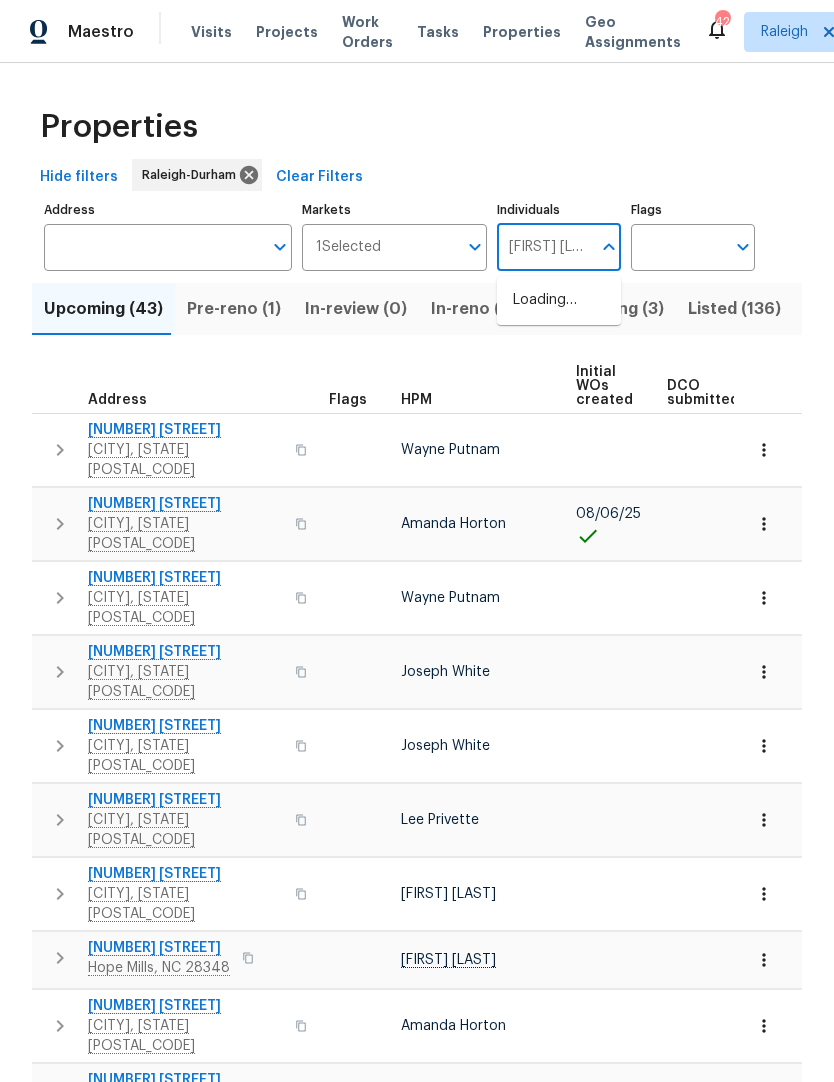 type on "Joseph white" 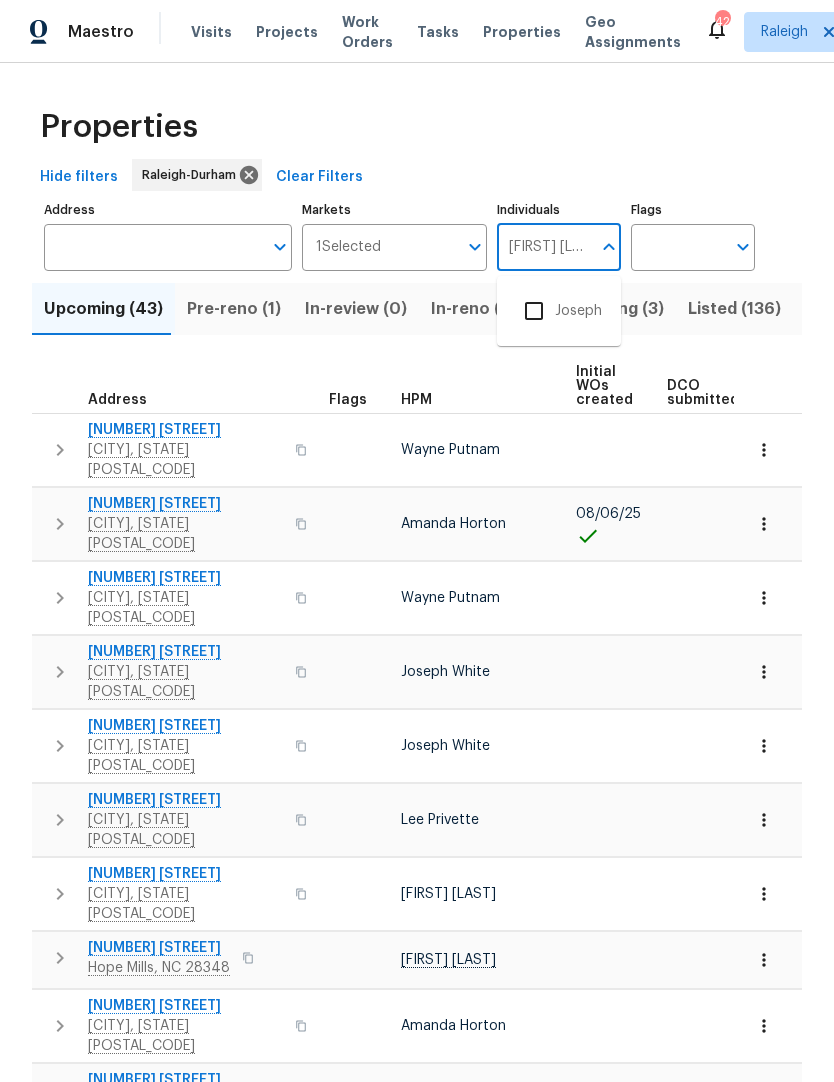 click at bounding box center (534, 311) 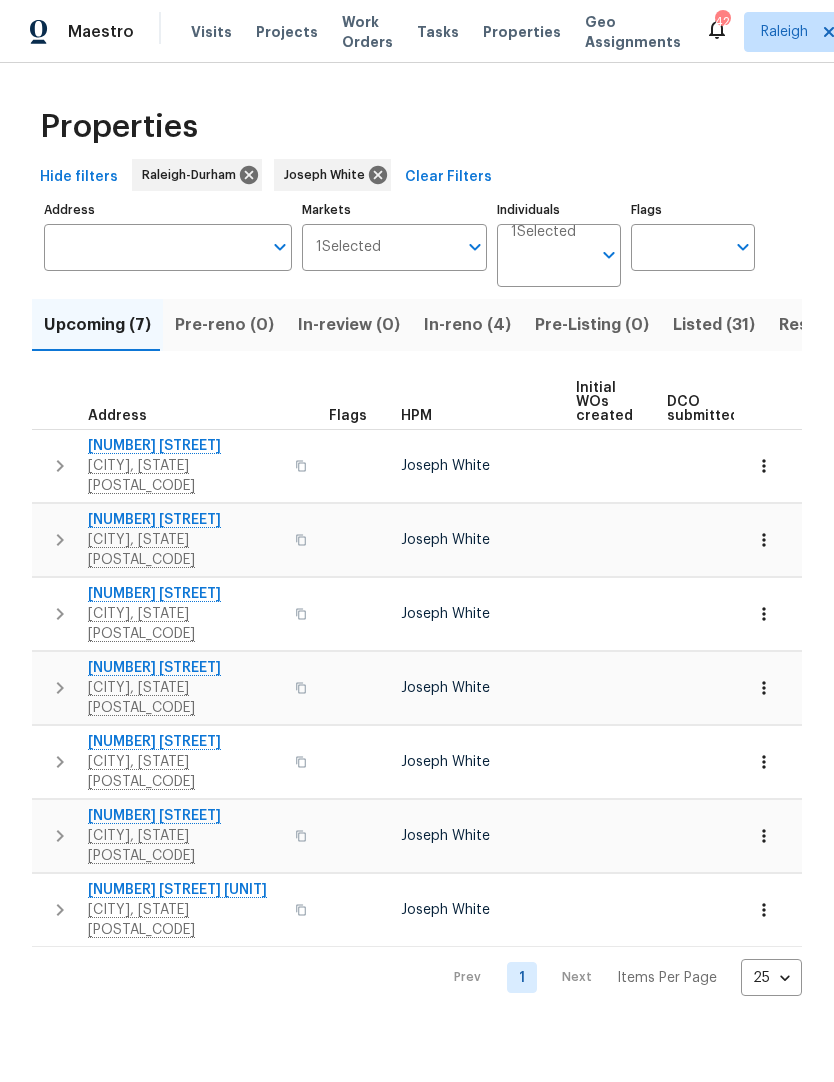 scroll, scrollTop: 0, scrollLeft: 0, axis: both 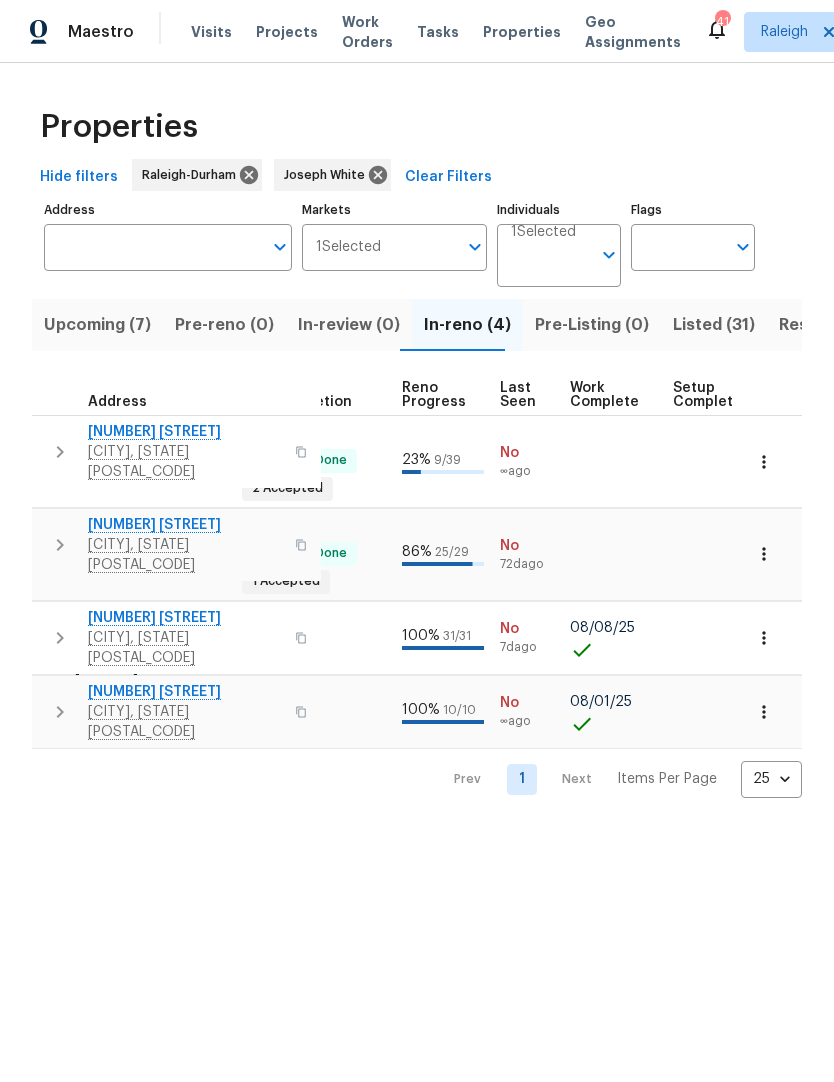 click on "Listed (31)" at bounding box center [714, 325] 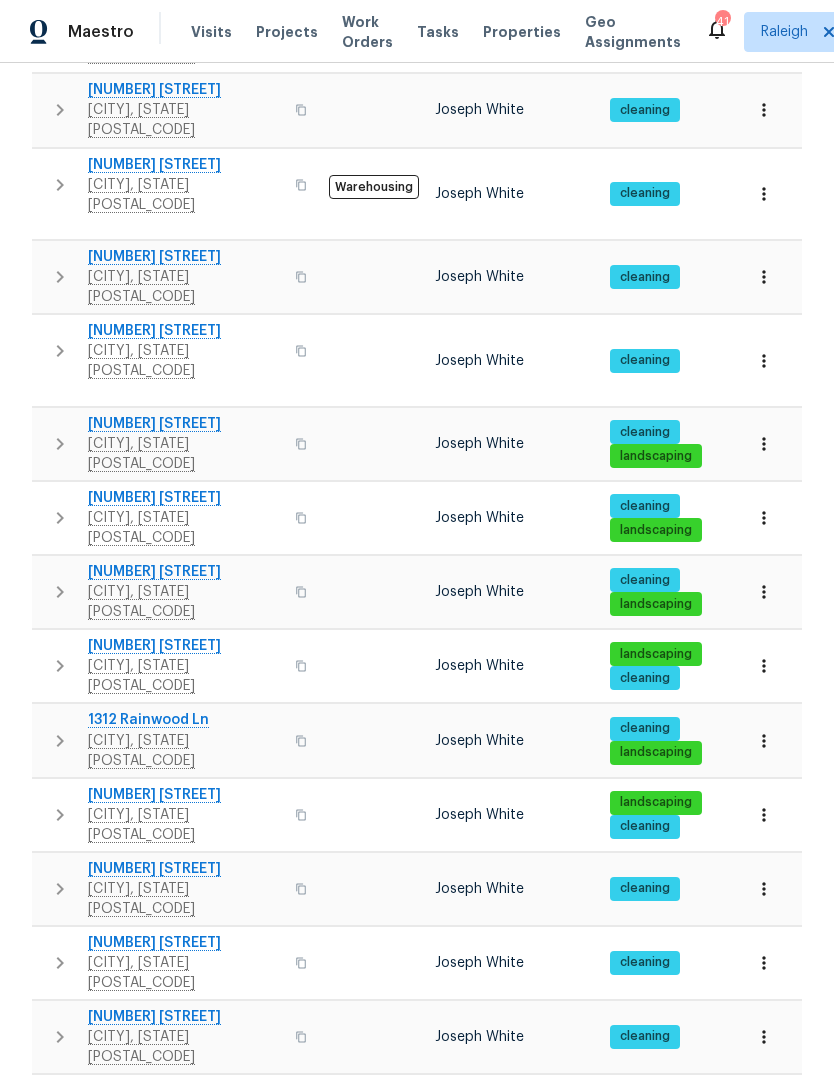 scroll, scrollTop: 873, scrollLeft: 0, axis: vertical 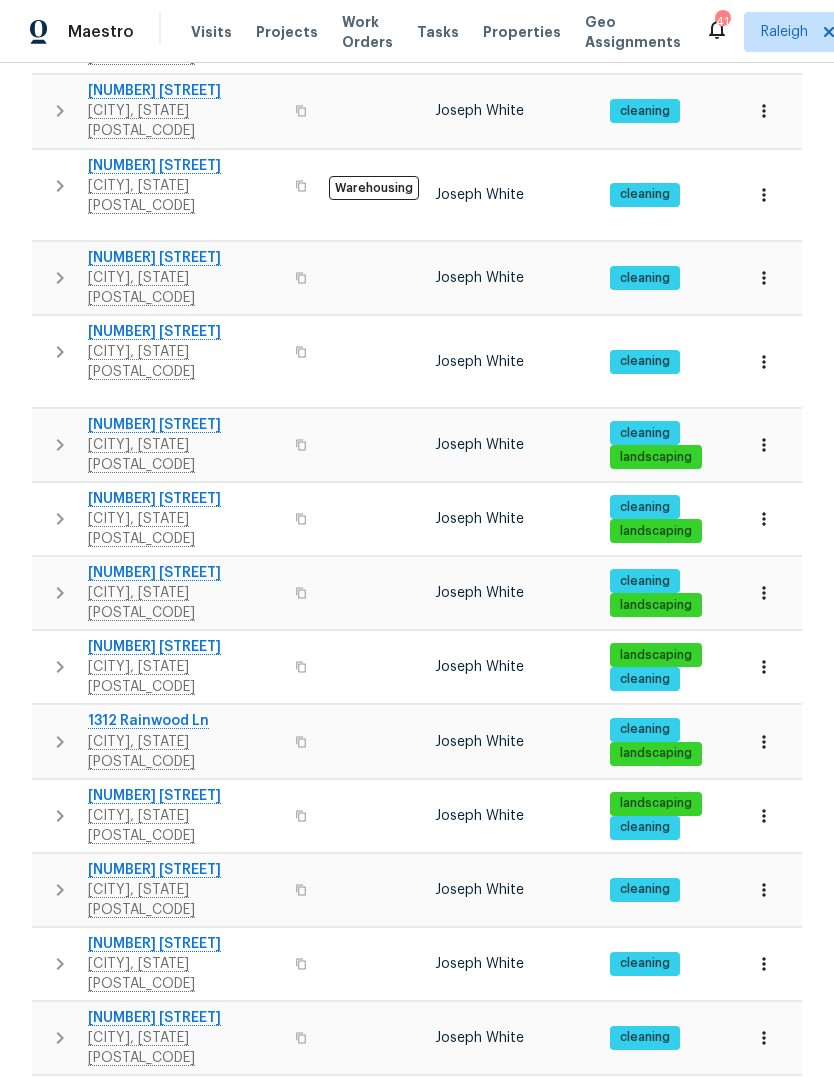 click on "Next" at bounding box center [577, 1475] 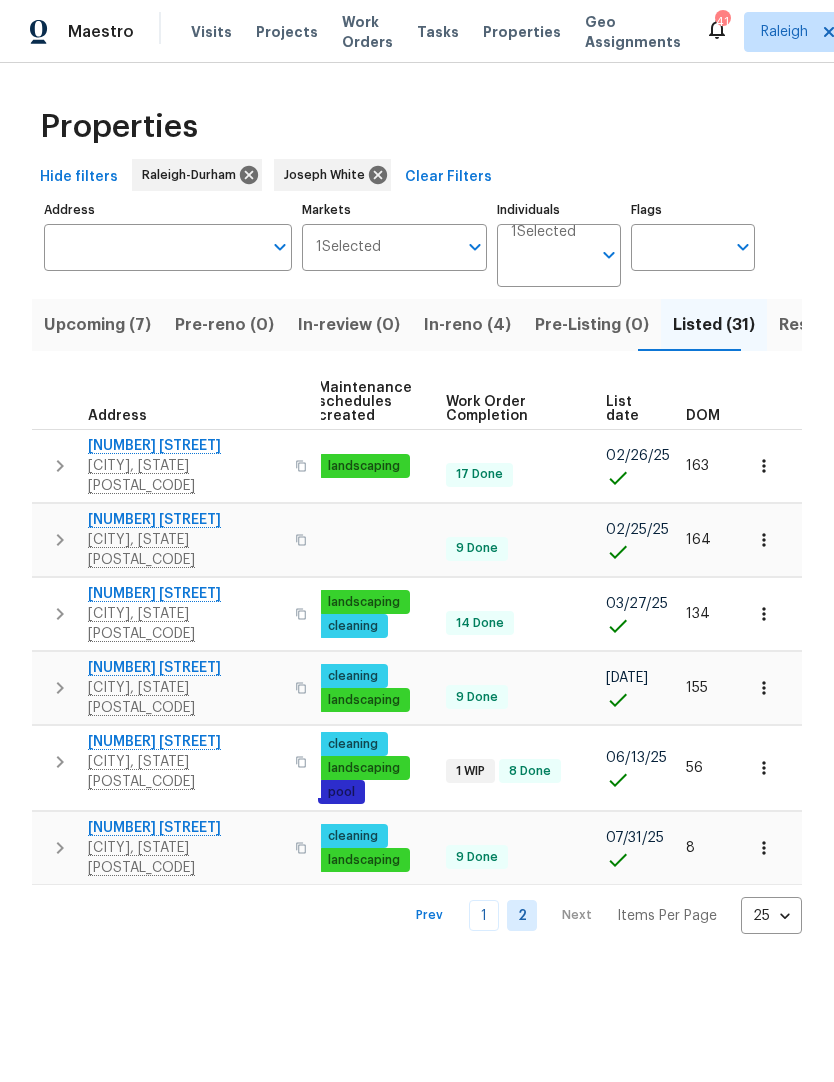 scroll, scrollTop: 0, scrollLeft: 291, axis: horizontal 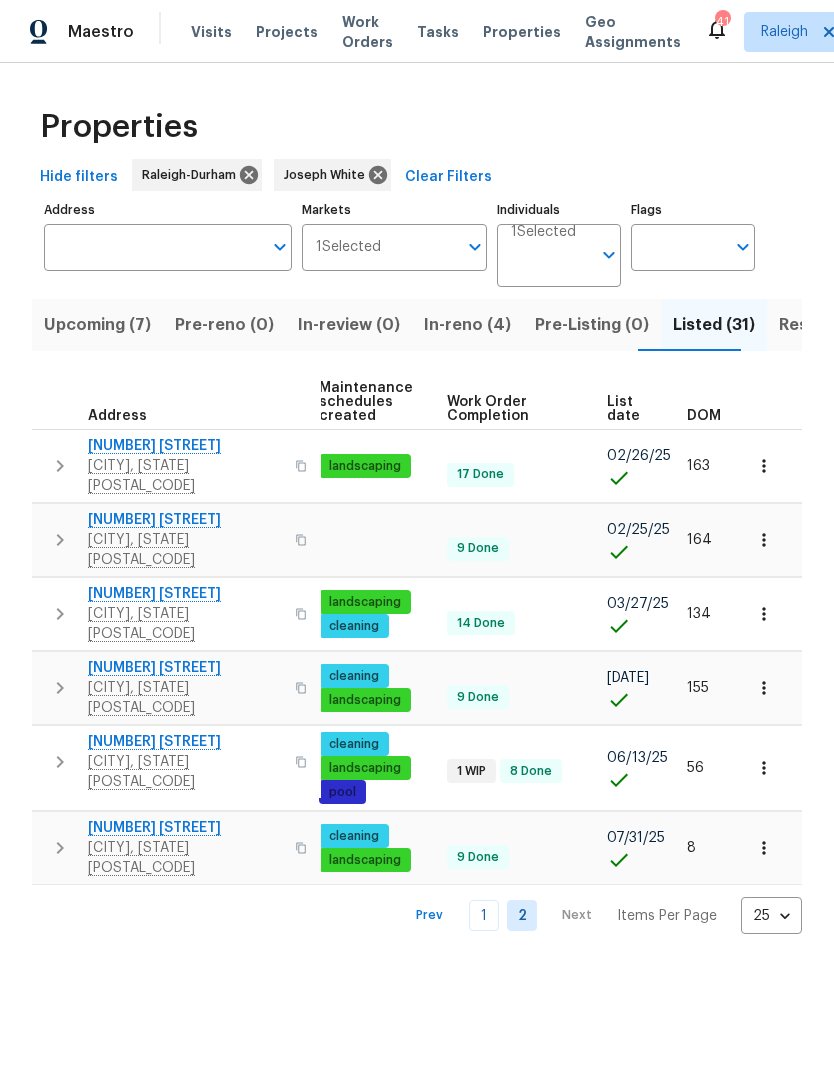 click on "1" at bounding box center [484, 915] 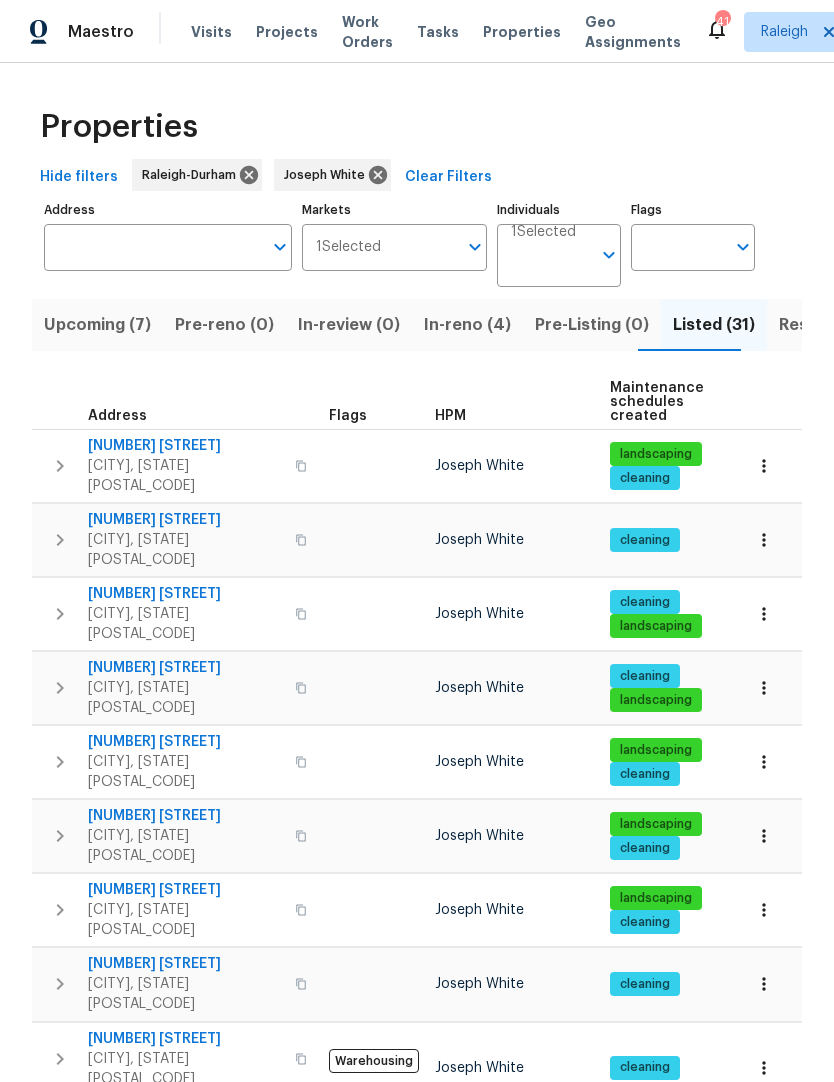 click on "Resale (9)" at bounding box center (818, 325) 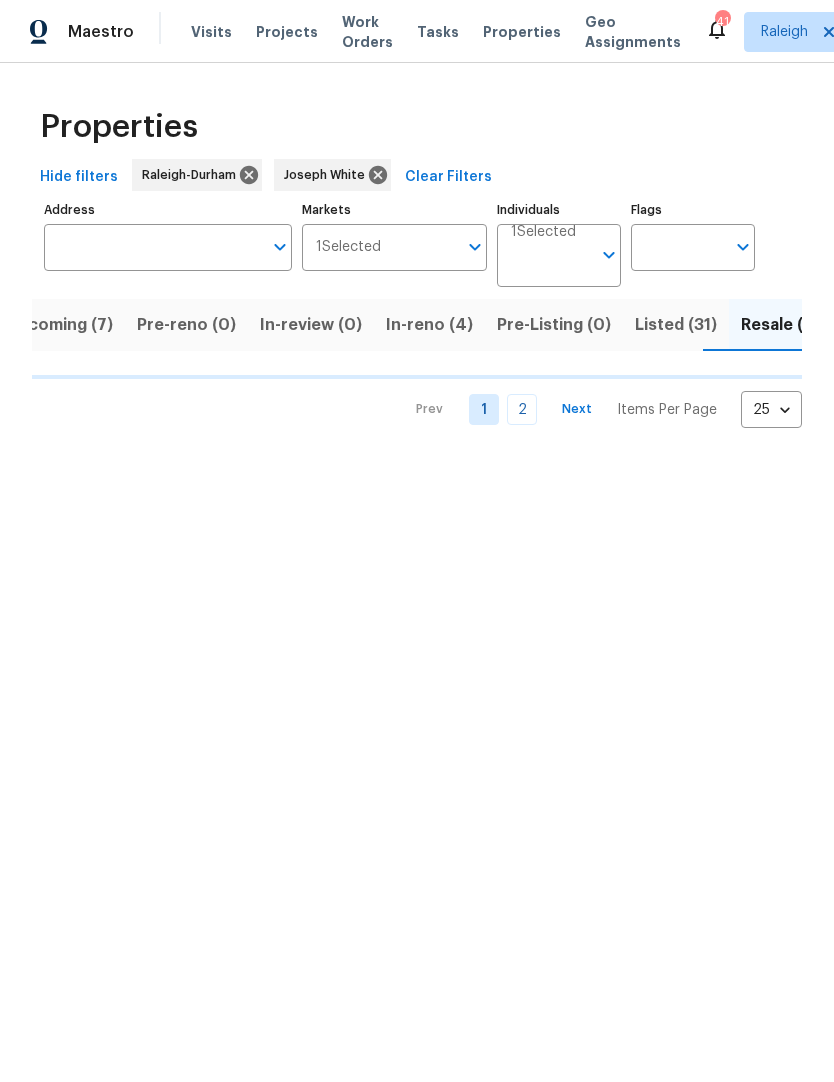 scroll, scrollTop: 0, scrollLeft: 38, axis: horizontal 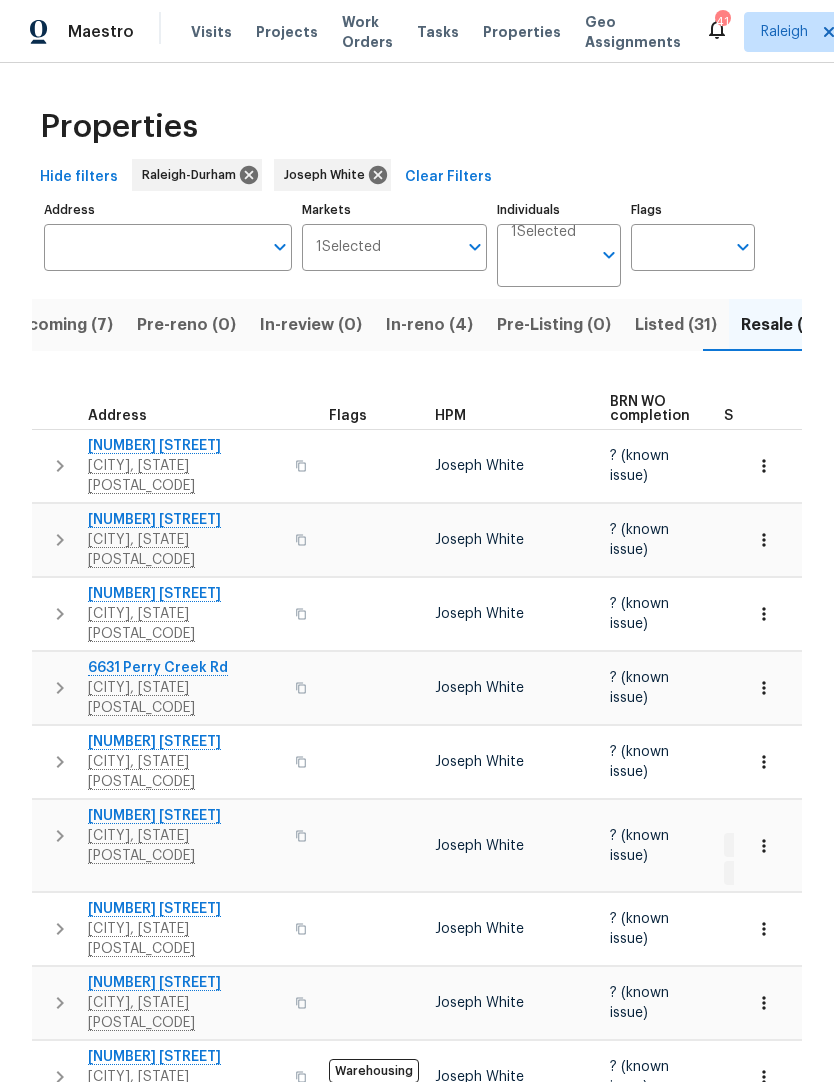 click on "Listed (31)" at bounding box center [676, 325] 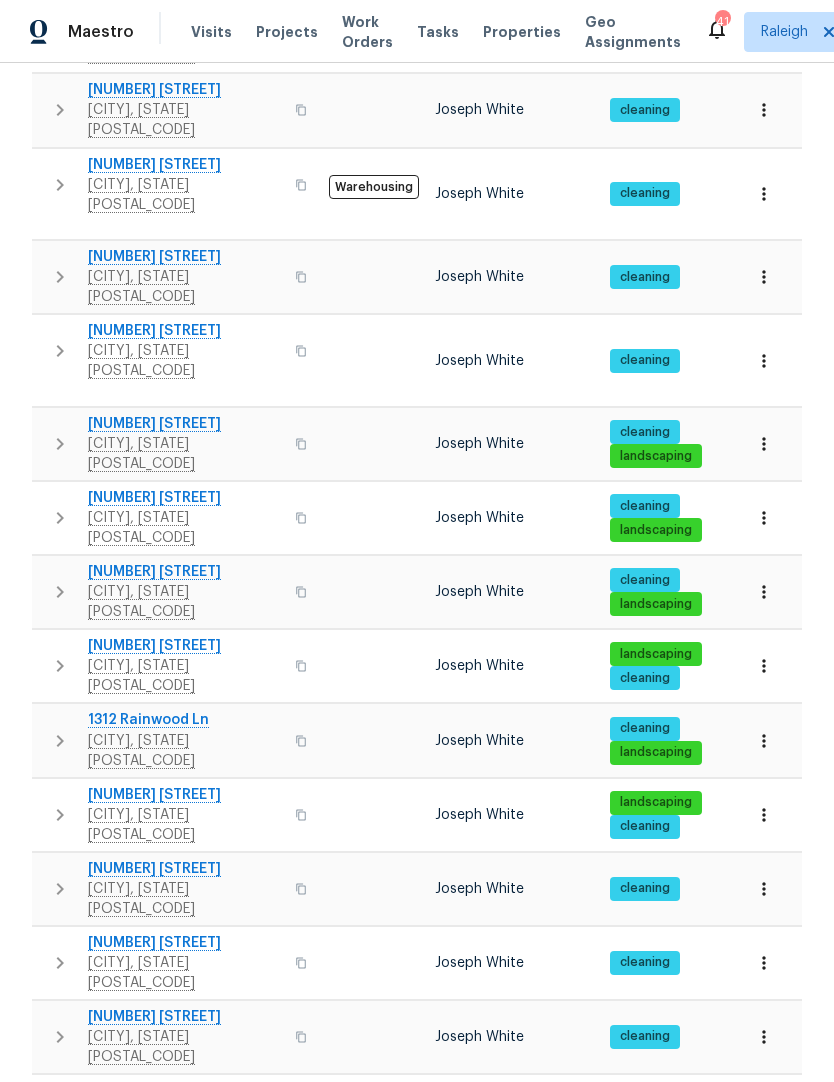 scroll, scrollTop: 873, scrollLeft: 0, axis: vertical 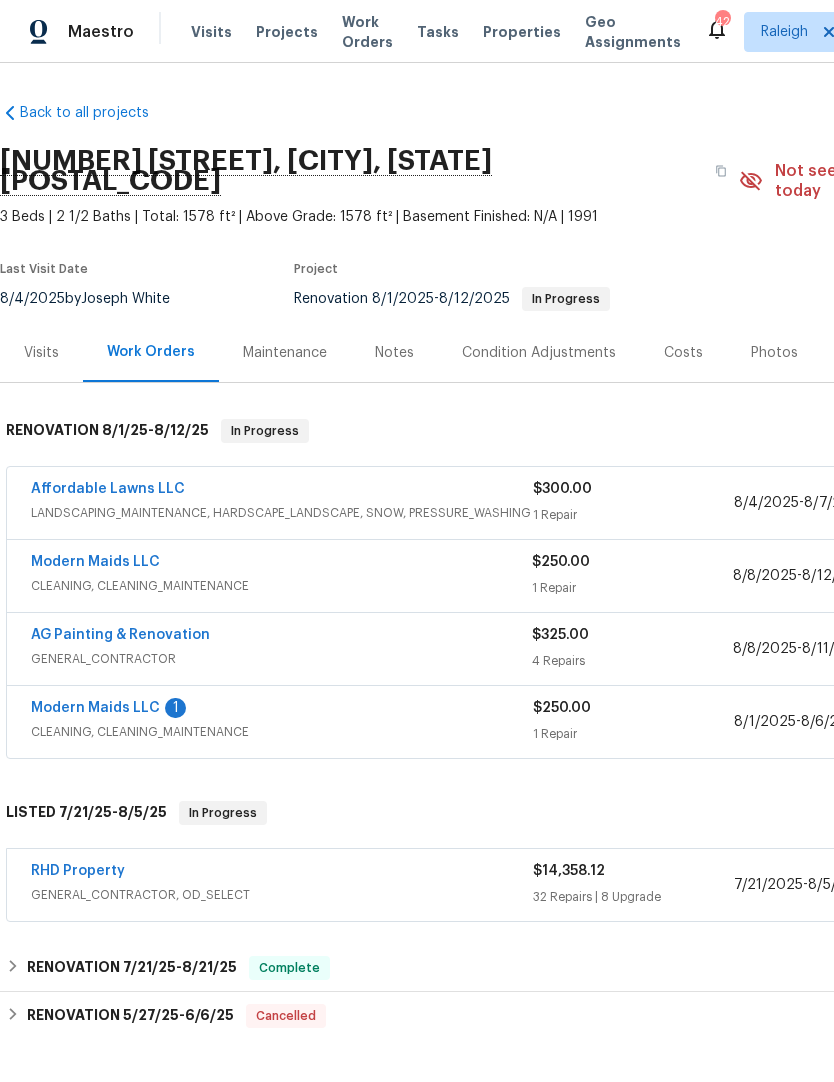click on "Modern Maids LLC" at bounding box center (95, 708) 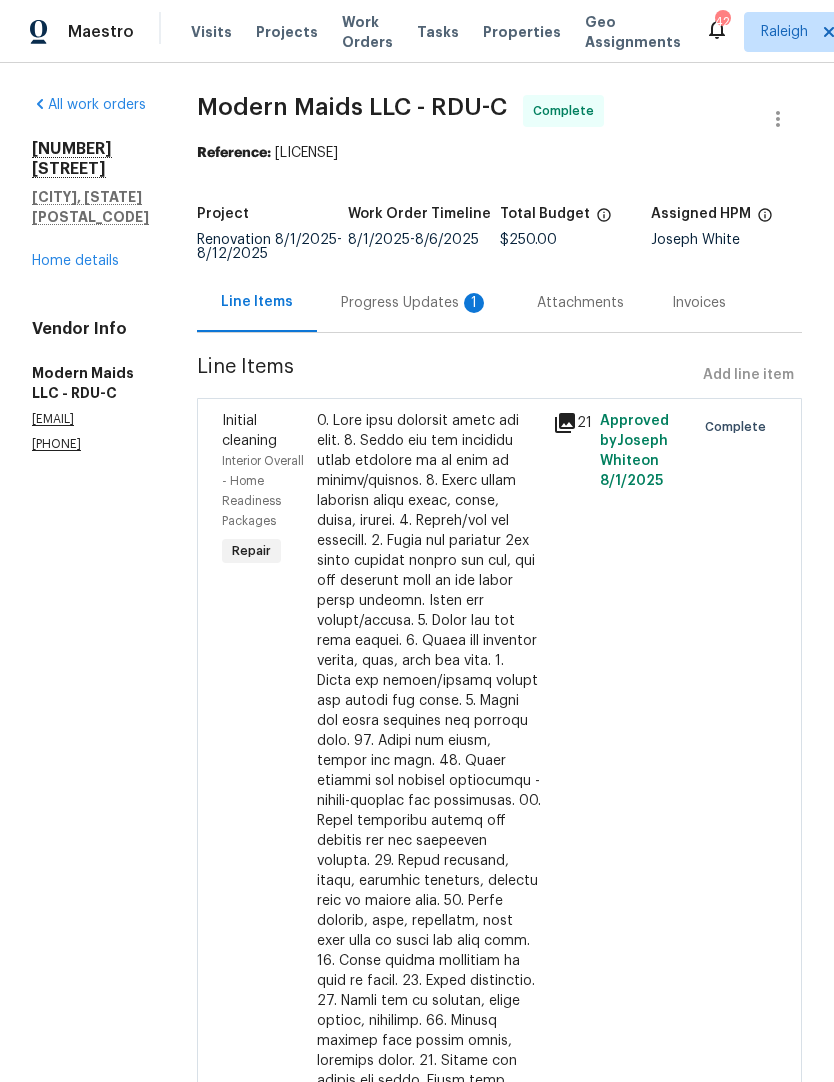 click on "Progress Updates 1" at bounding box center (415, 302) 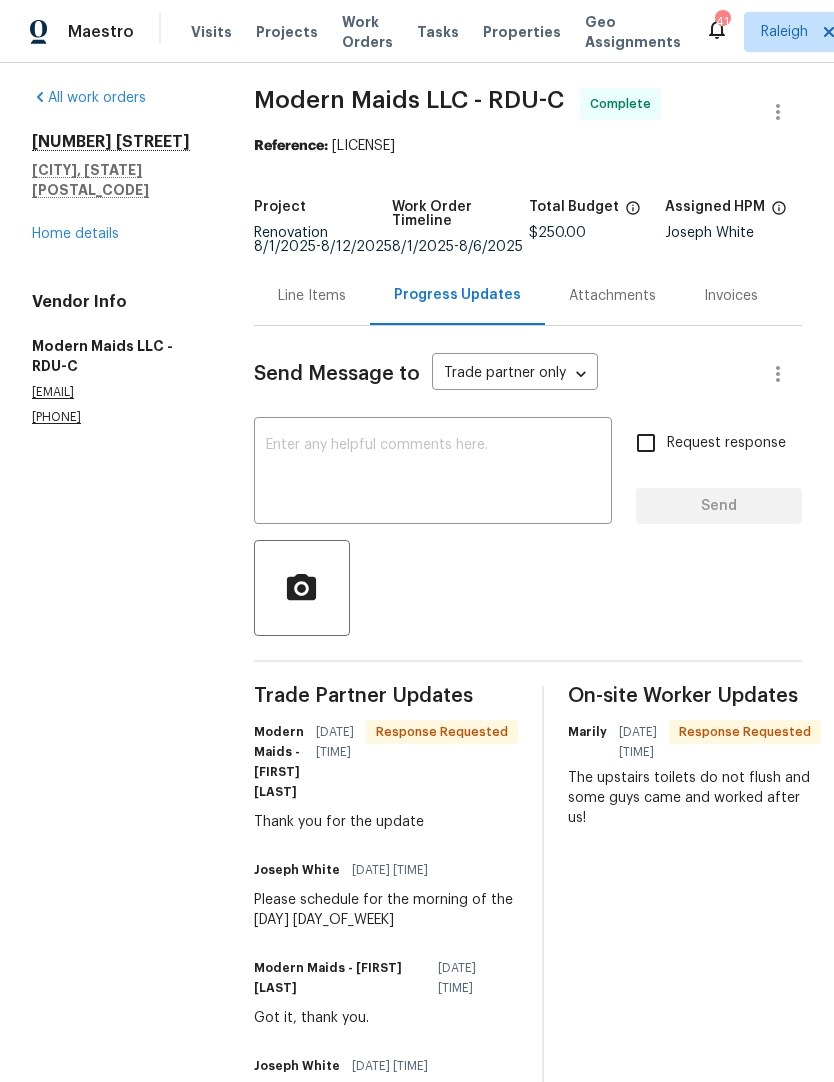 scroll, scrollTop: 6, scrollLeft: 0, axis: vertical 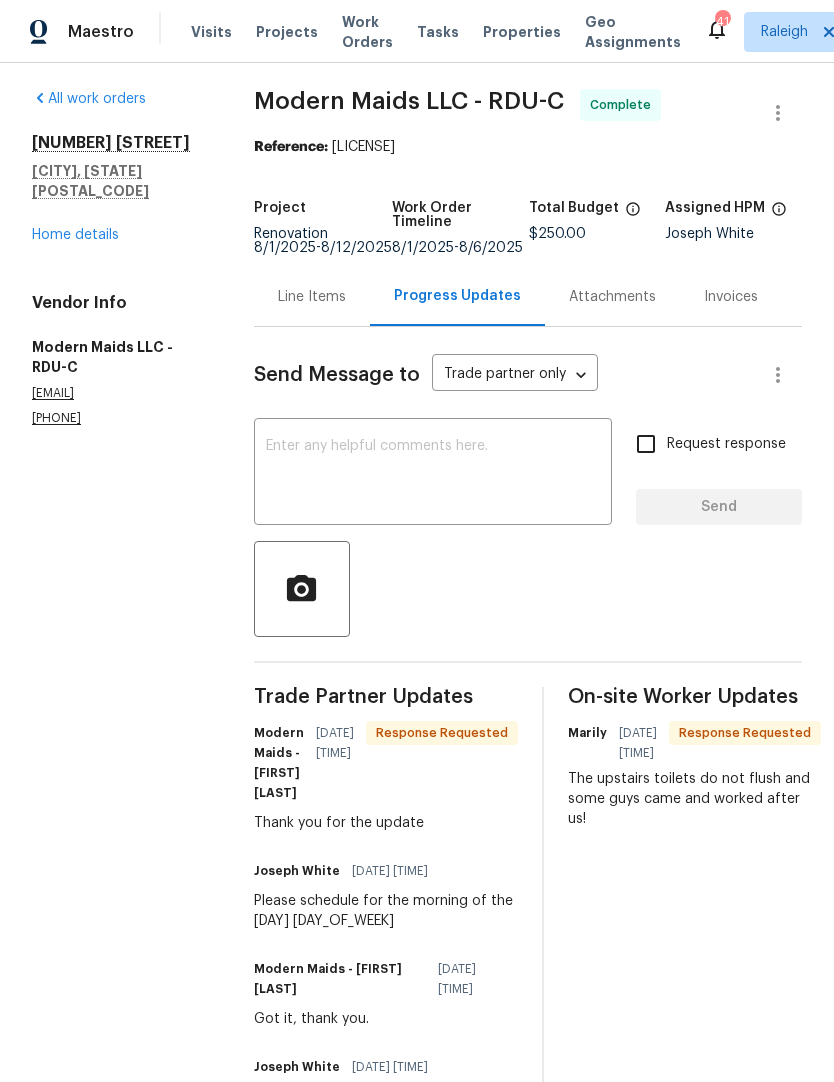 click on "Home details" at bounding box center (75, 235) 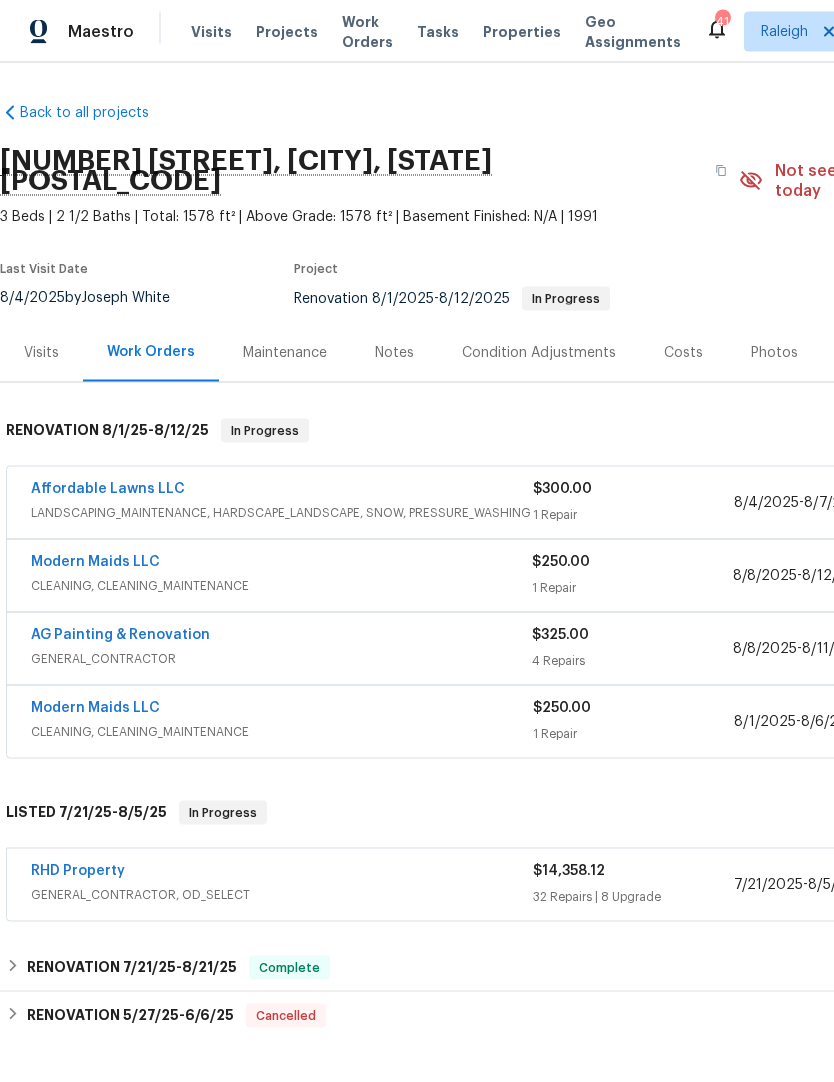 scroll, scrollTop: 82, scrollLeft: 0, axis: vertical 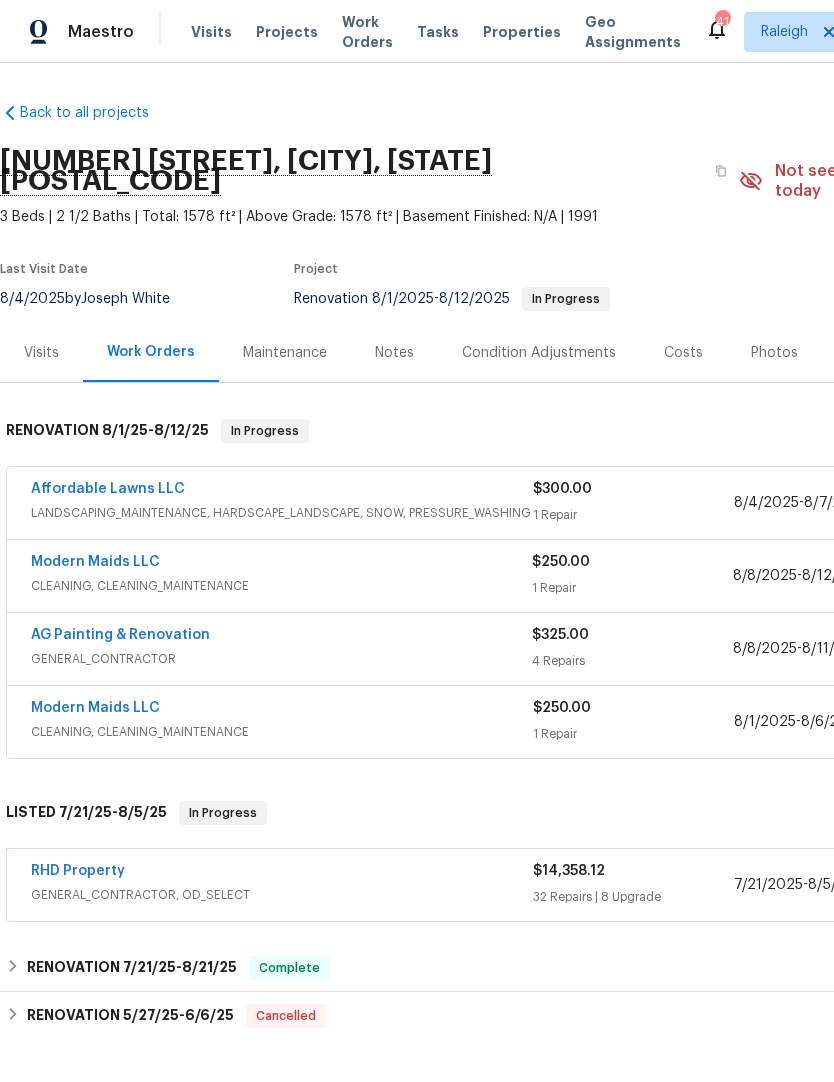 click on "Affordable Lawns LLC" at bounding box center [108, 489] 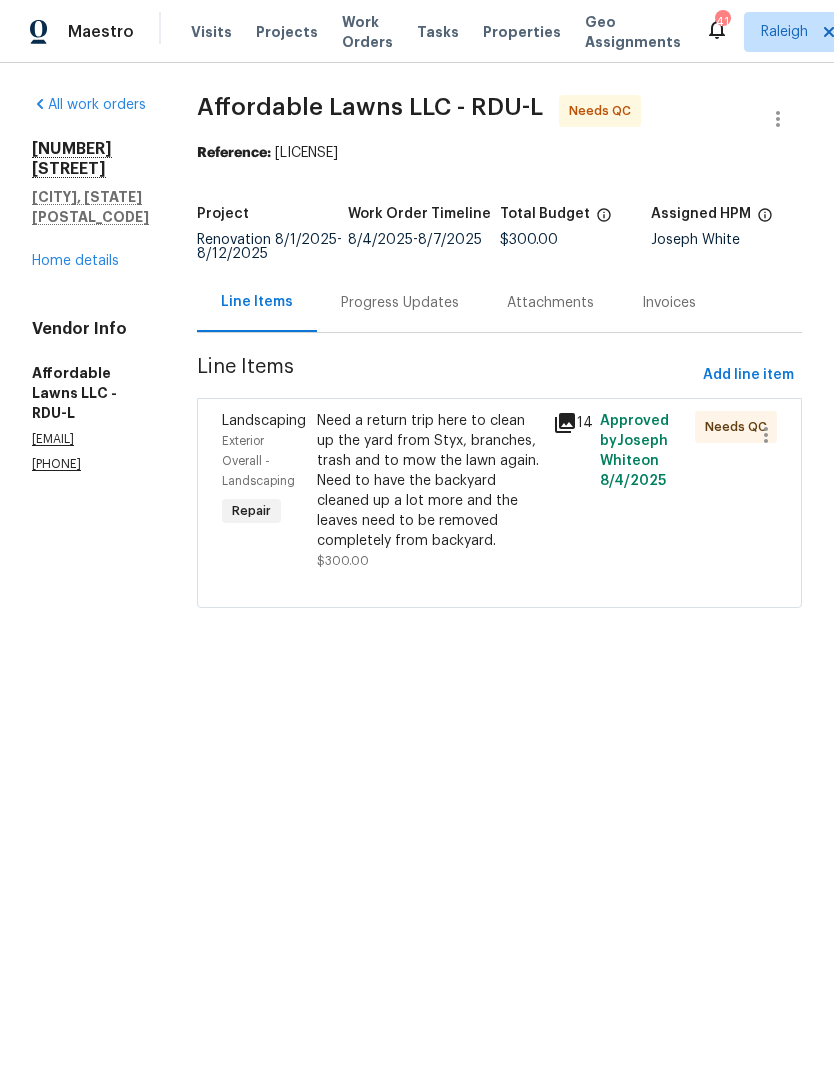 click on "Need a return trip here to clean up the yard from Styx, branches, trash and to mow the lawn again. Need to have the backyard cleaned up a lot more and the leaves need to be removed completely from backyard." at bounding box center (429, 481) 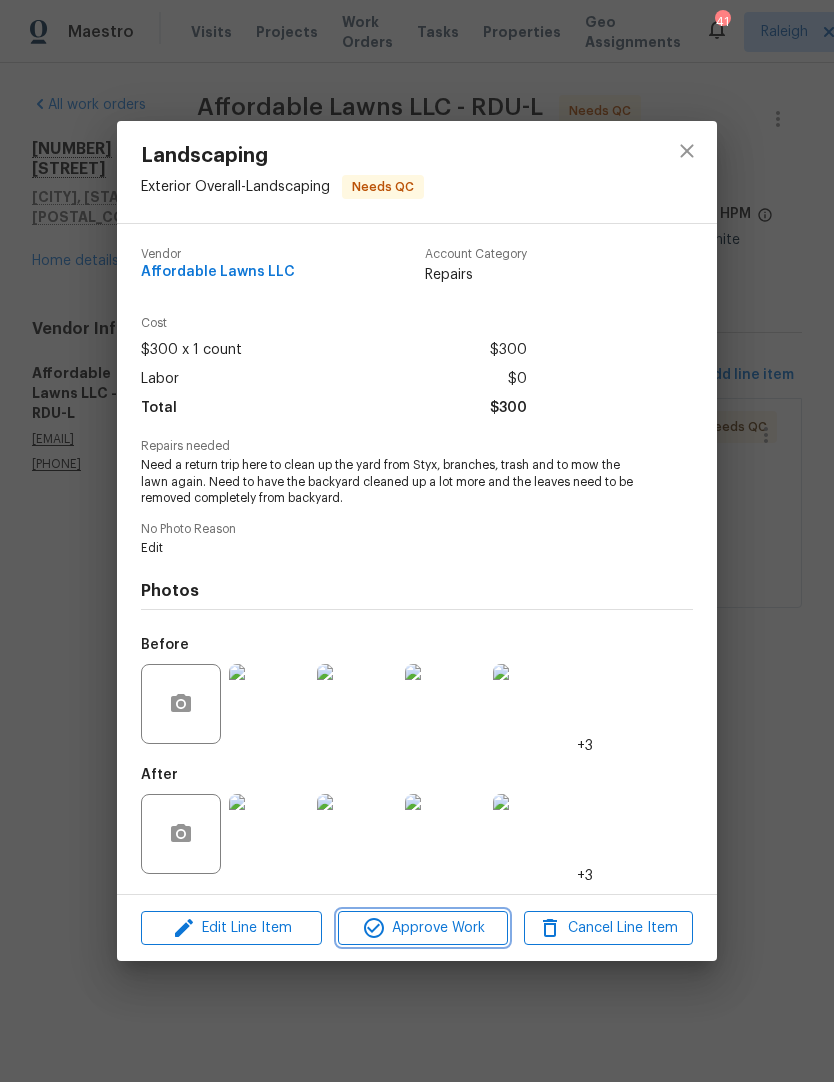 click on "Approve Work" at bounding box center [422, 928] 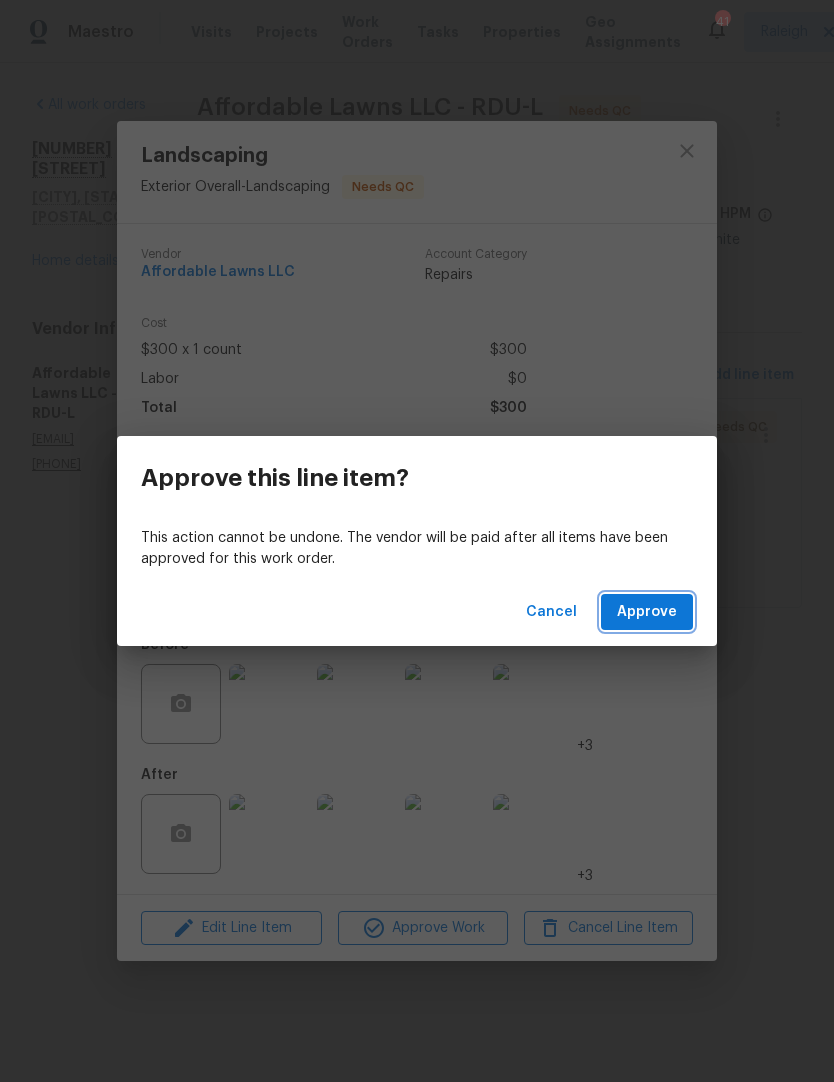click on "Approve" at bounding box center (647, 612) 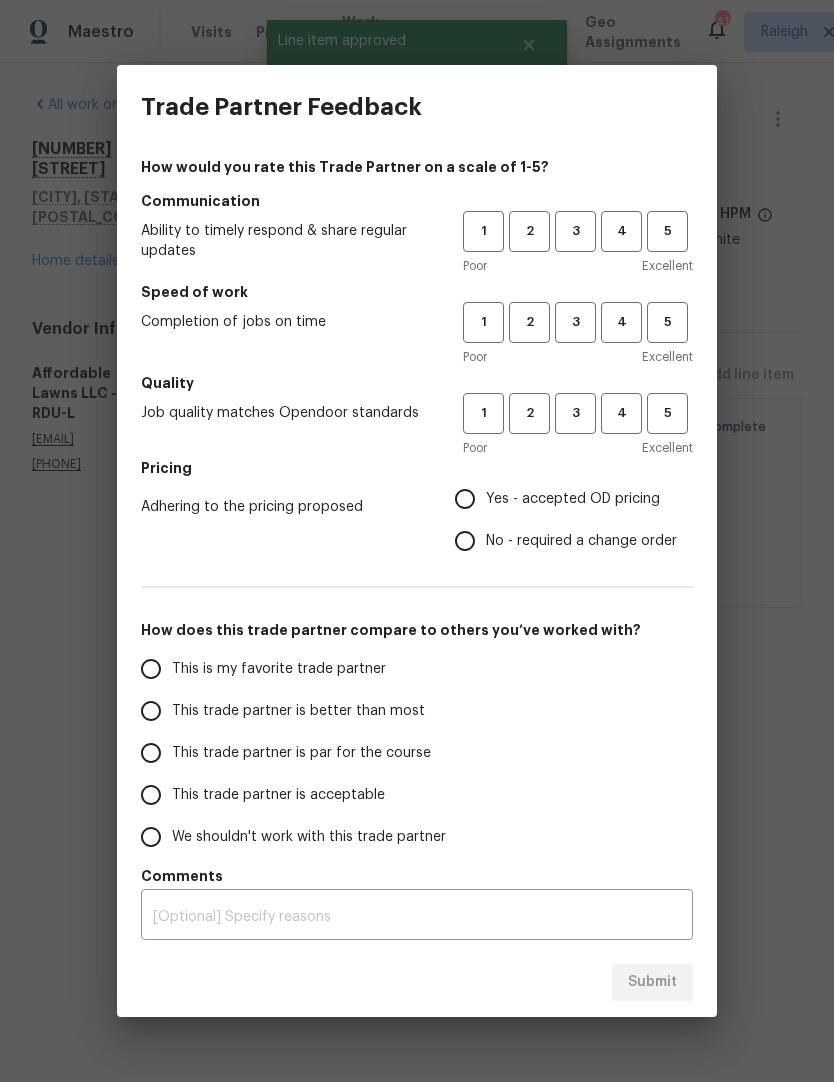 click on "No - required a change order" at bounding box center [560, 541] 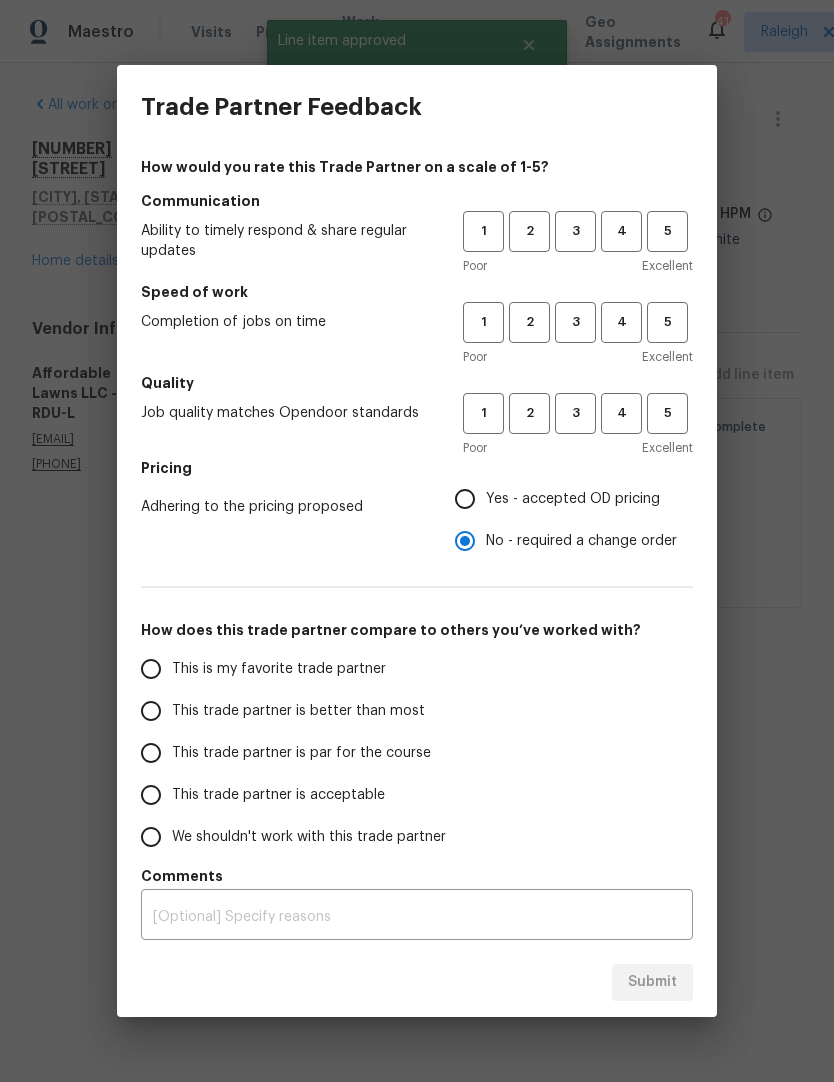 click on "Yes - accepted OD pricing" at bounding box center [573, 499] 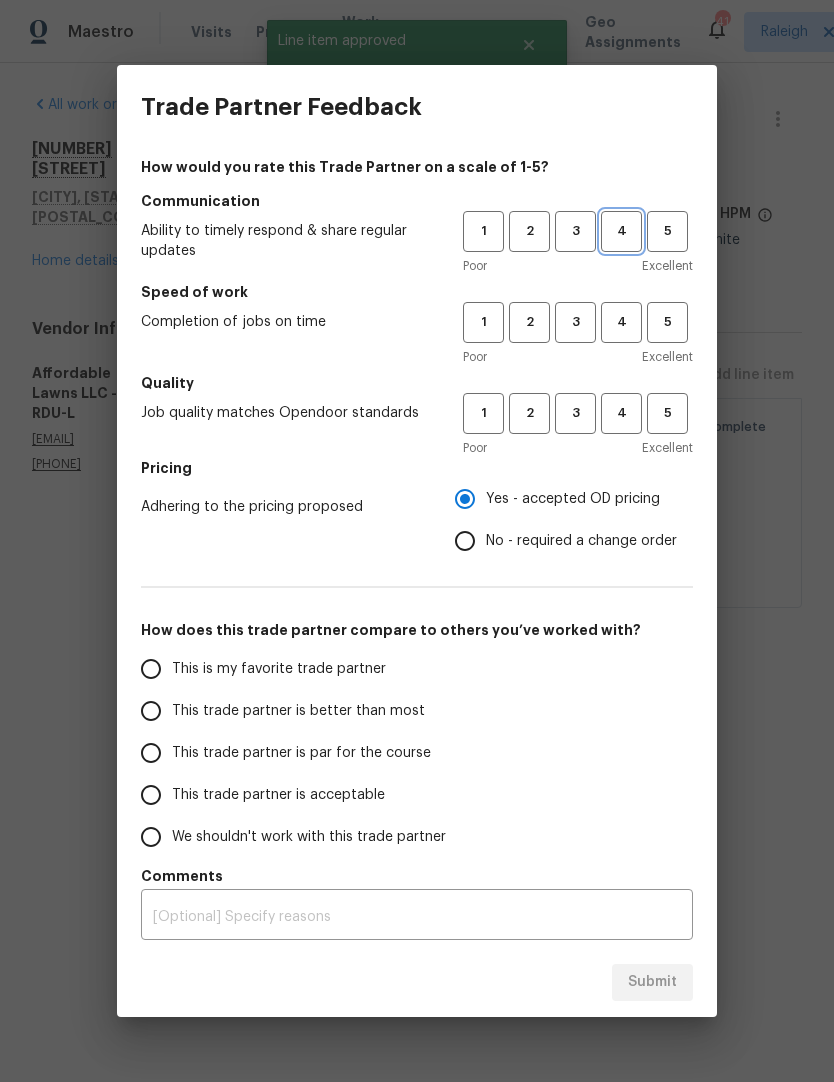 click on "4" at bounding box center [621, 231] 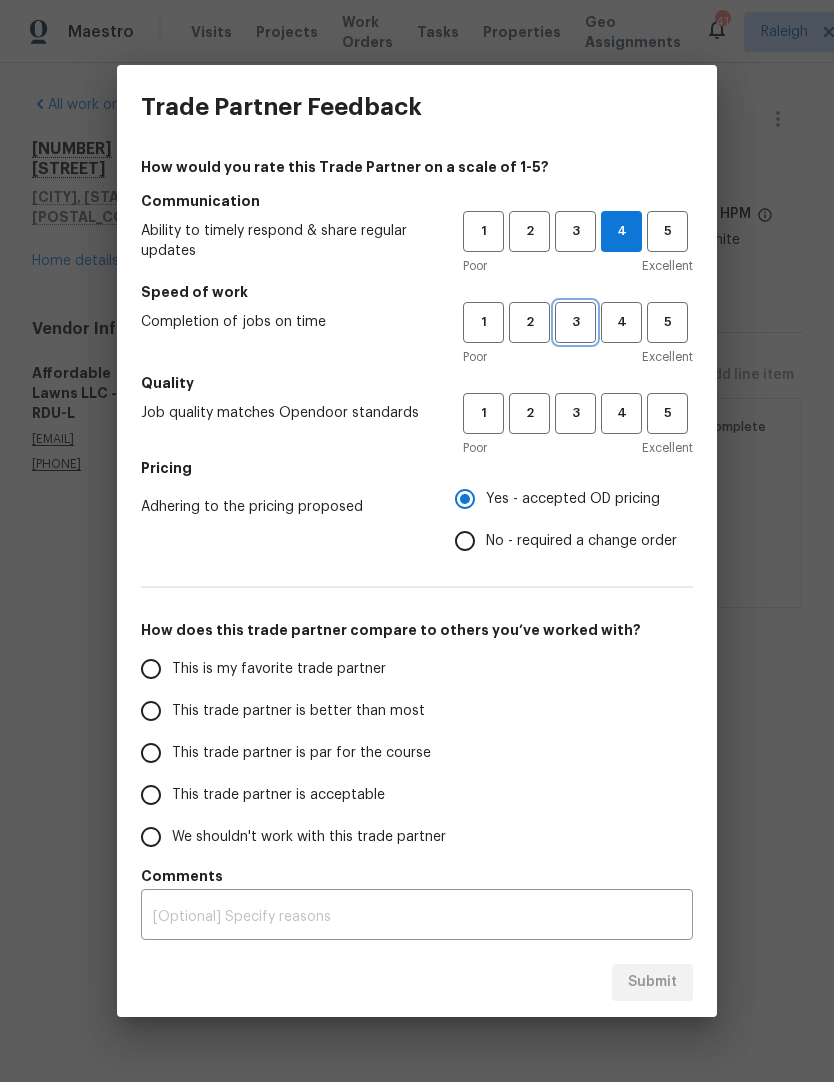 click on "3" at bounding box center (575, 322) 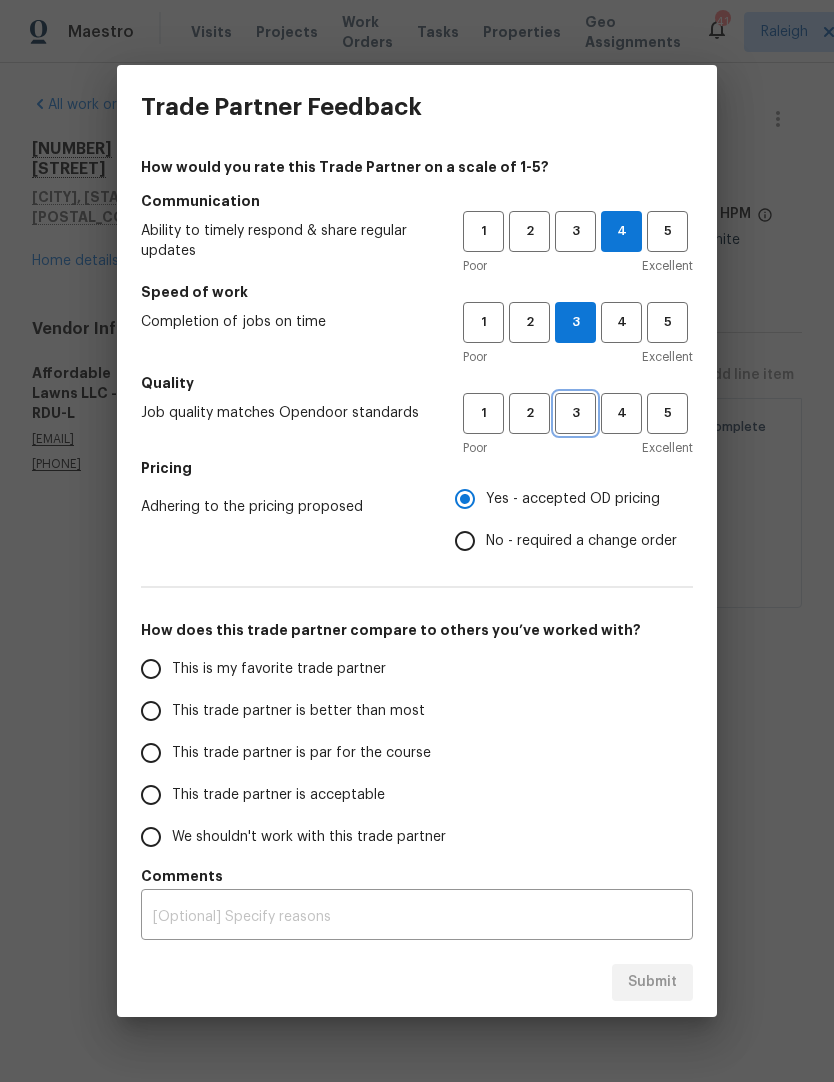 click on "3" at bounding box center [575, 413] 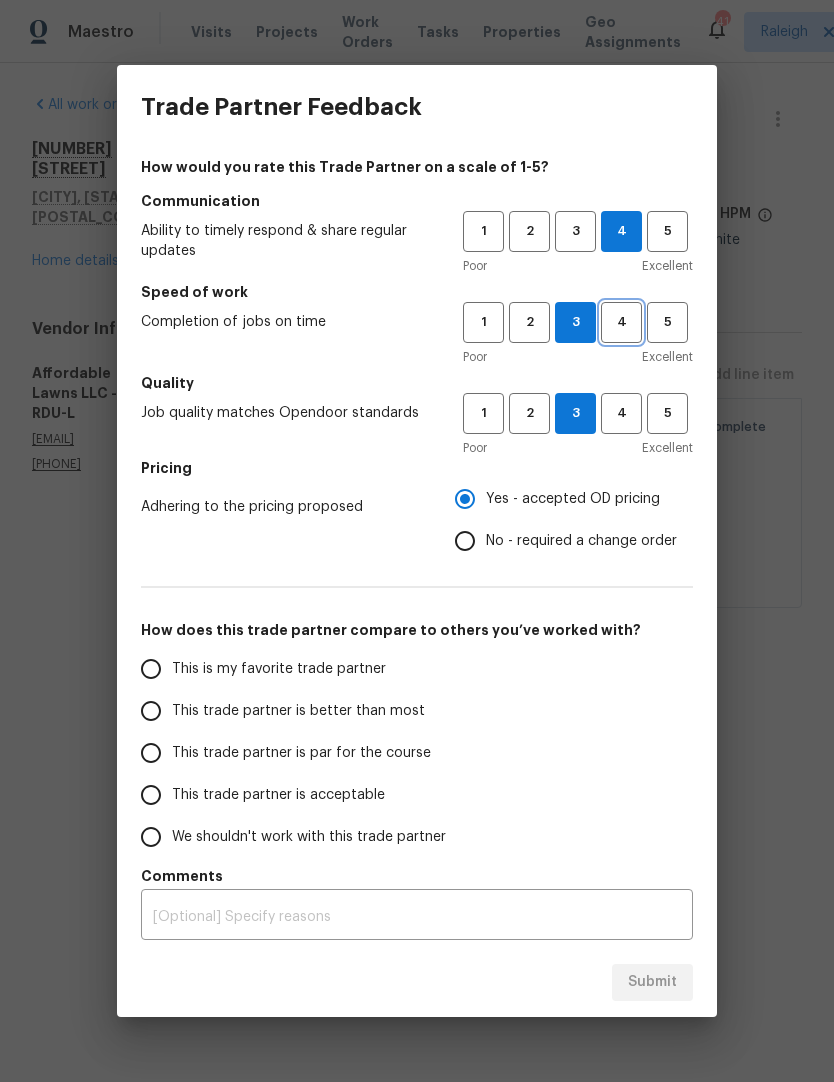 click on "4" at bounding box center (621, 322) 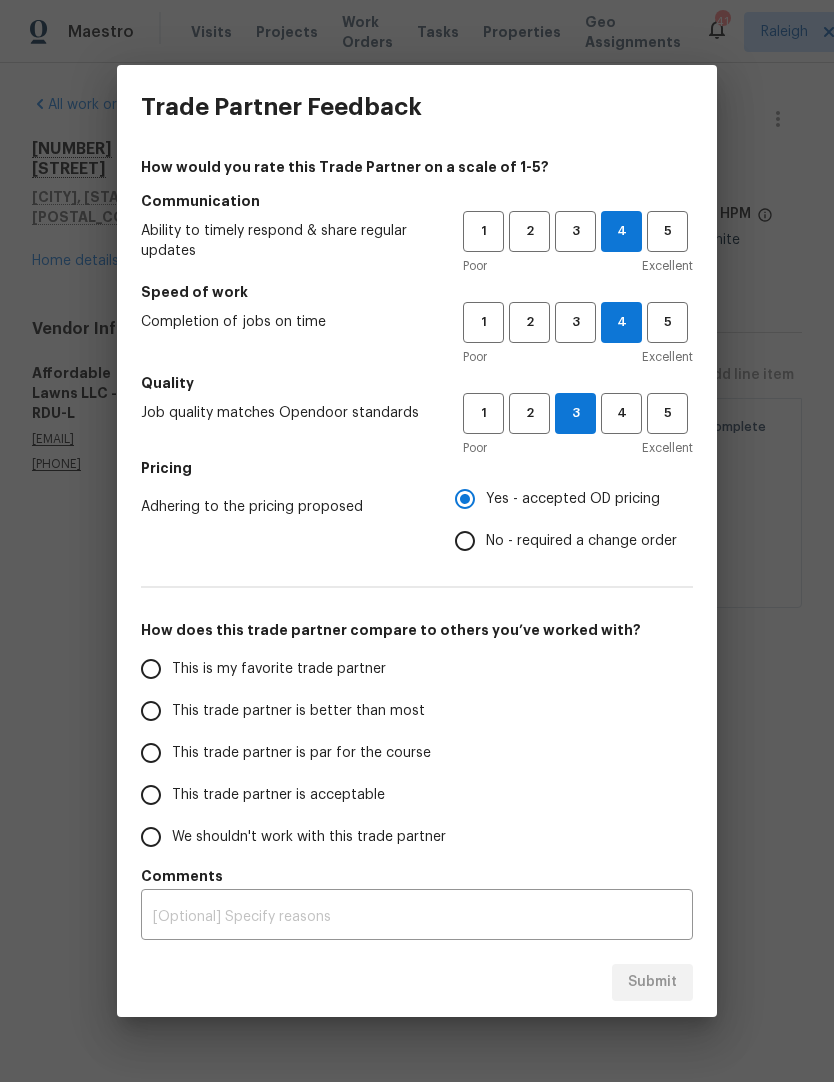 click on "This trade partner is par for the course" at bounding box center [301, 753] 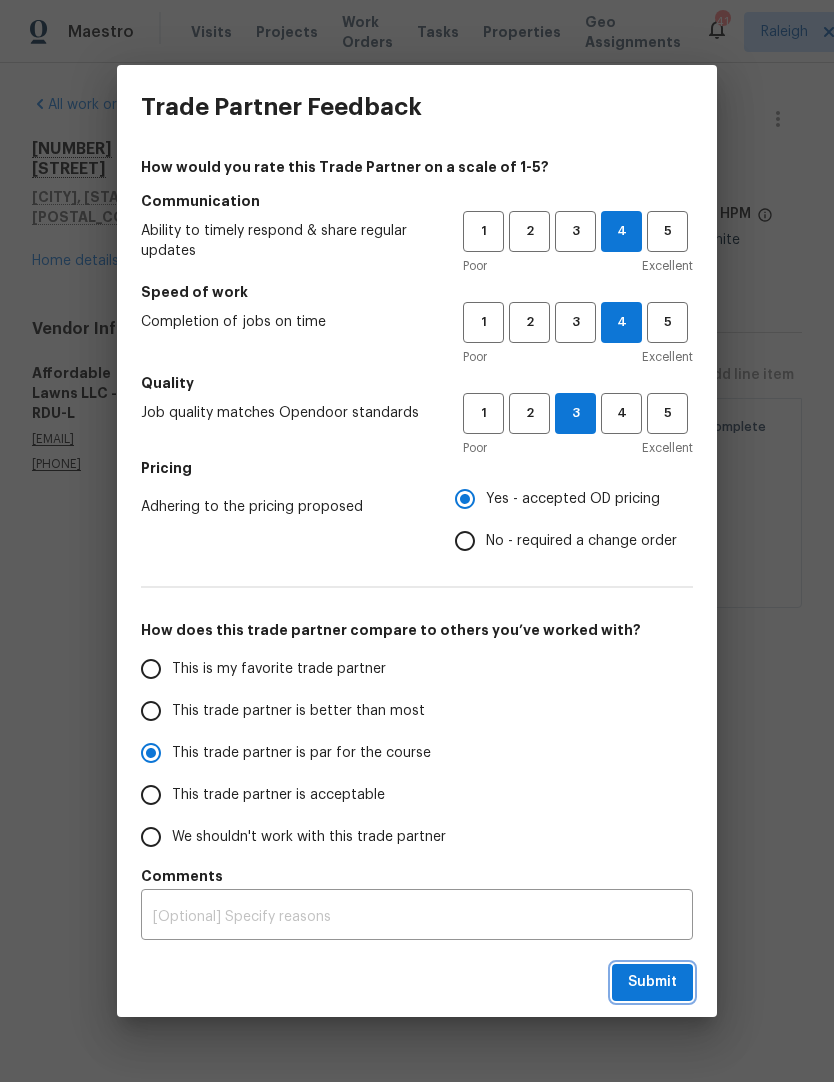 click on "Submit" at bounding box center (652, 982) 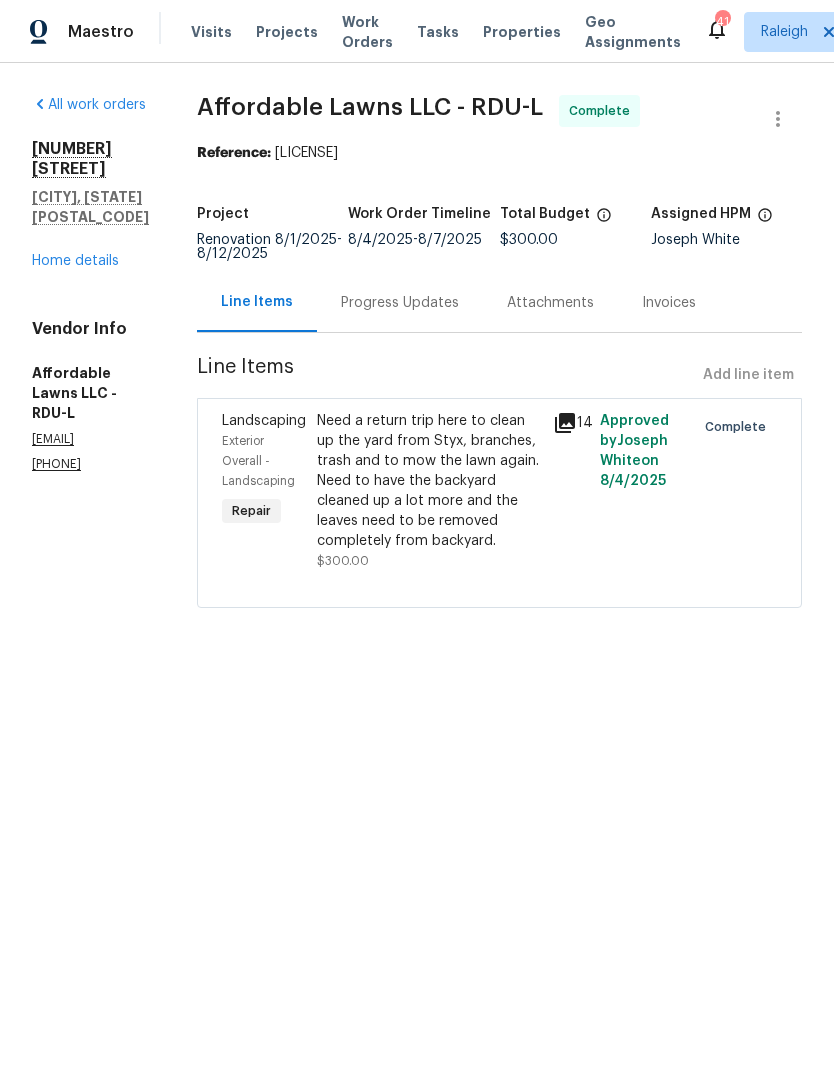radio on "false" 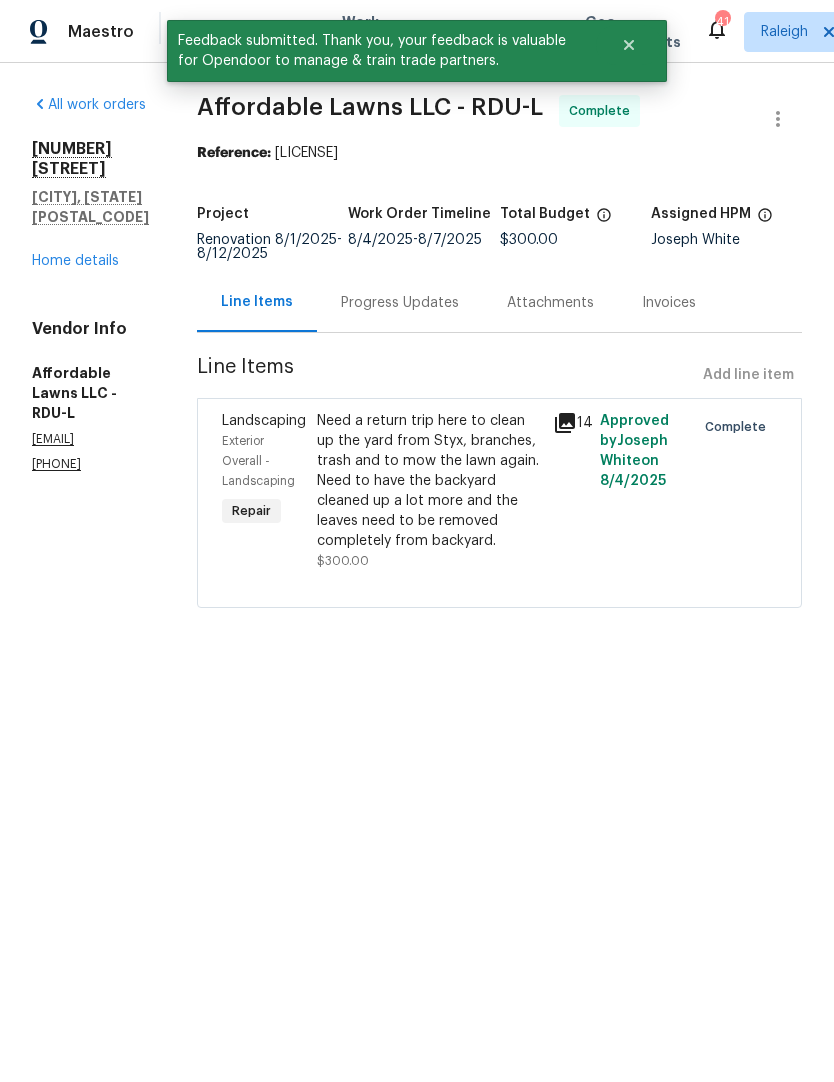click on "Home details" at bounding box center (75, 261) 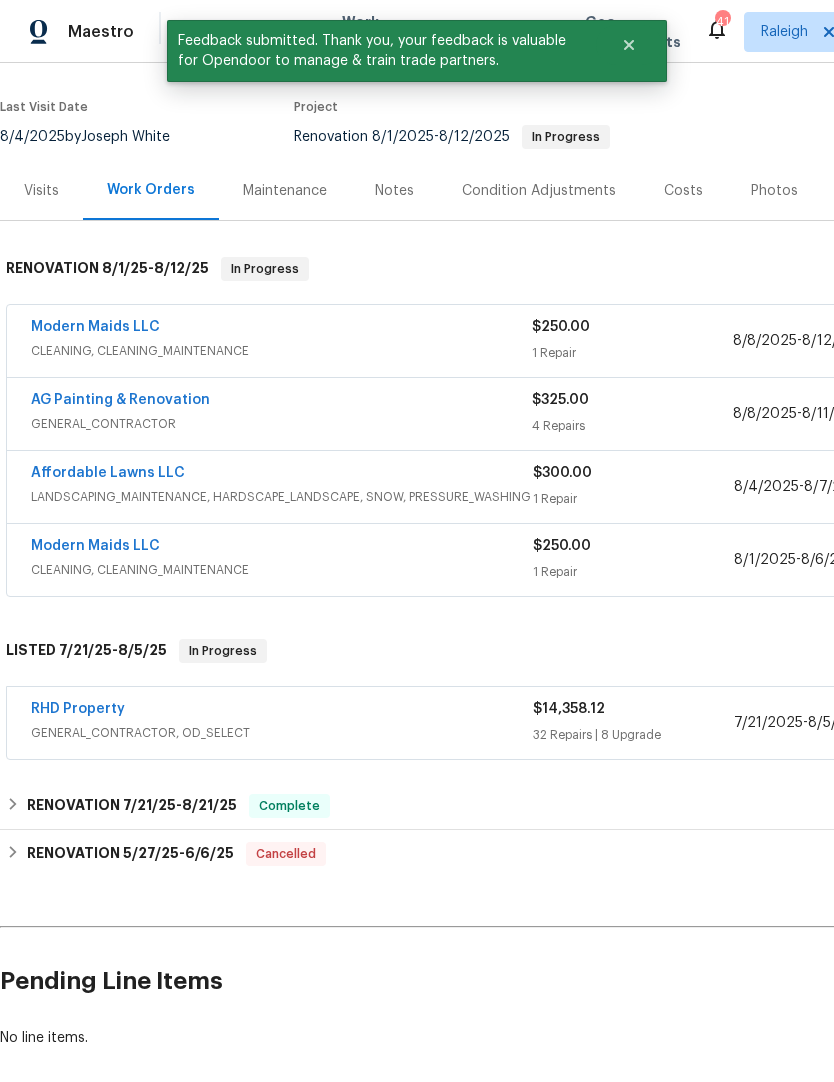 scroll, scrollTop: 161, scrollLeft: 0, axis: vertical 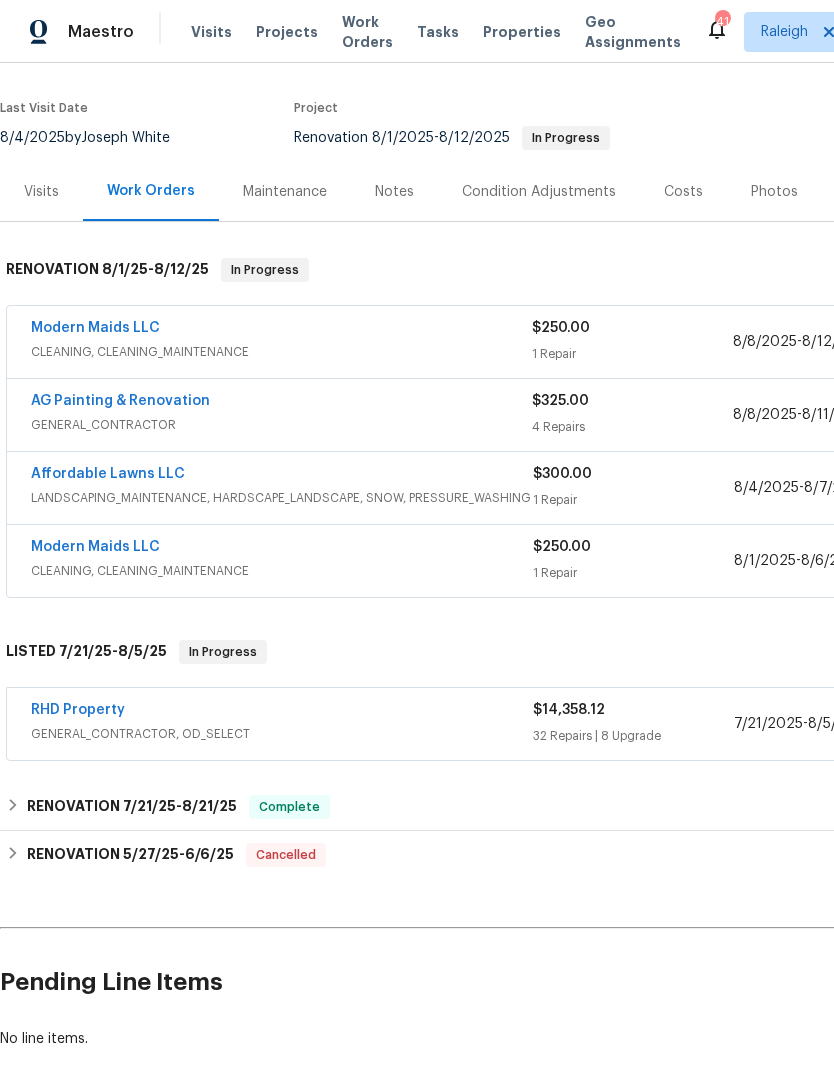 click on "RHD Property" at bounding box center (78, 710) 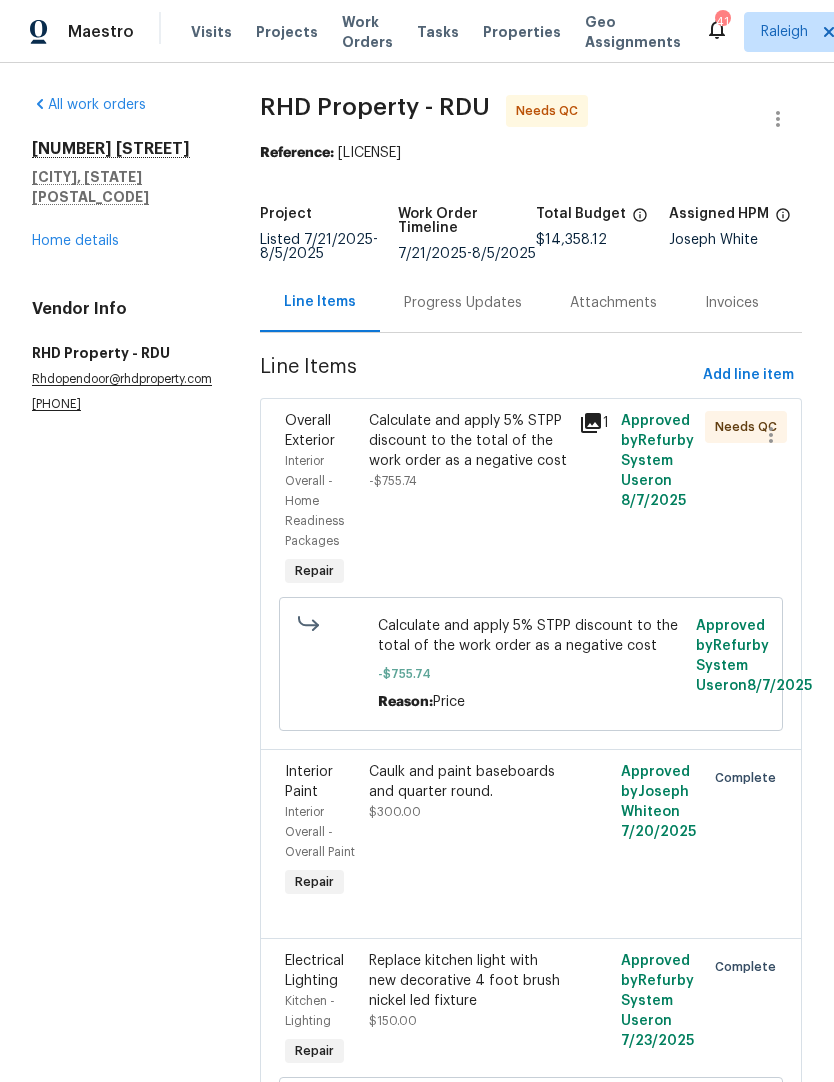 click on "Calculate and apply 5% STPP discount to the total of the work order as a negative cost -$755.74" at bounding box center [468, 451] 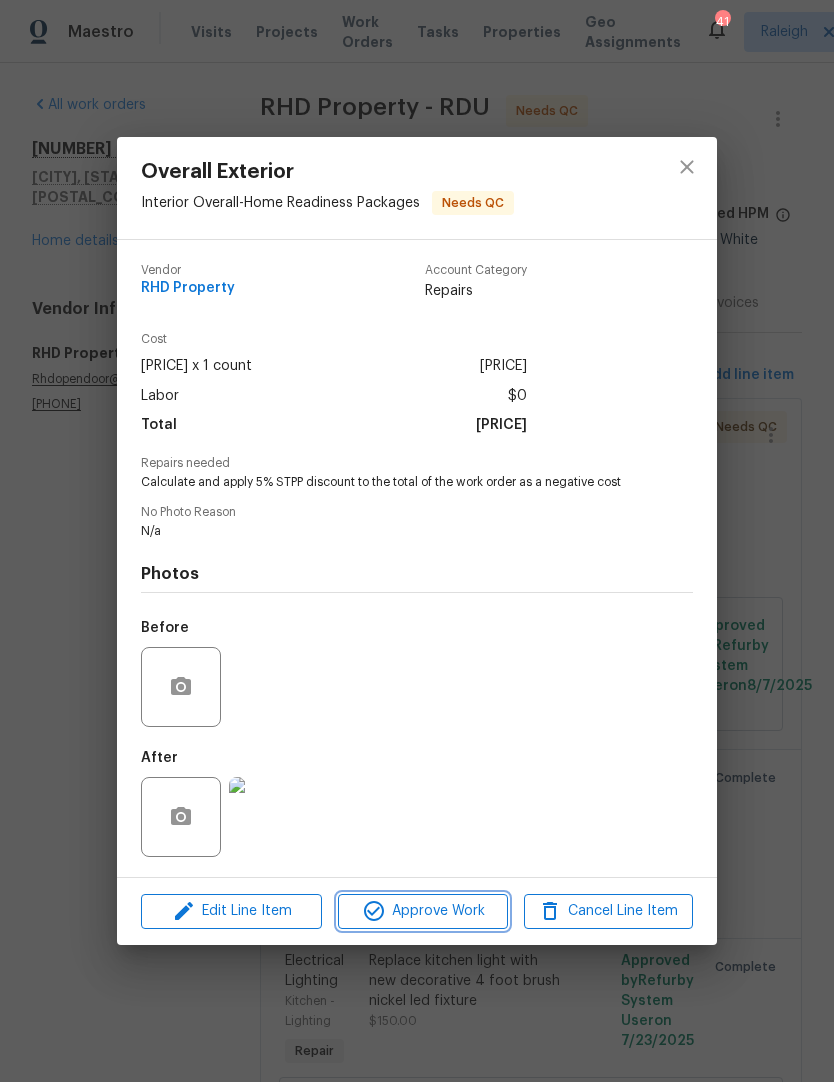 click on "Approve Work" at bounding box center [422, 911] 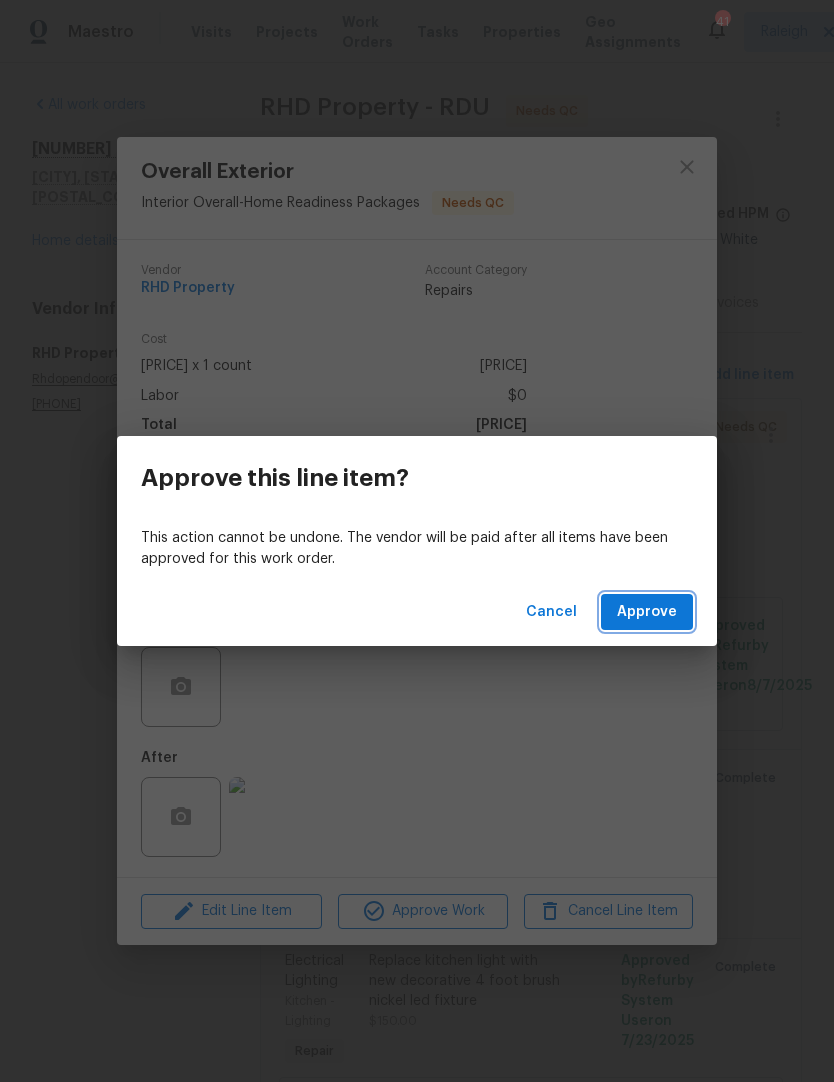 click on "Approve" at bounding box center (647, 612) 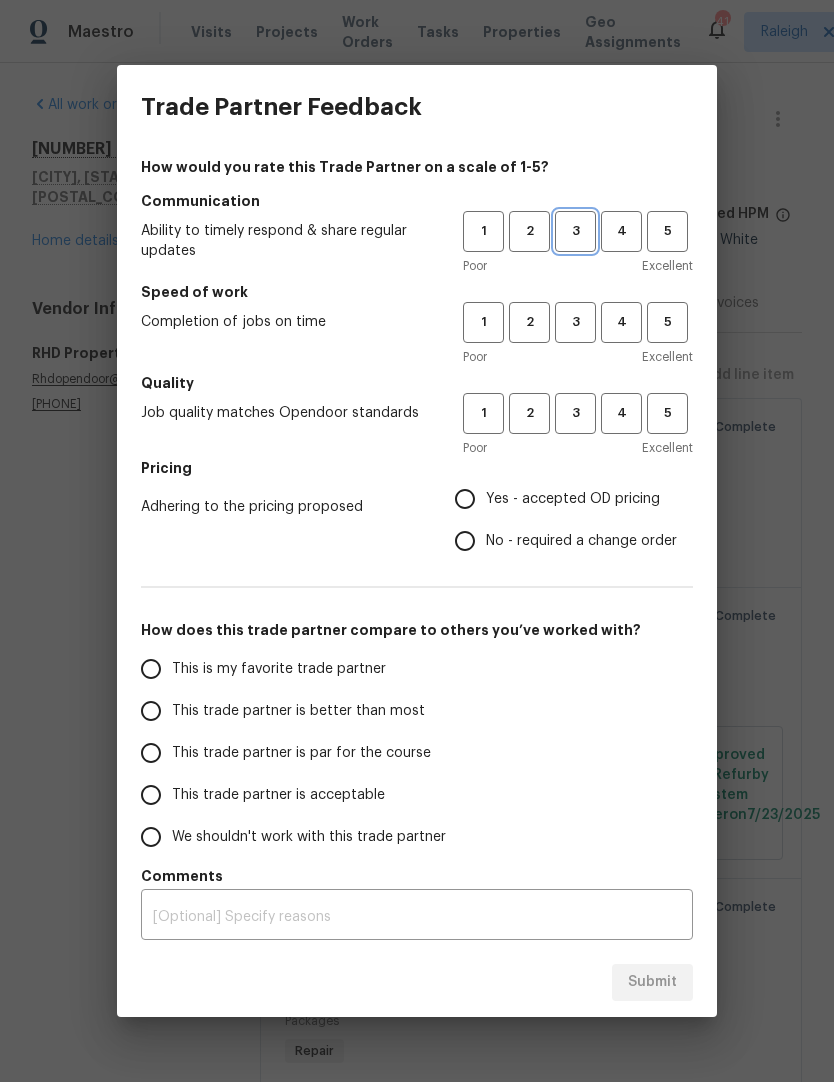 click on "3" at bounding box center (575, 231) 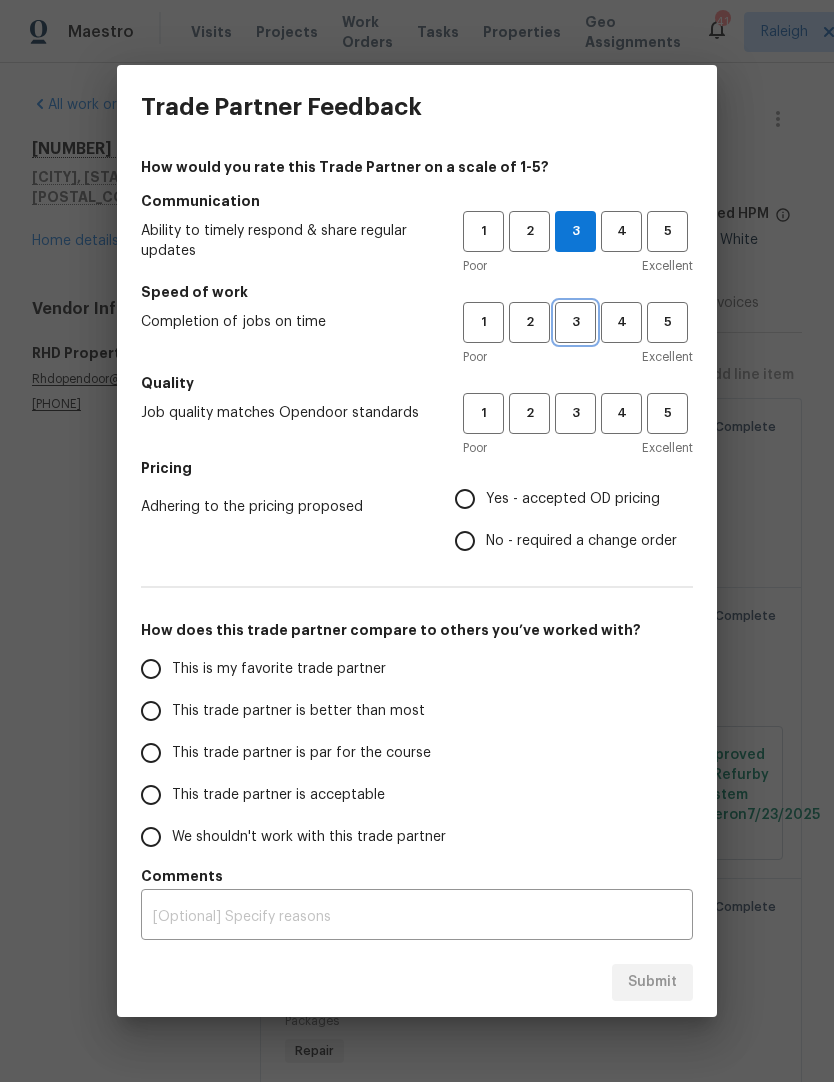 click on "3" at bounding box center [575, 322] 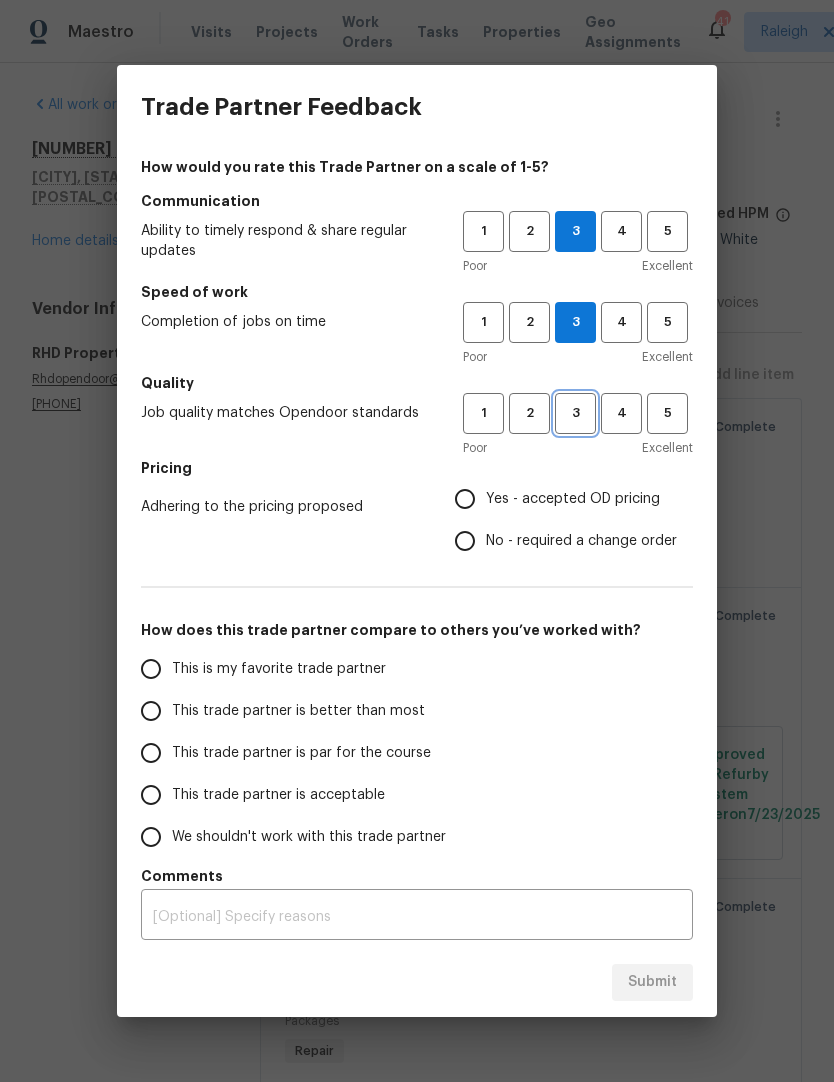 click on "3" at bounding box center [575, 413] 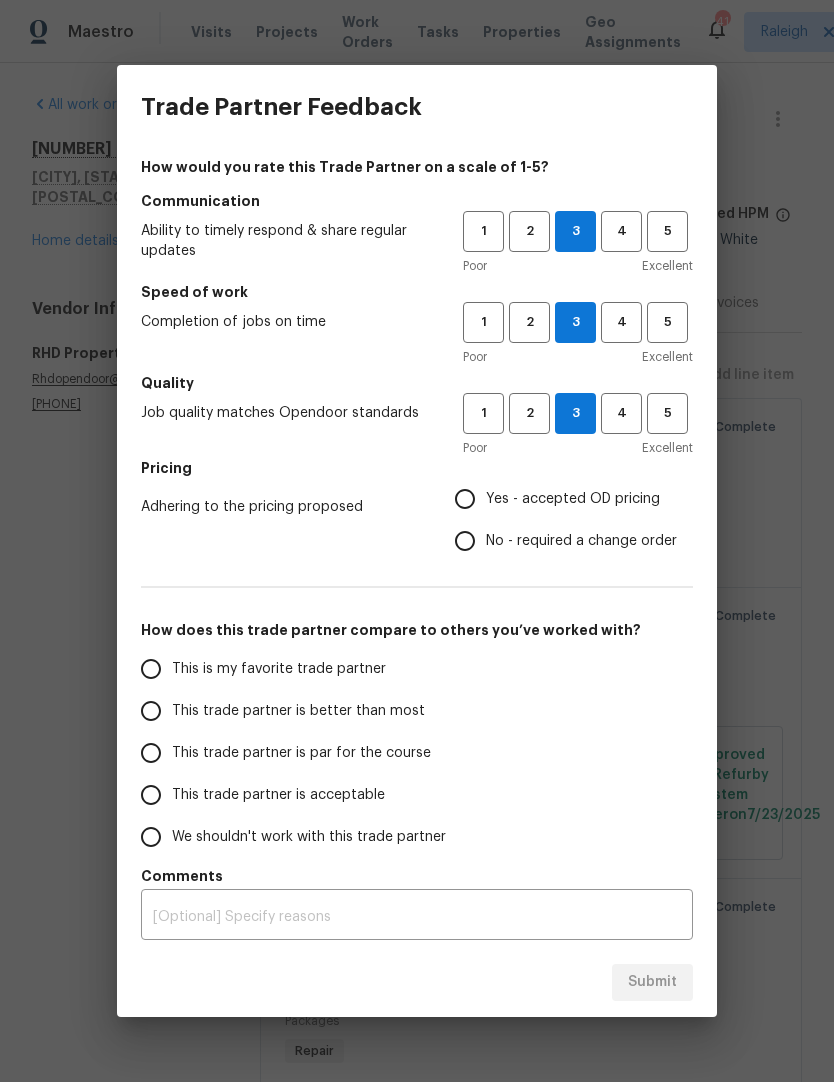 click on "No - required a change order" at bounding box center [465, 541] 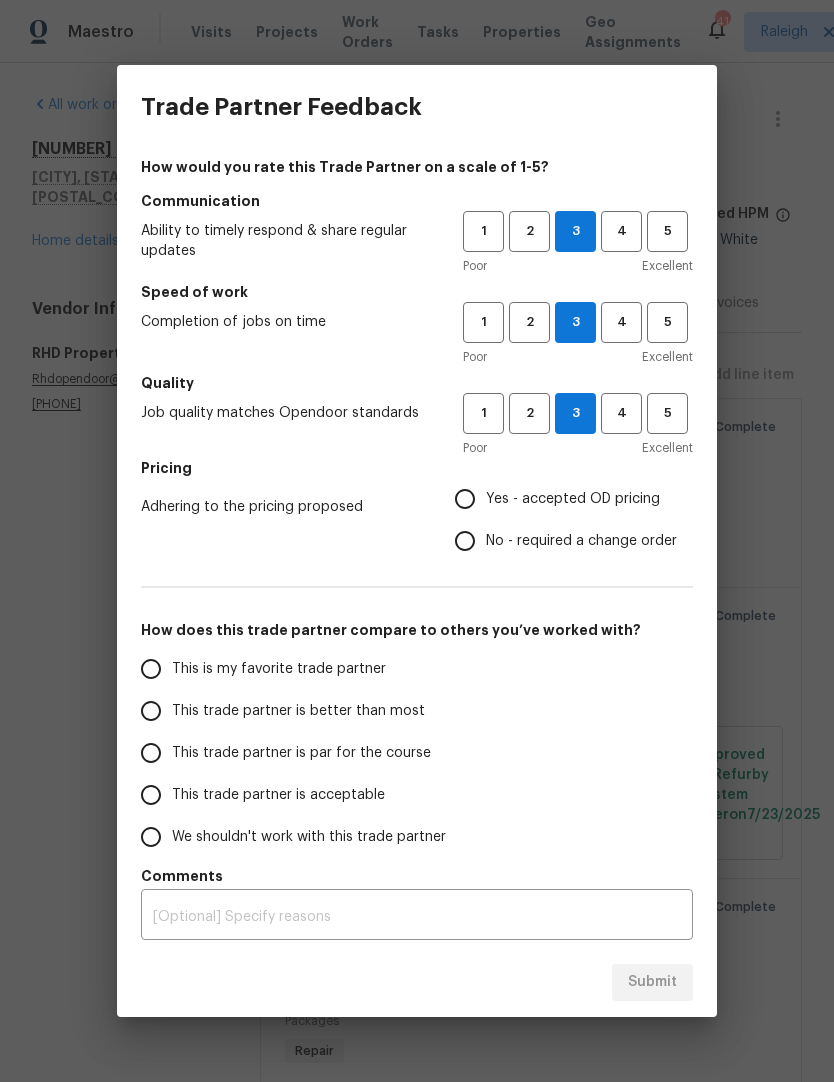 radio on "true" 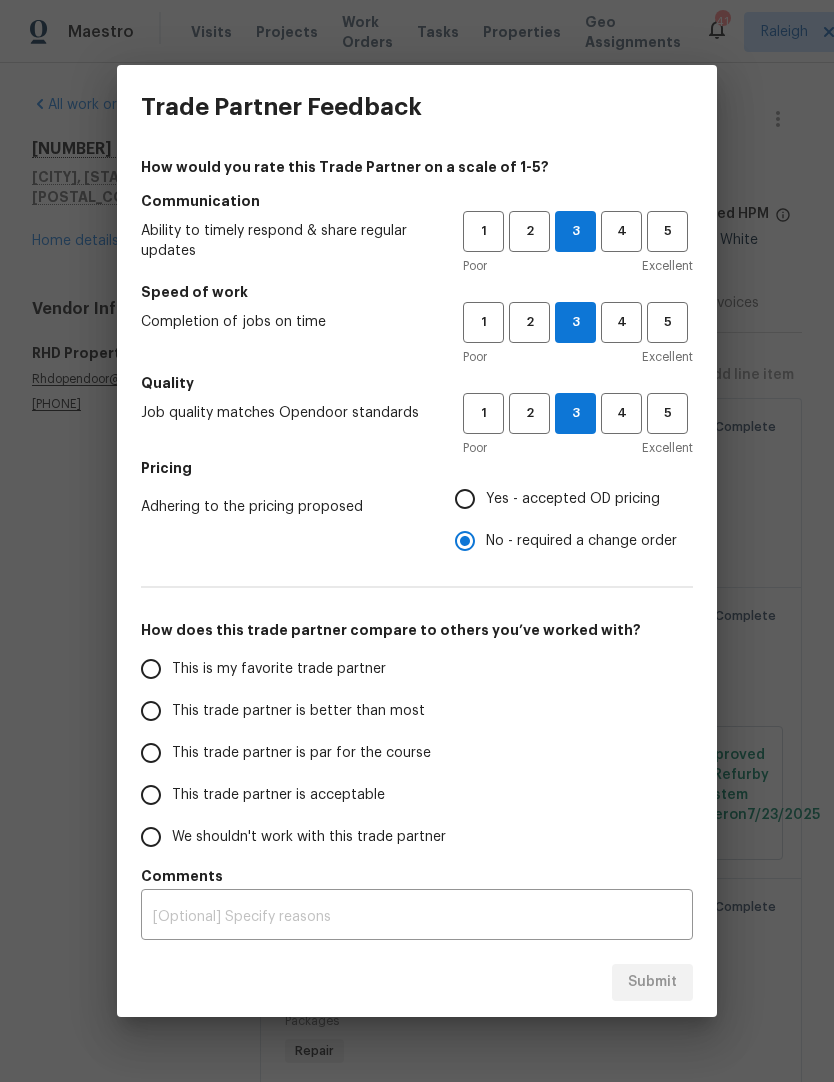 click on "This trade partner is par for the course" at bounding box center (301, 753) 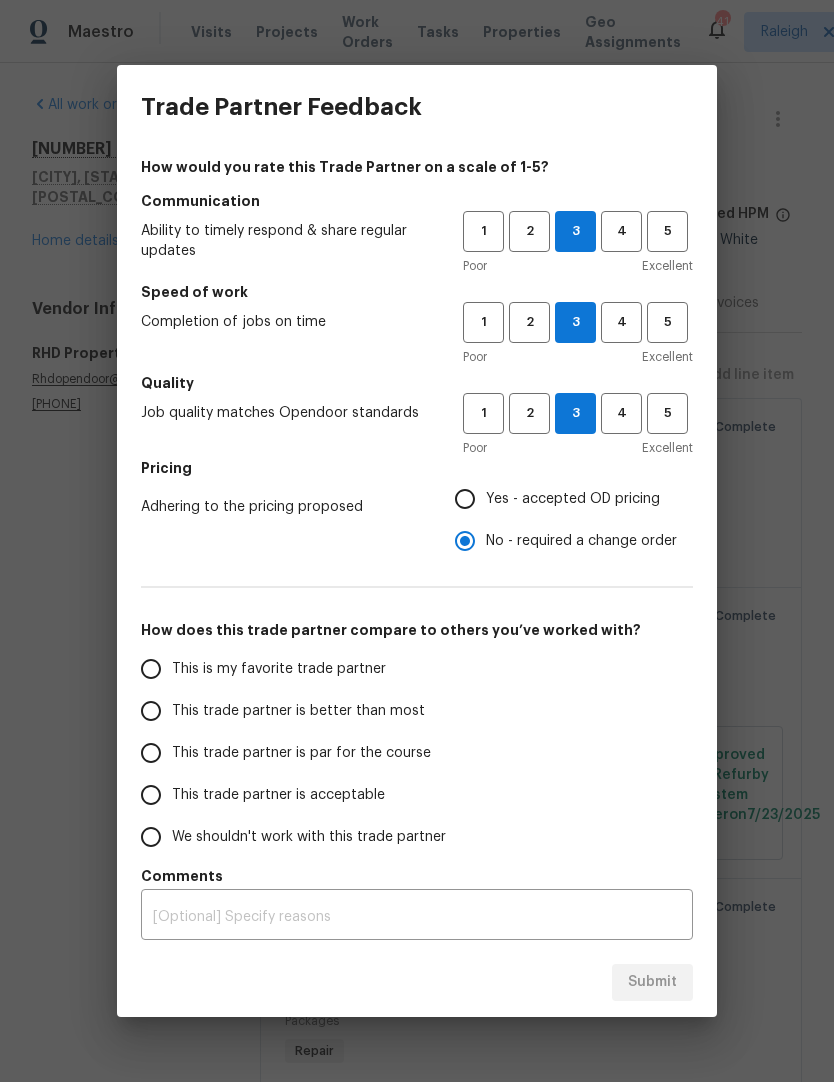 click on "This trade partner is par for the course" at bounding box center [151, 753] 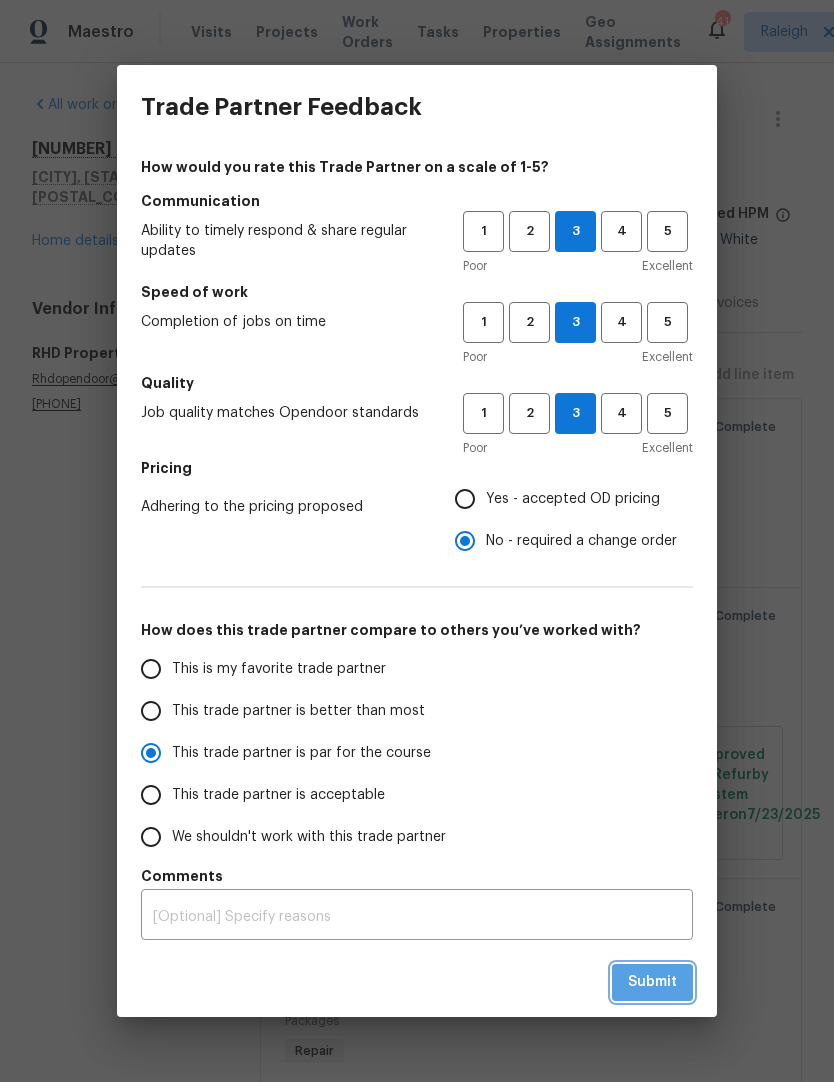 click on "Submit" at bounding box center [652, 982] 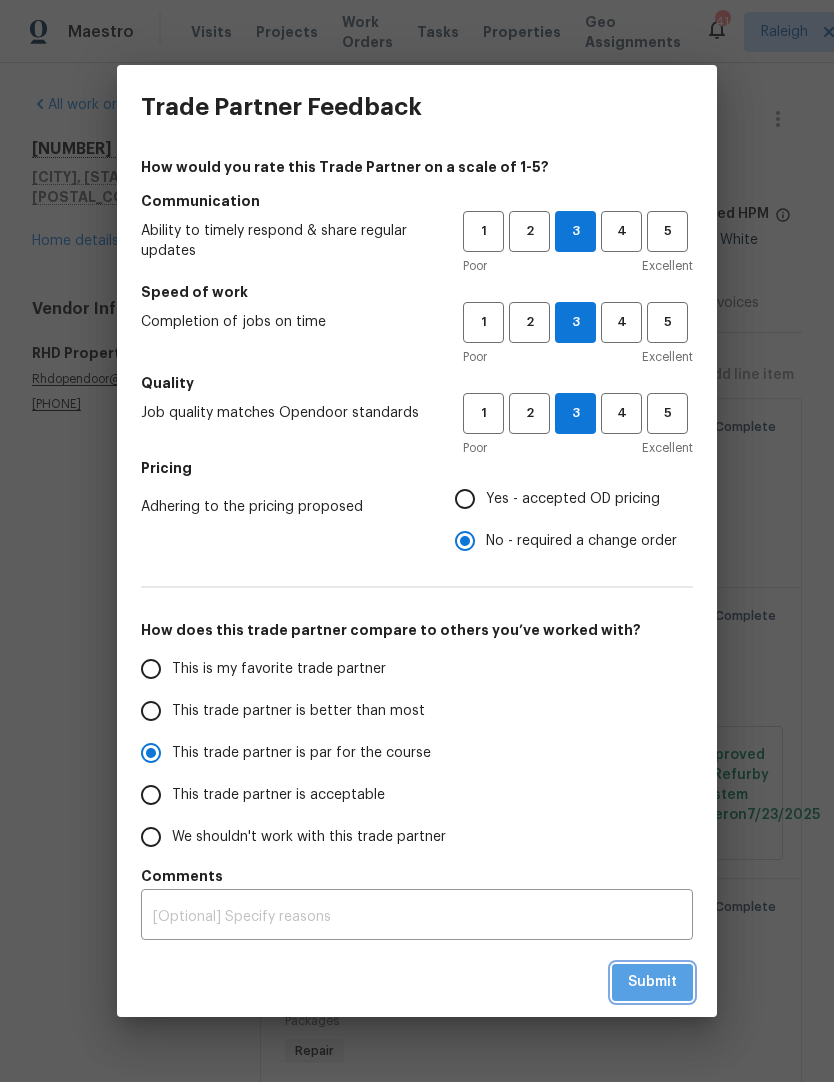 radio on "true" 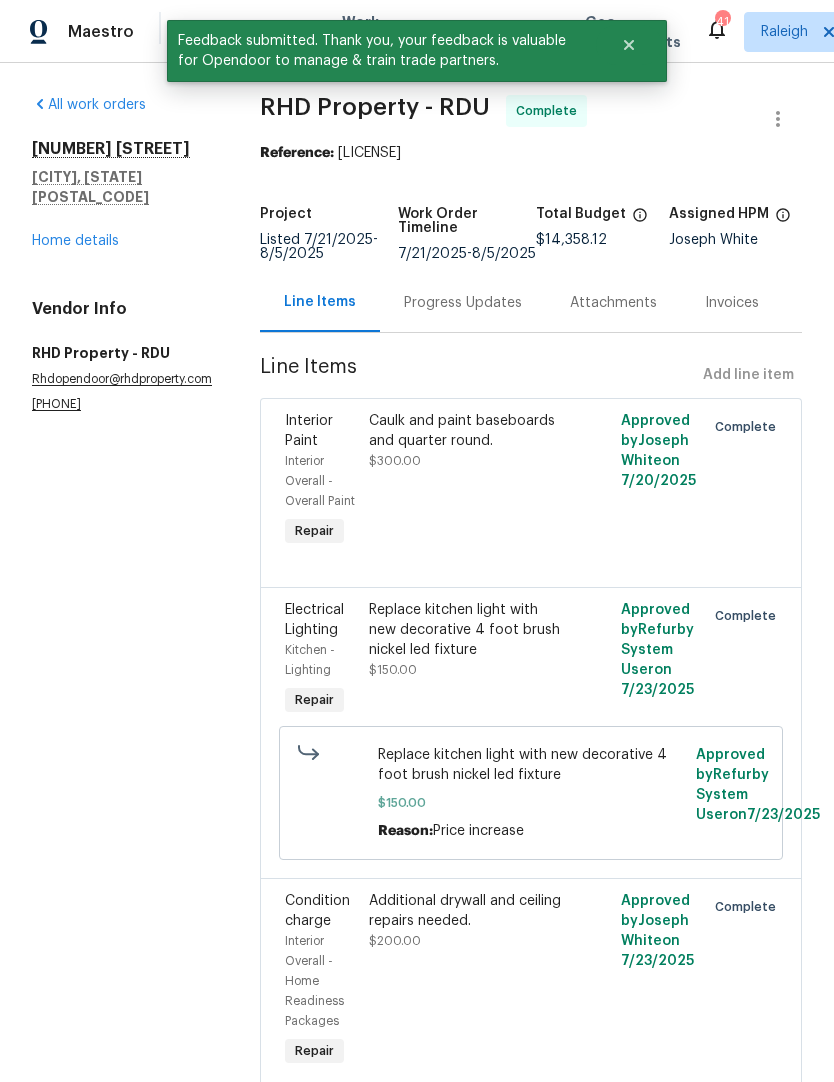 click on "Home details" at bounding box center (75, 241) 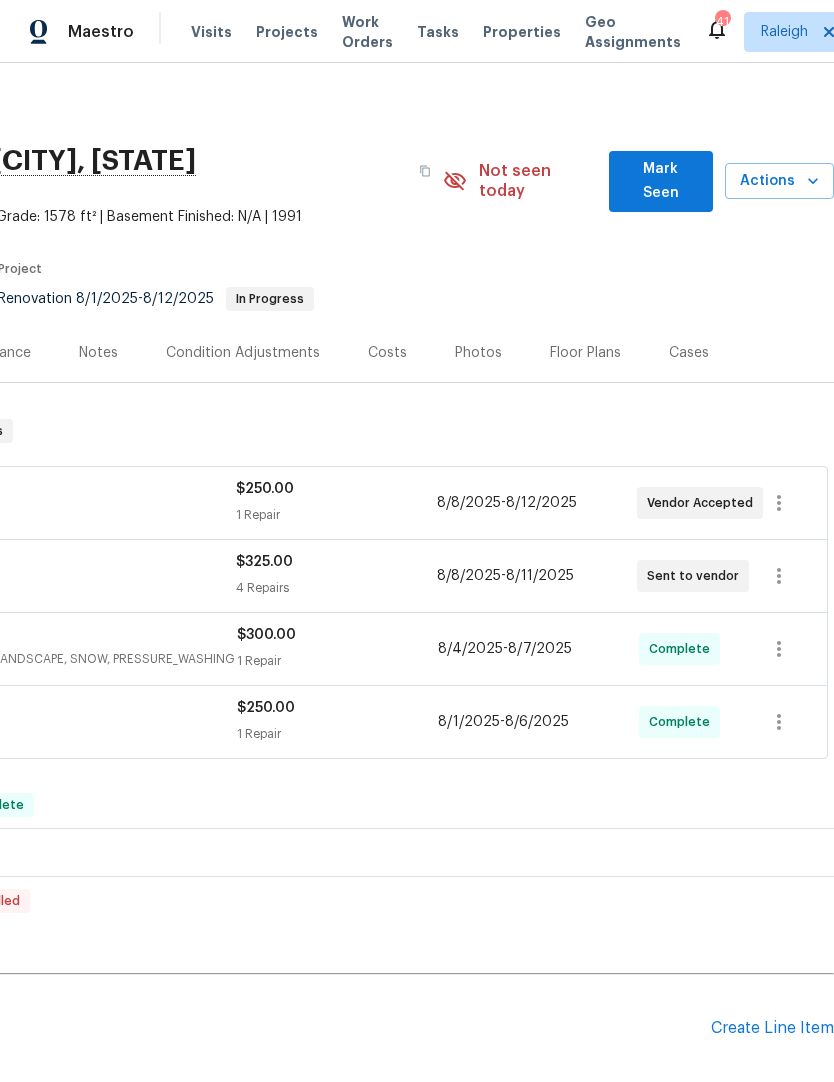 scroll, scrollTop: 0, scrollLeft: 296, axis: horizontal 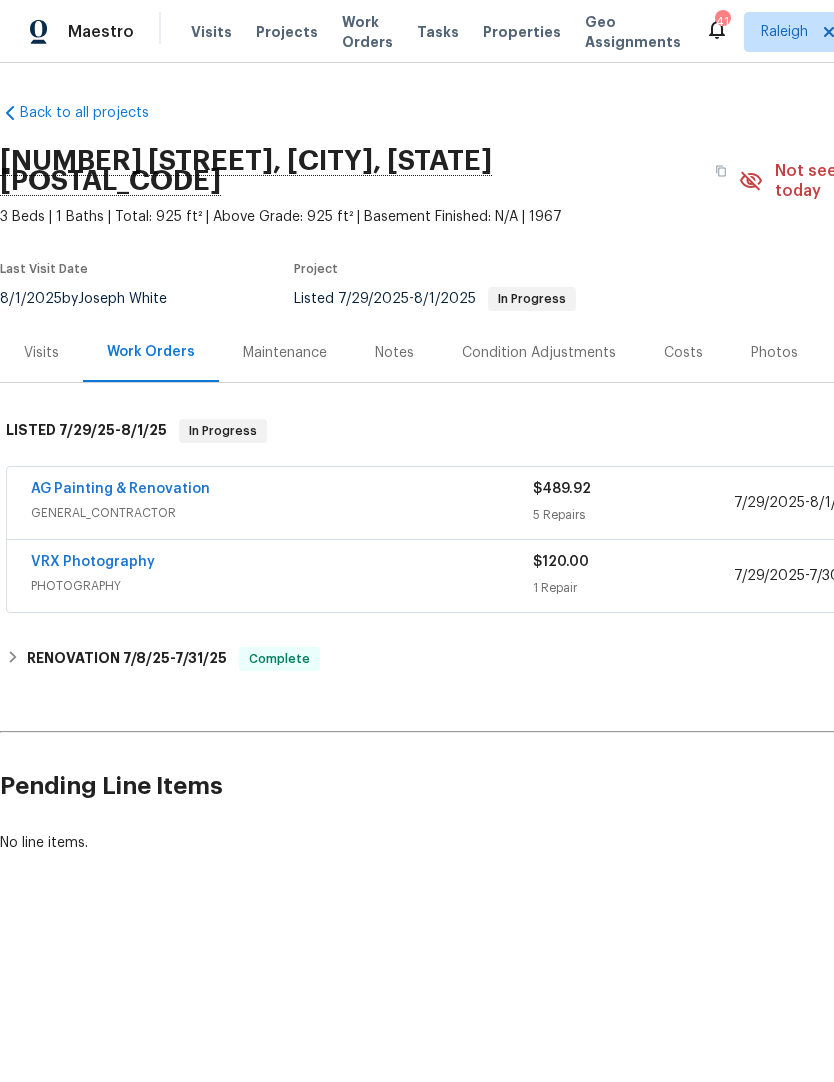 click on "AG Painting & Renovation" at bounding box center [120, 489] 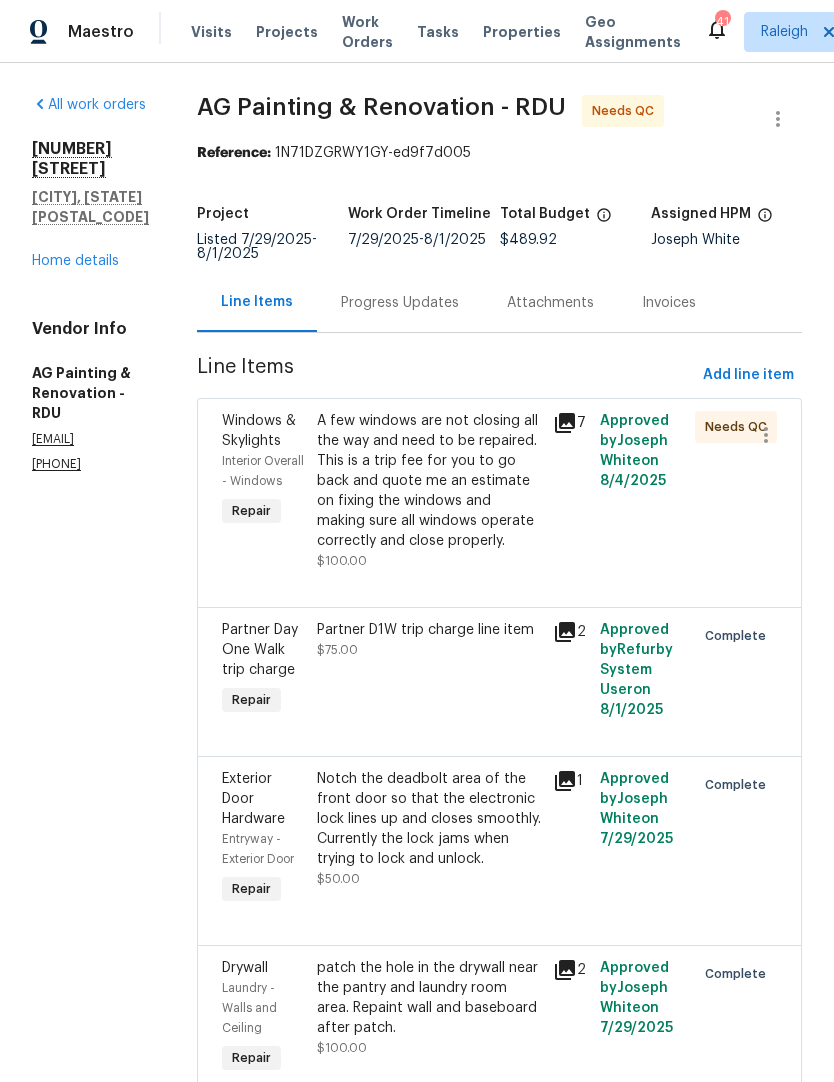 click on "A few windows are not closing all the way and need to be repaired. This is a trip fee for you to go back and quote me an estimate on fixing the windows and making sure all windows operate correctly and close properly." at bounding box center (429, 481) 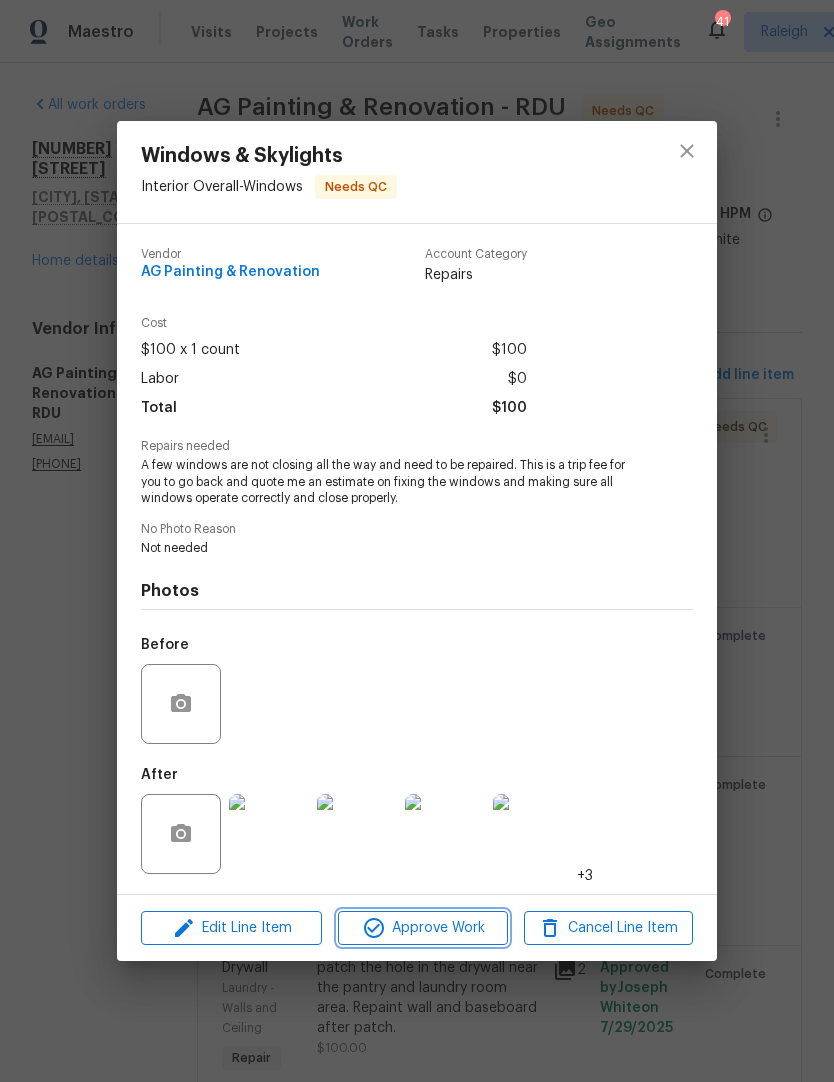 click on "Approve Work" at bounding box center [422, 928] 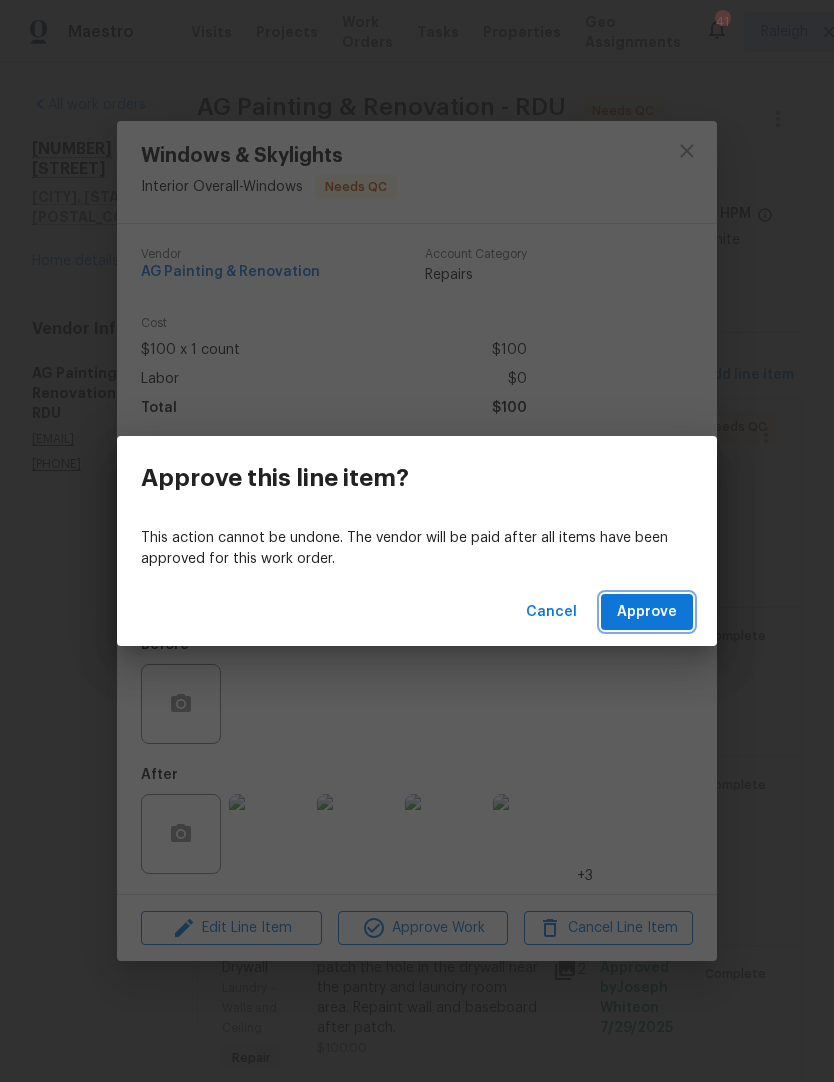 click on "Approve" at bounding box center (647, 612) 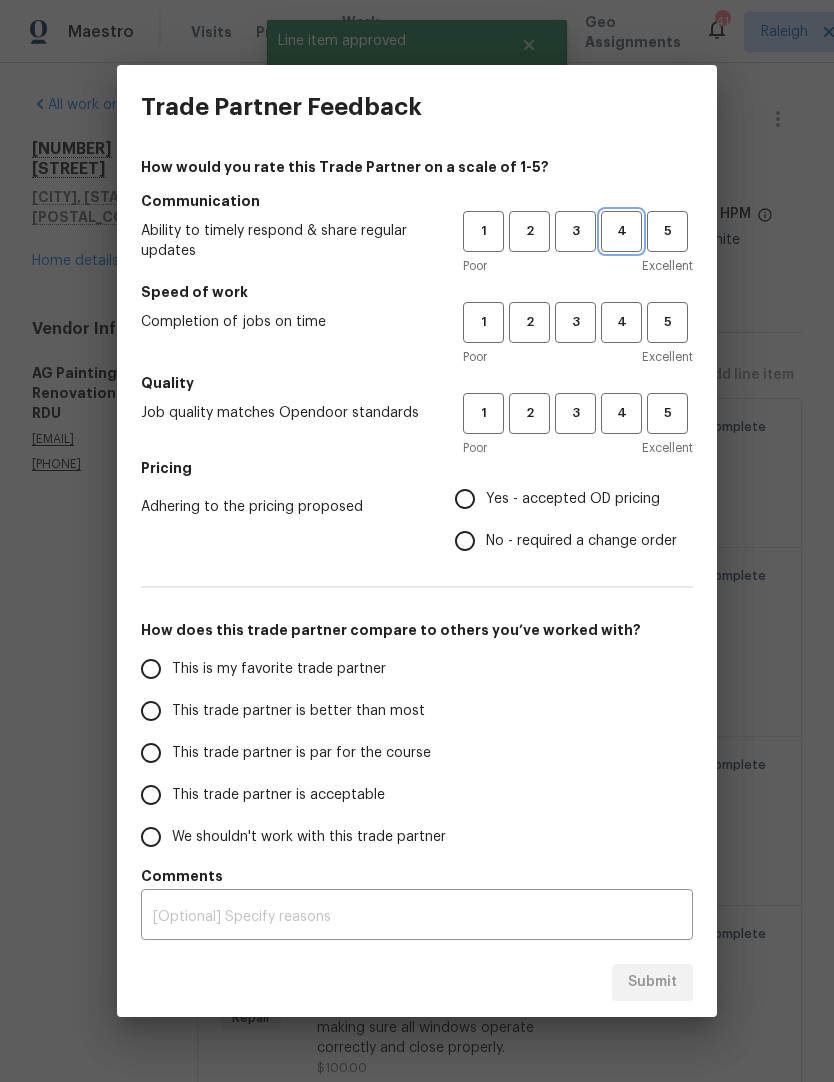 click on "4" at bounding box center (621, 231) 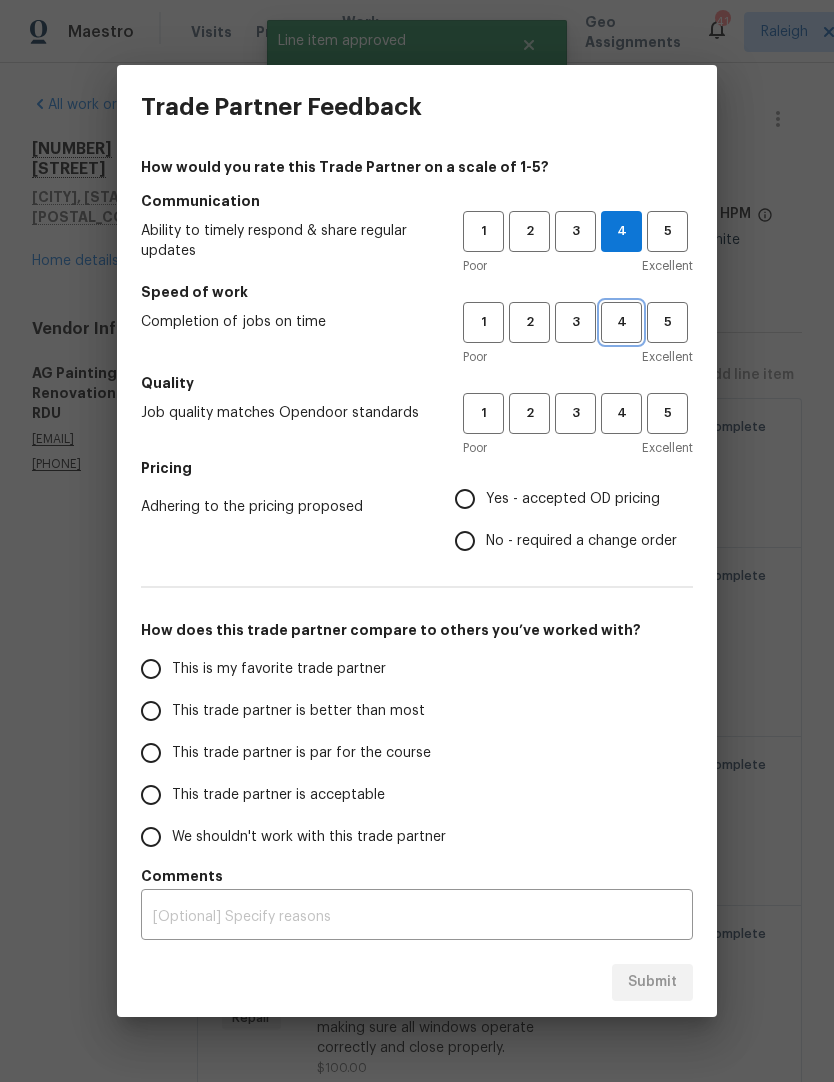 click on "4" at bounding box center (621, 322) 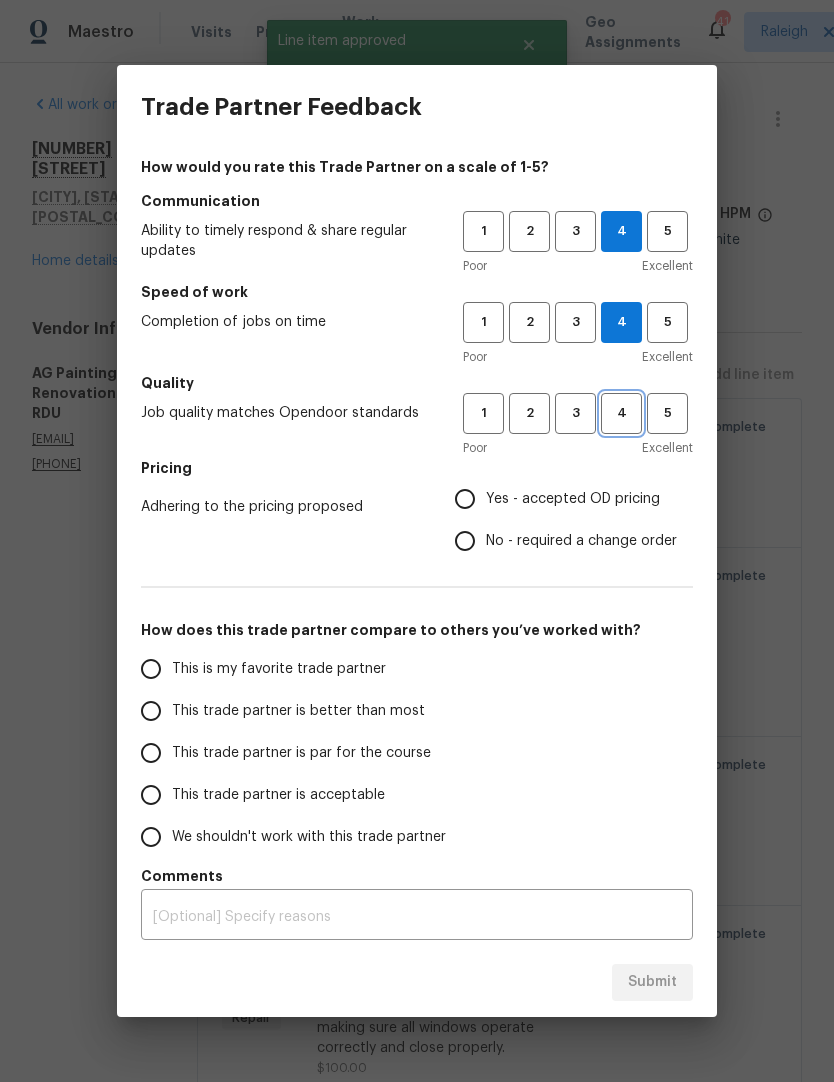 click on "4" at bounding box center [621, 413] 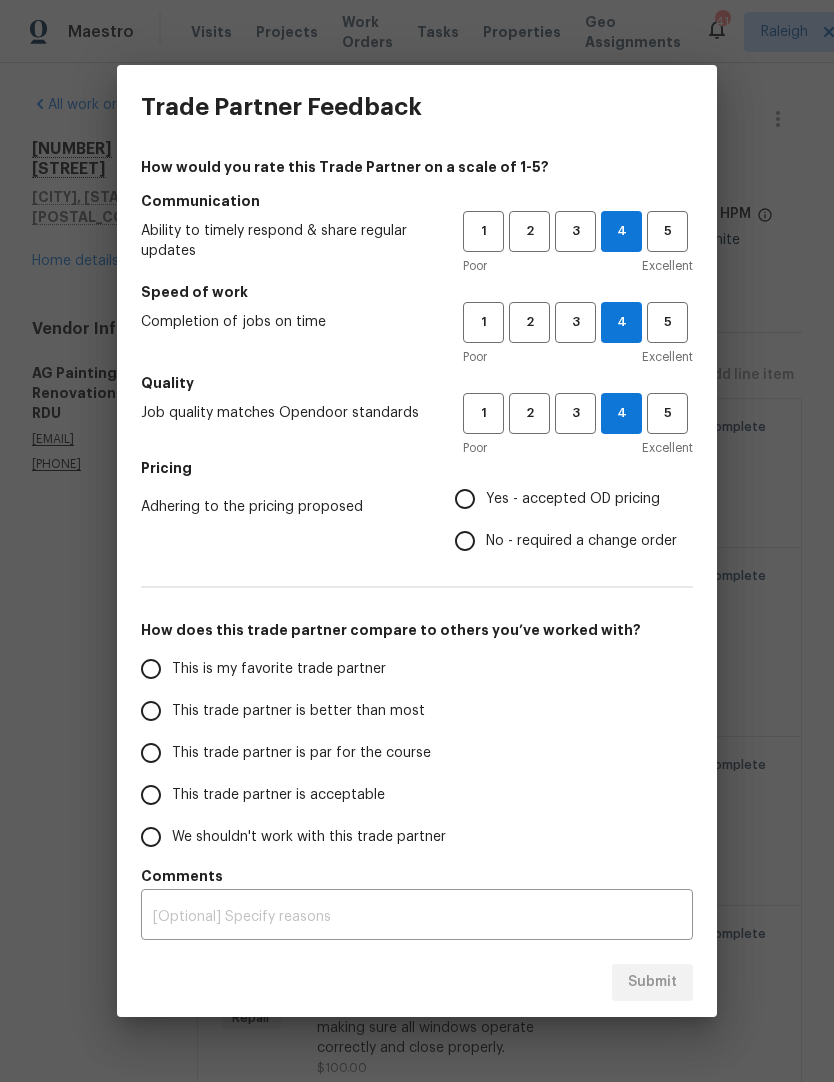 click on "Pricing" at bounding box center [417, 468] 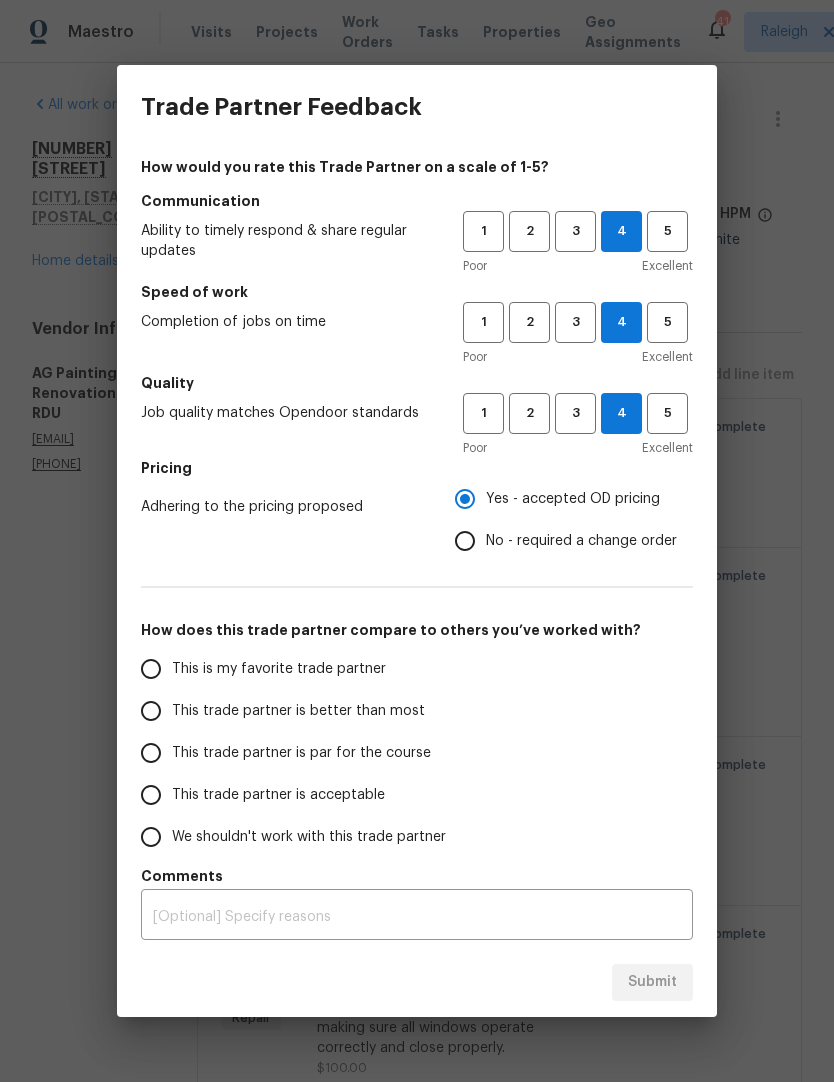 click on "This trade partner is better than most" at bounding box center [298, 711] 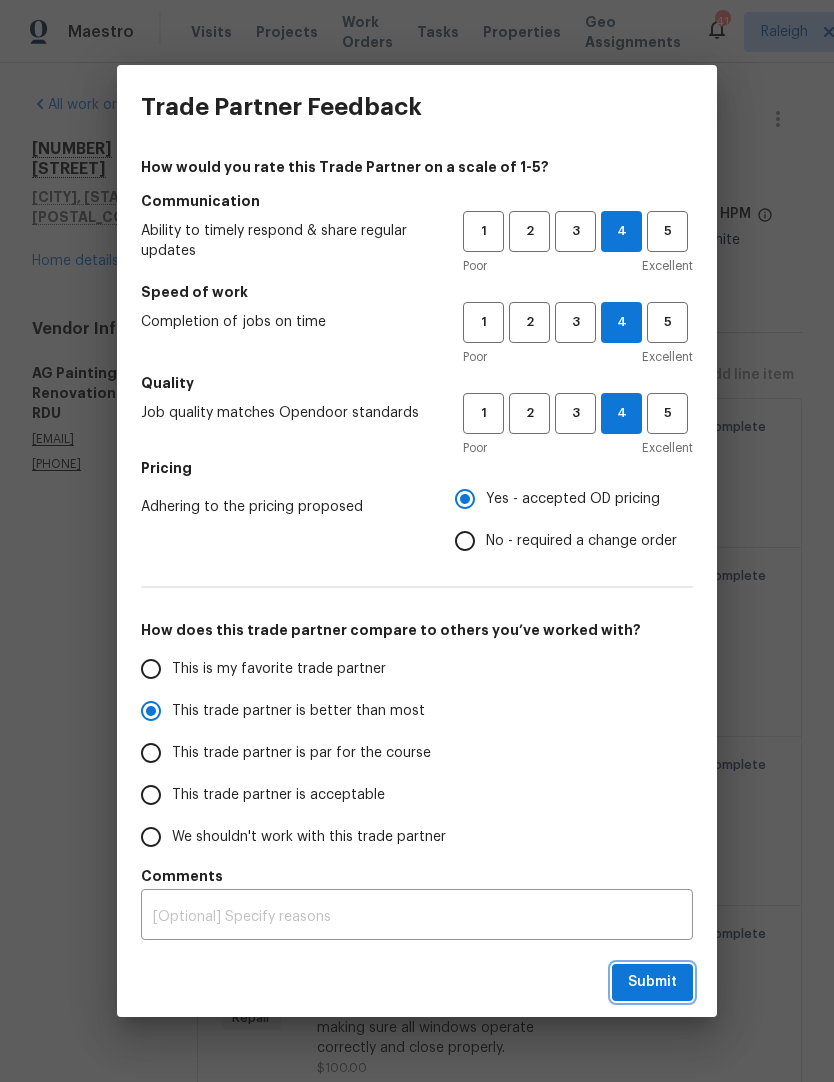 click on "Submit" at bounding box center [652, 982] 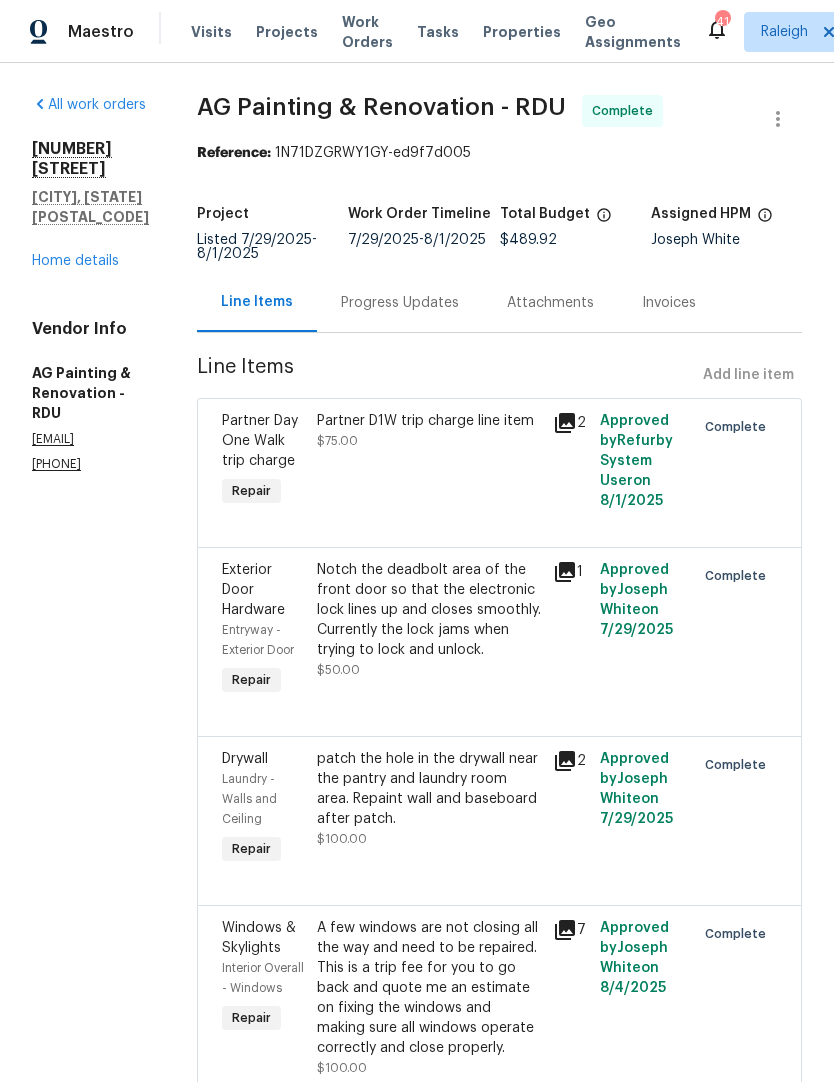radio on "false" 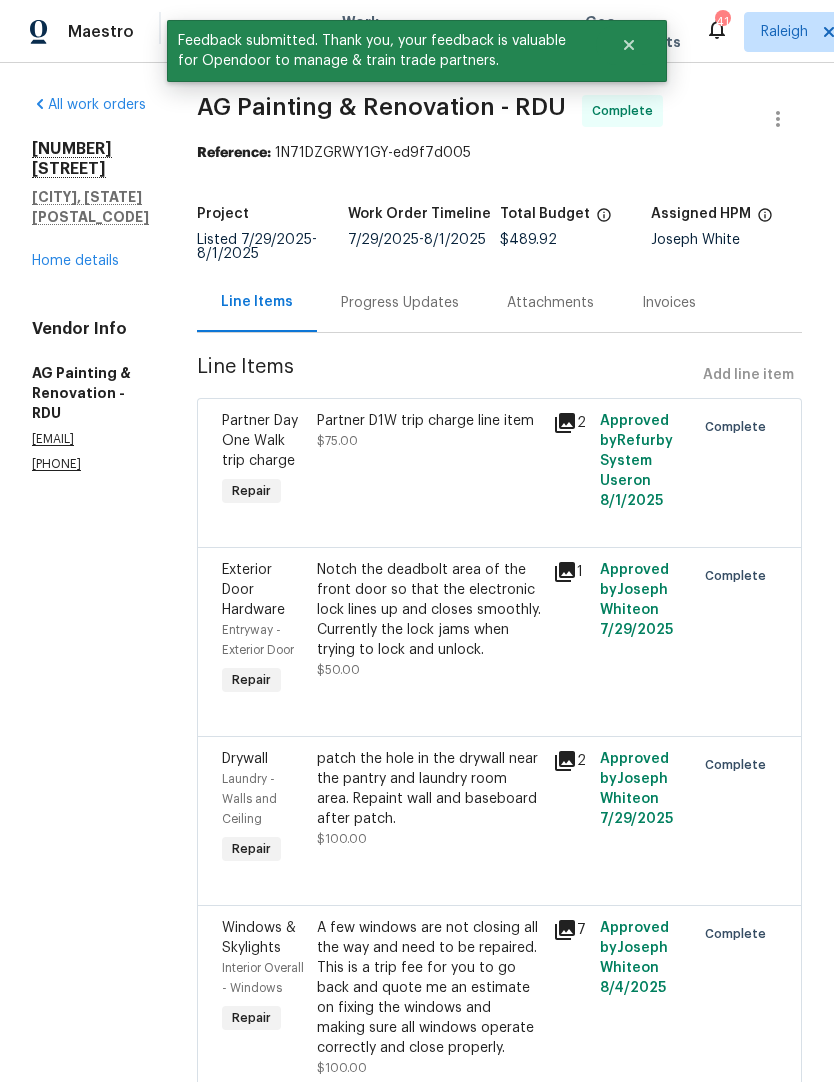 click on "Home details" at bounding box center (75, 261) 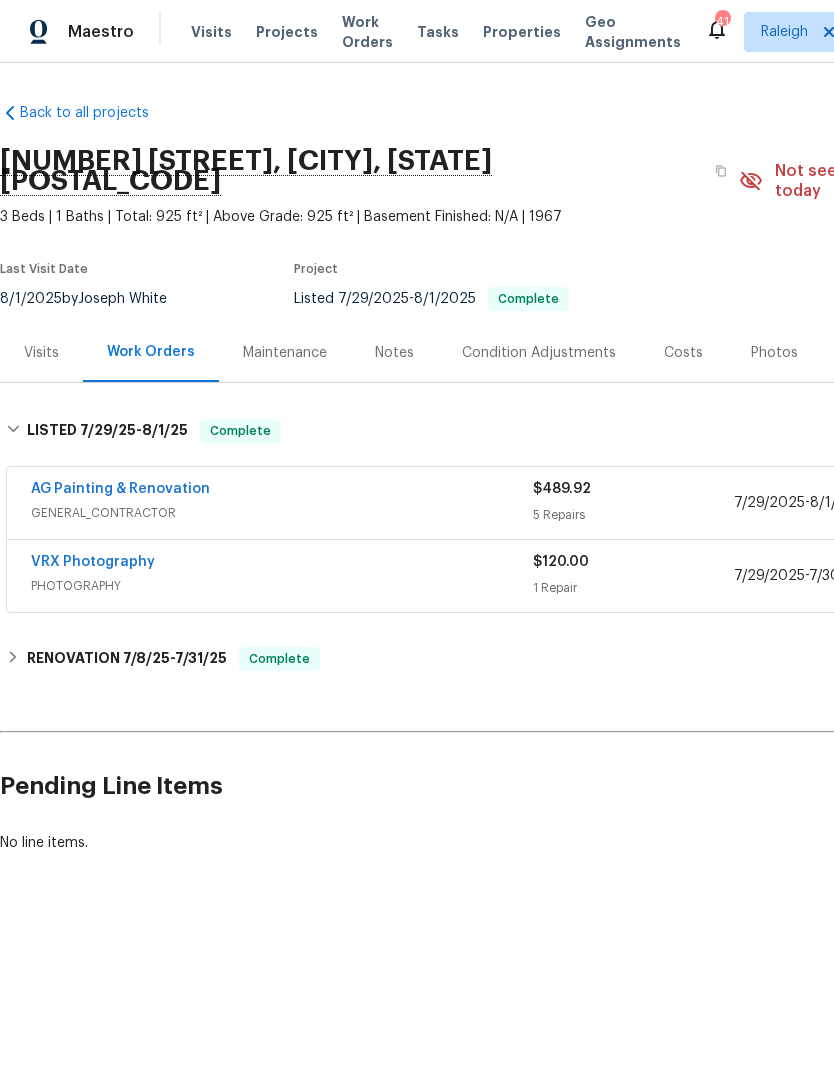 scroll, scrollTop: 0, scrollLeft: 0, axis: both 